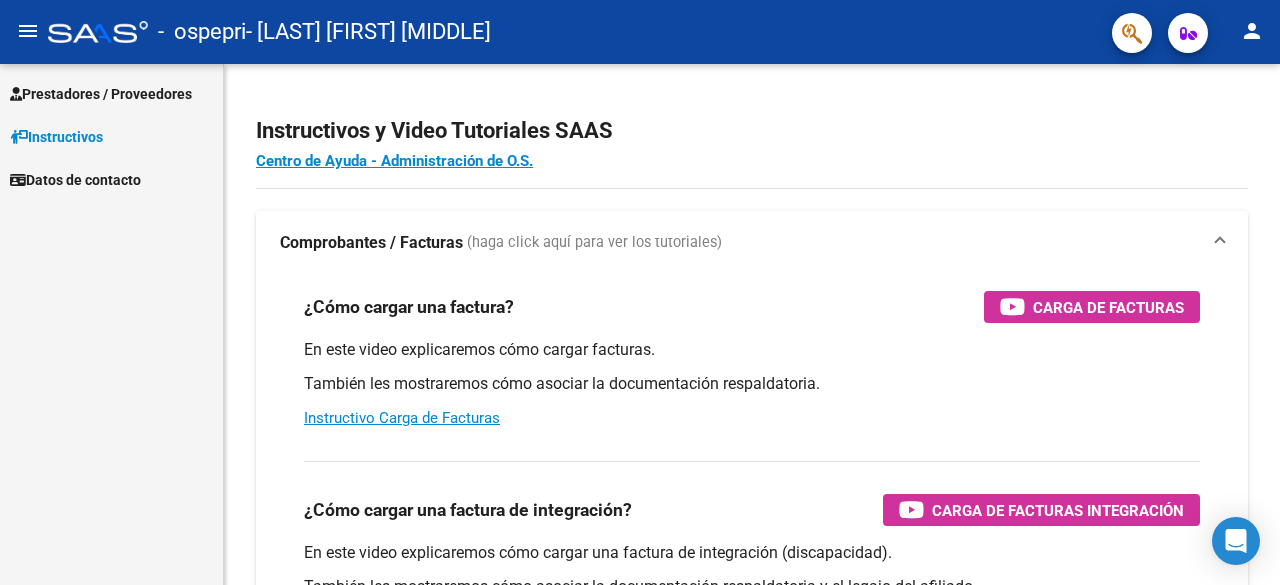scroll, scrollTop: 0, scrollLeft: 0, axis: both 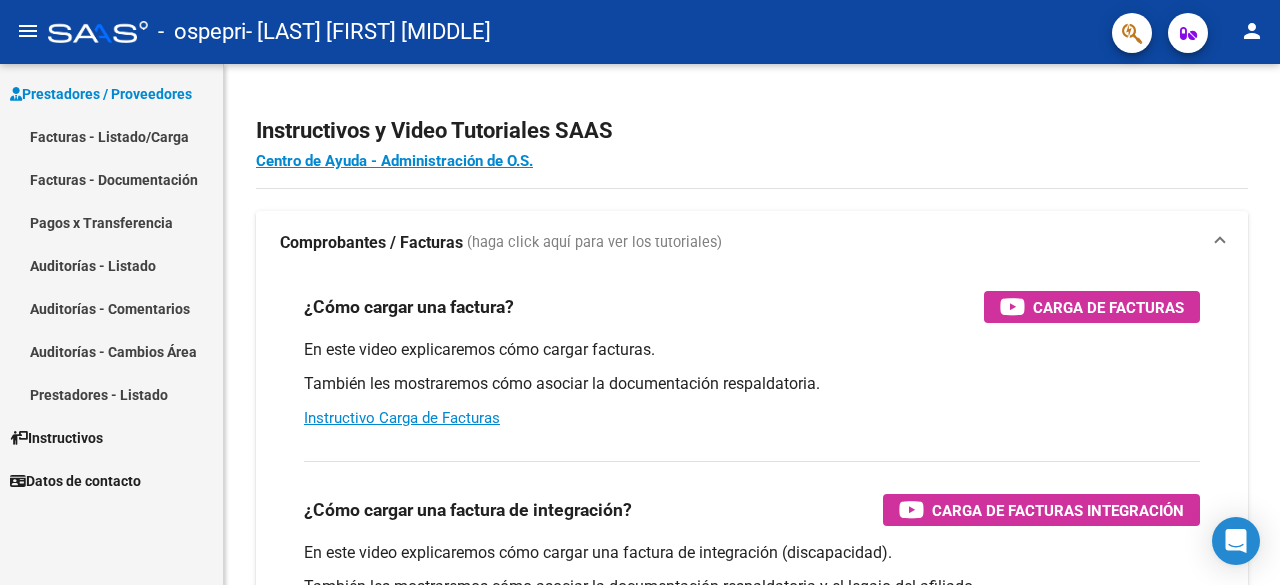 click on "Facturas - Listado/Carga" at bounding box center (111, 136) 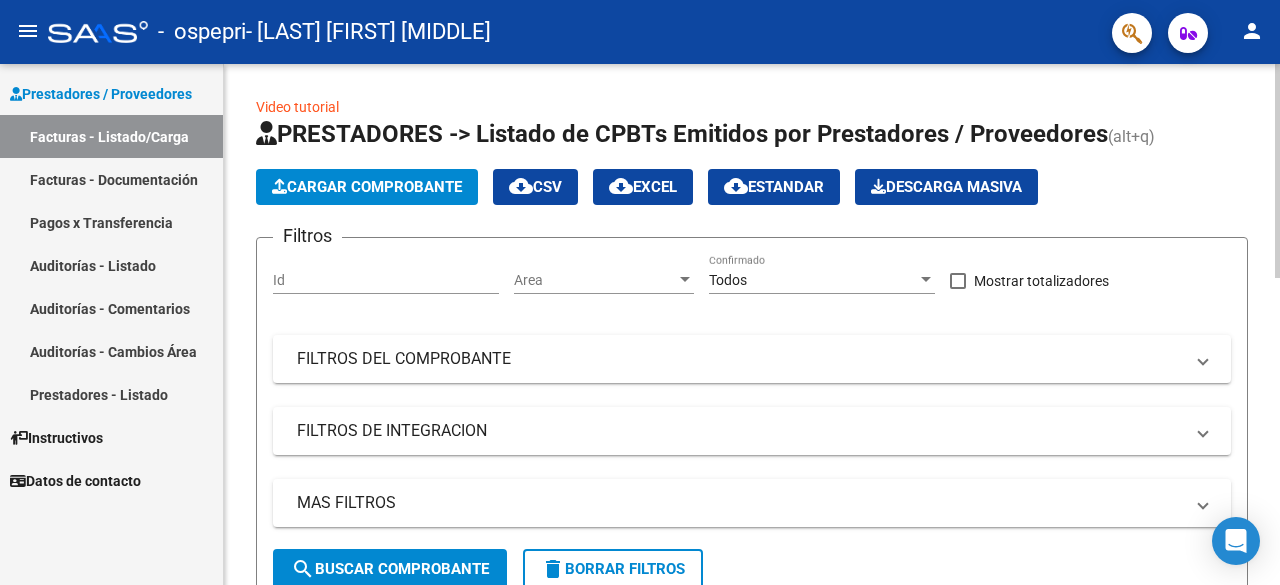 click on "Cargar Comprobante" 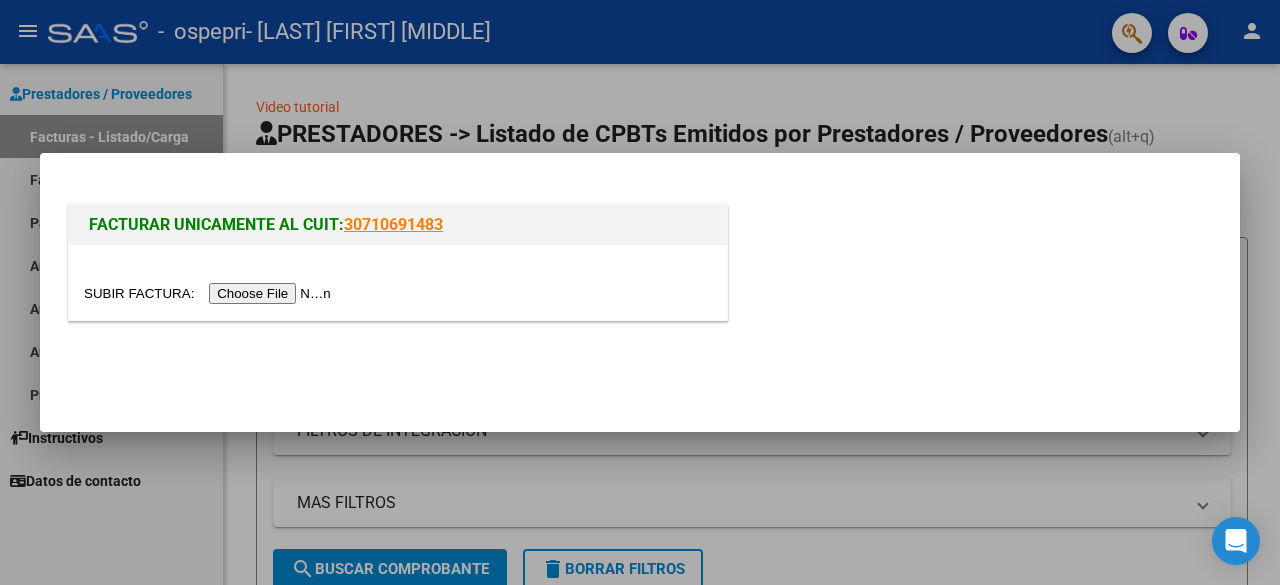 click at bounding box center (210, 293) 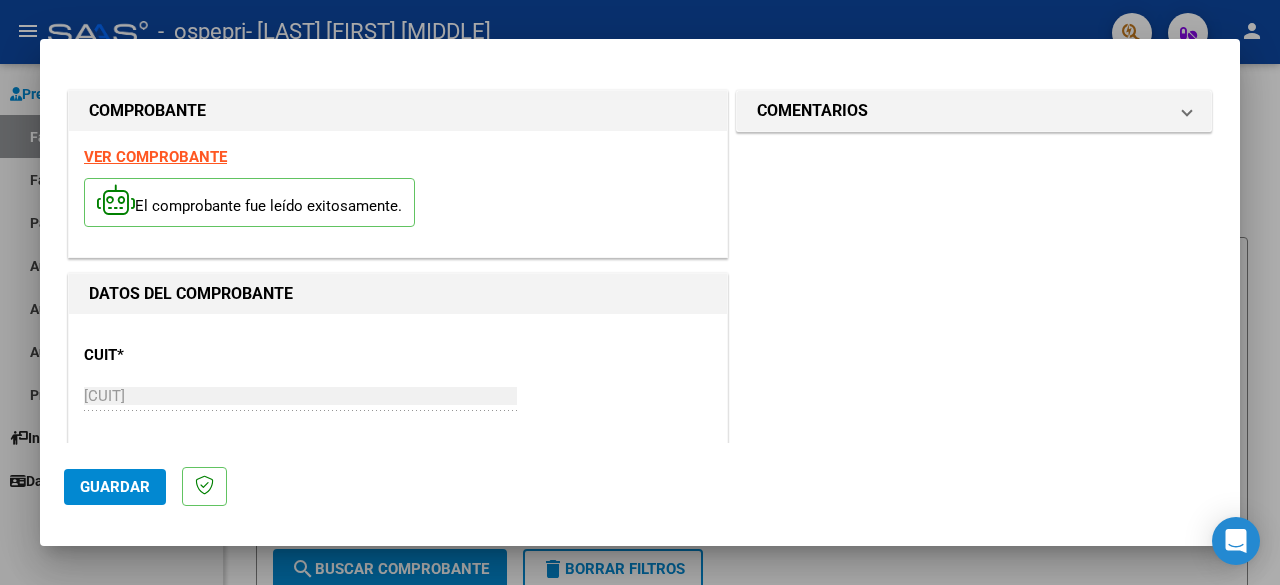 click on "VER COMPROBANTE" at bounding box center (155, 157) 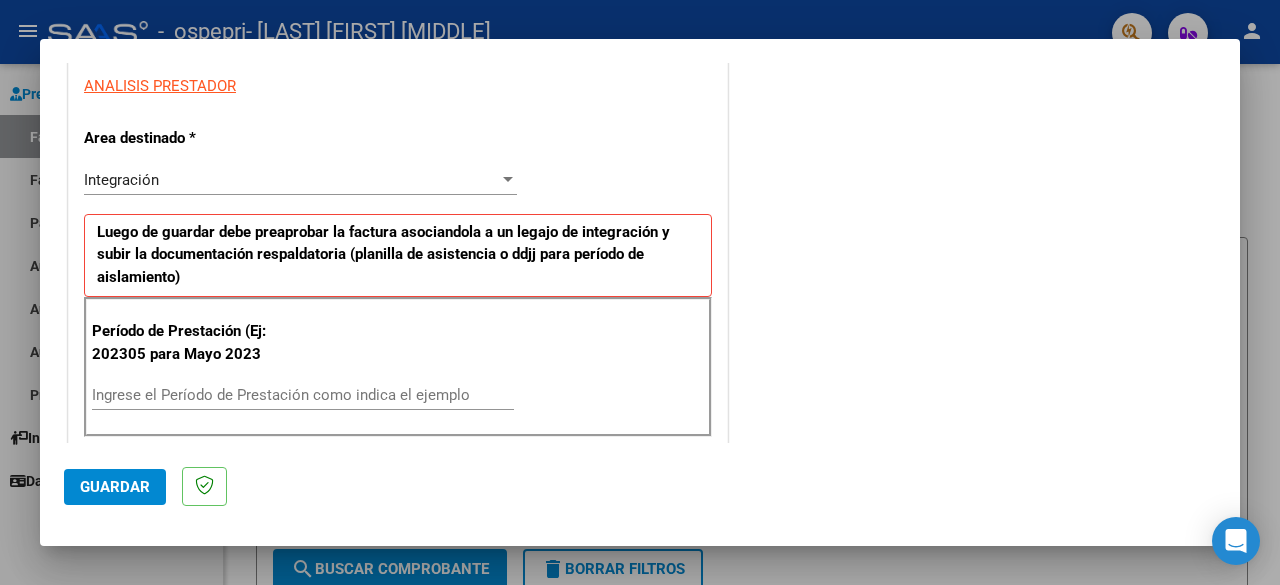 scroll, scrollTop: 376, scrollLeft: 0, axis: vertical 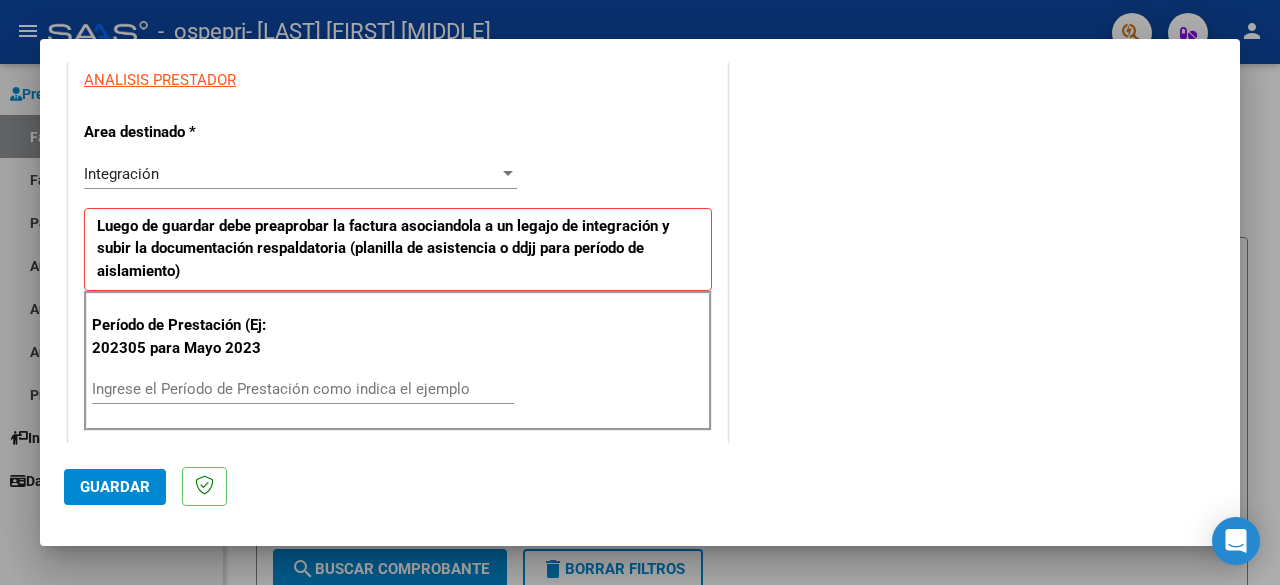 click on "Ingrese el Período de Prestación como indica el ejemplo" at bounding box center [303, 389] 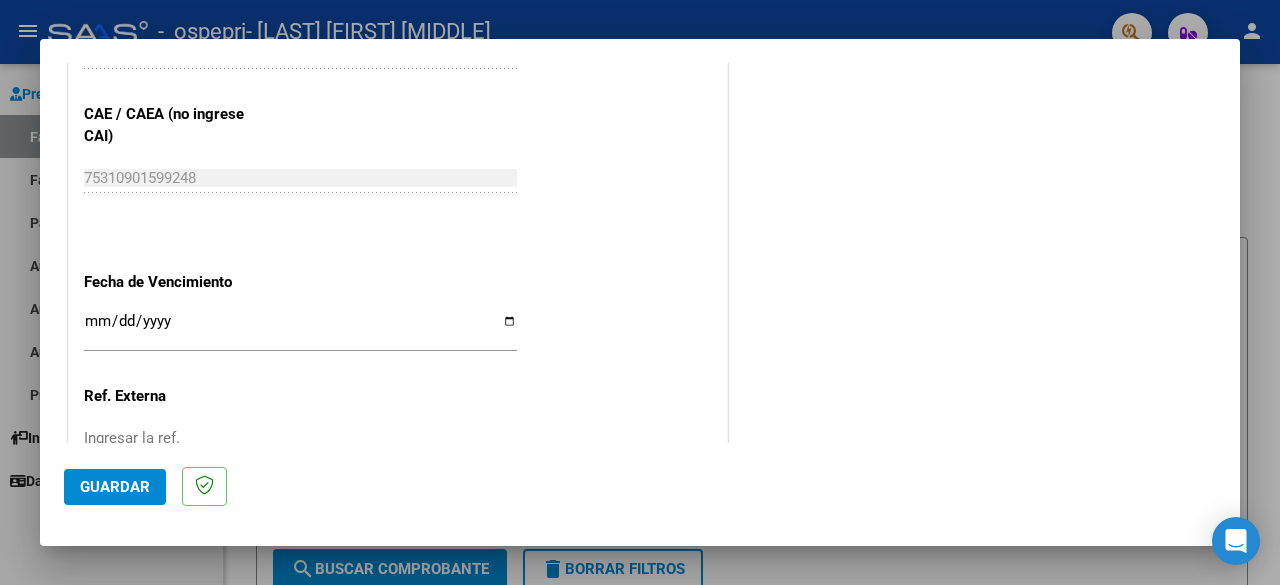 scroll, scrollTop: 1244, scrollLeft: 0, axis: vertical 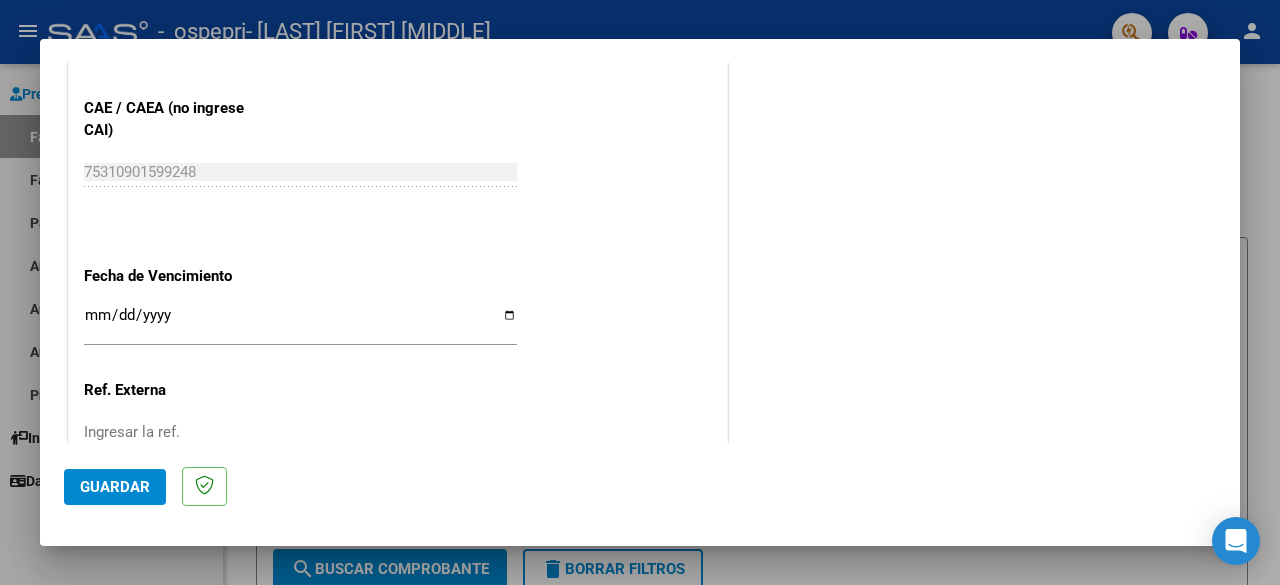 type on "202507" 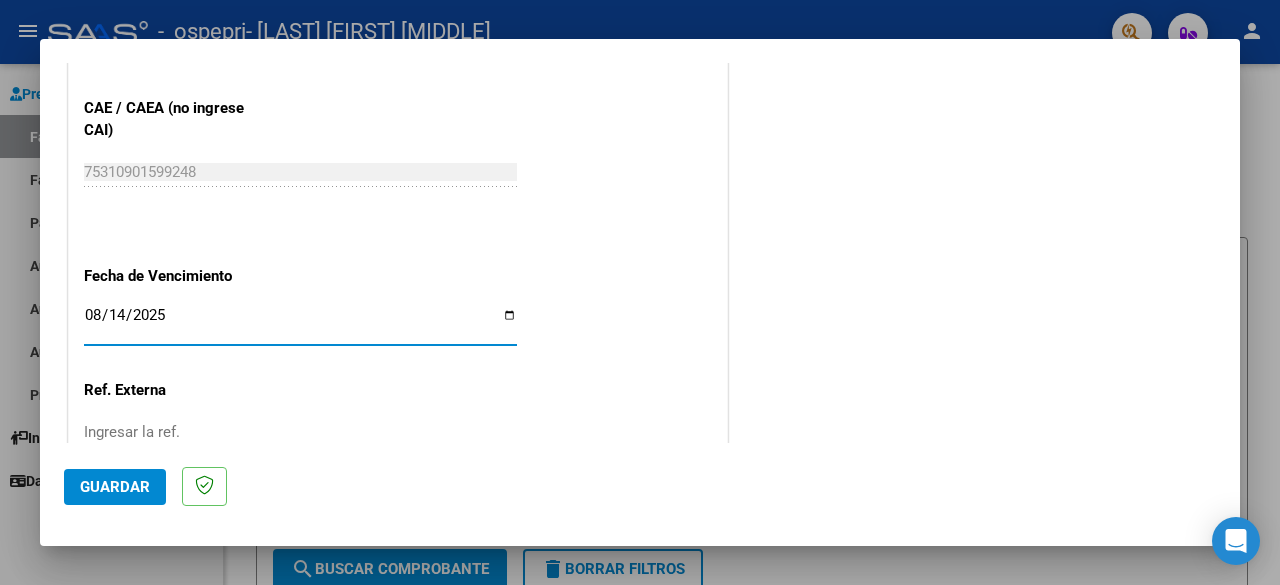 type on "2025-08-14" 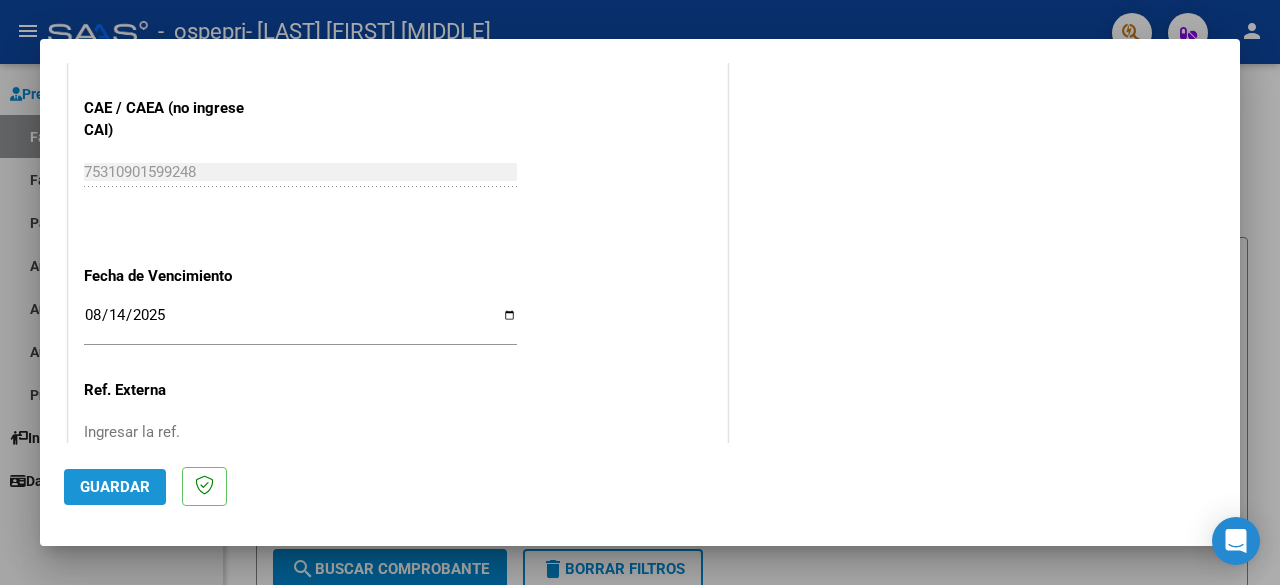 click on "Guardar" 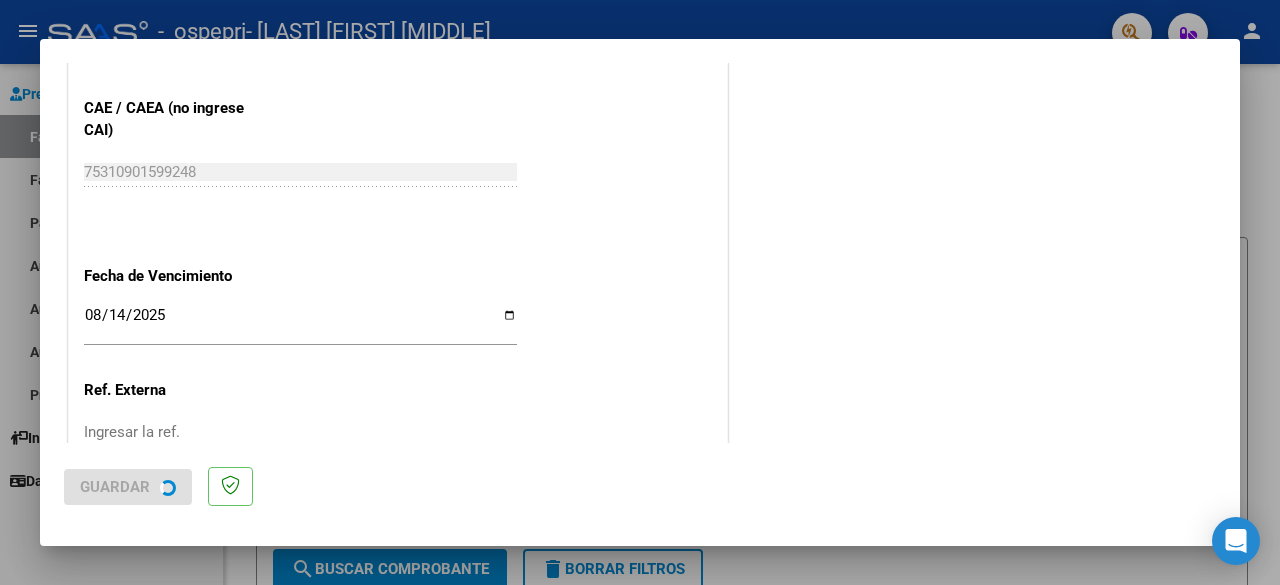 scroll, scrollTop: 0, scrollLeft: 0, axis: both 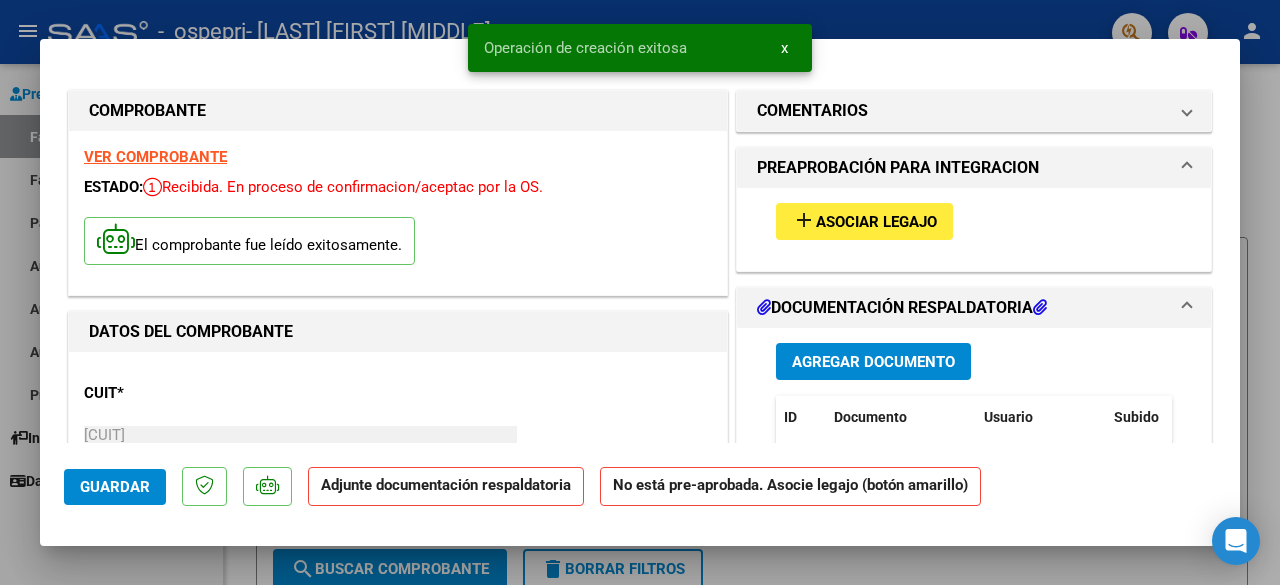 click on "add" at bounding box center [804, 220] 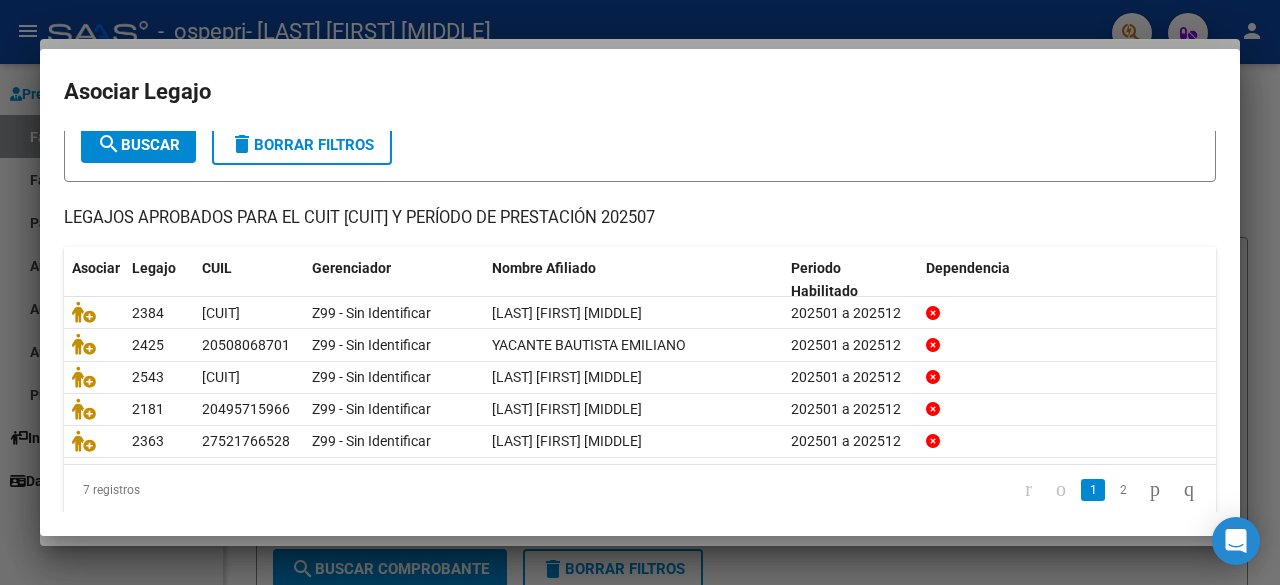 scroll, scrollTop: 123, scrollLeft: 0, axis: vertical 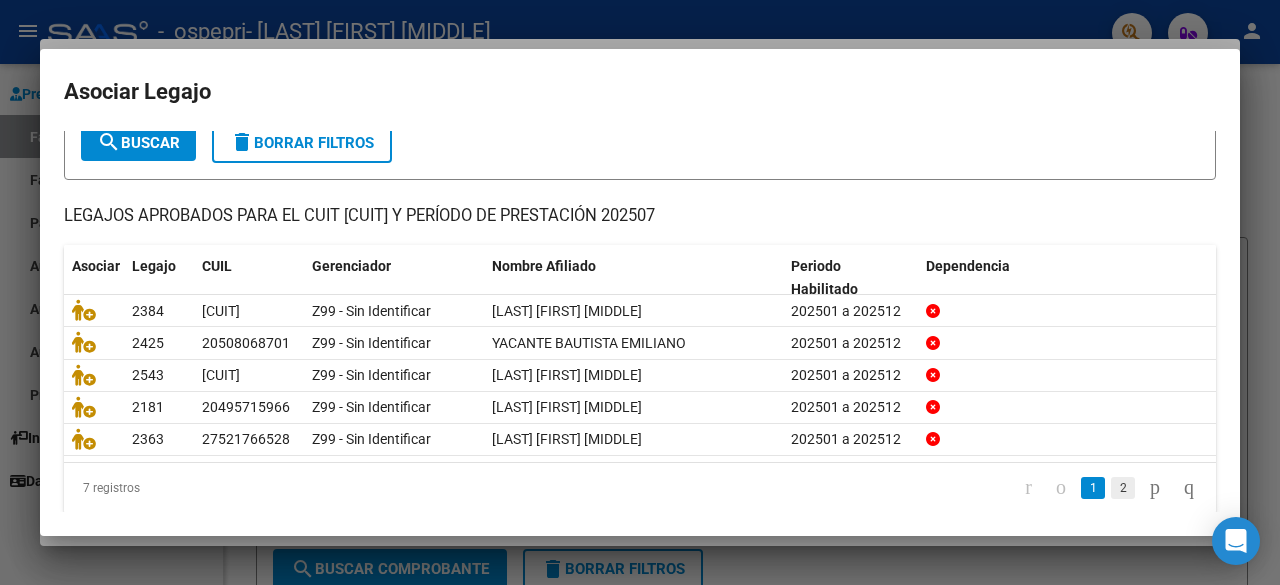 click on "2" 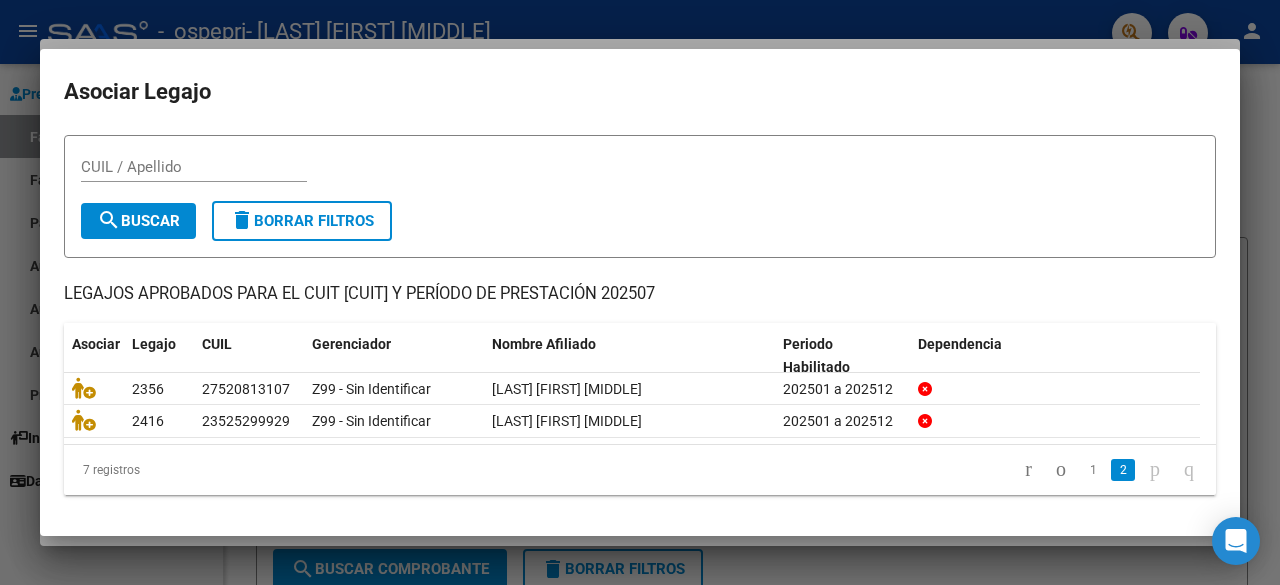 scroll, scrollTop: 41, scrollLeft: 0, axis: vertical 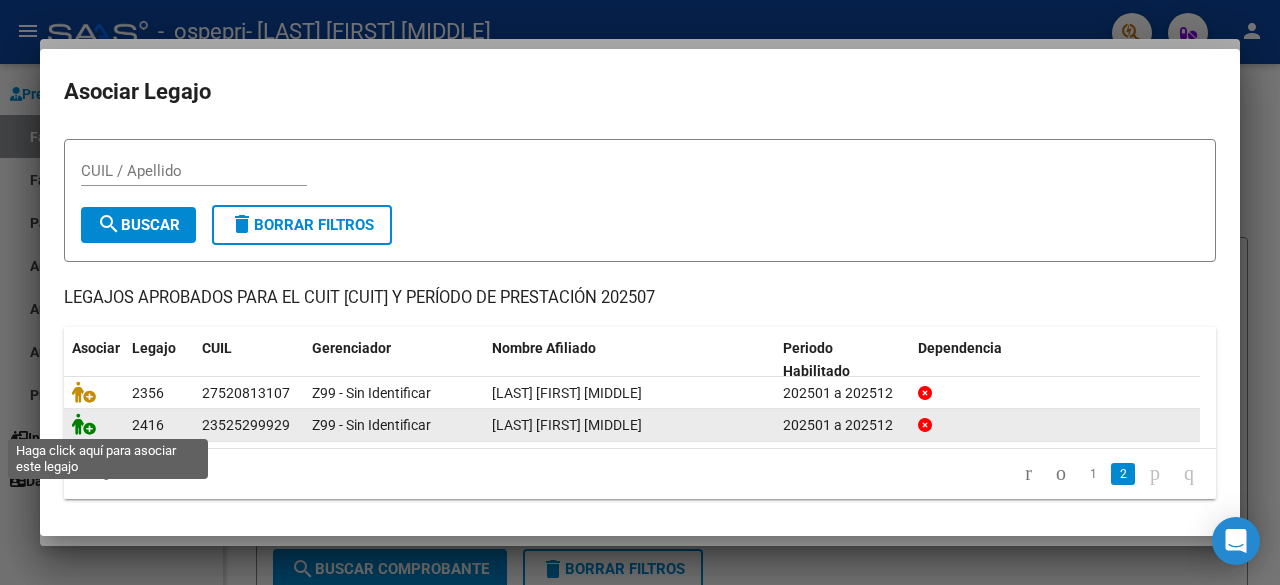 click 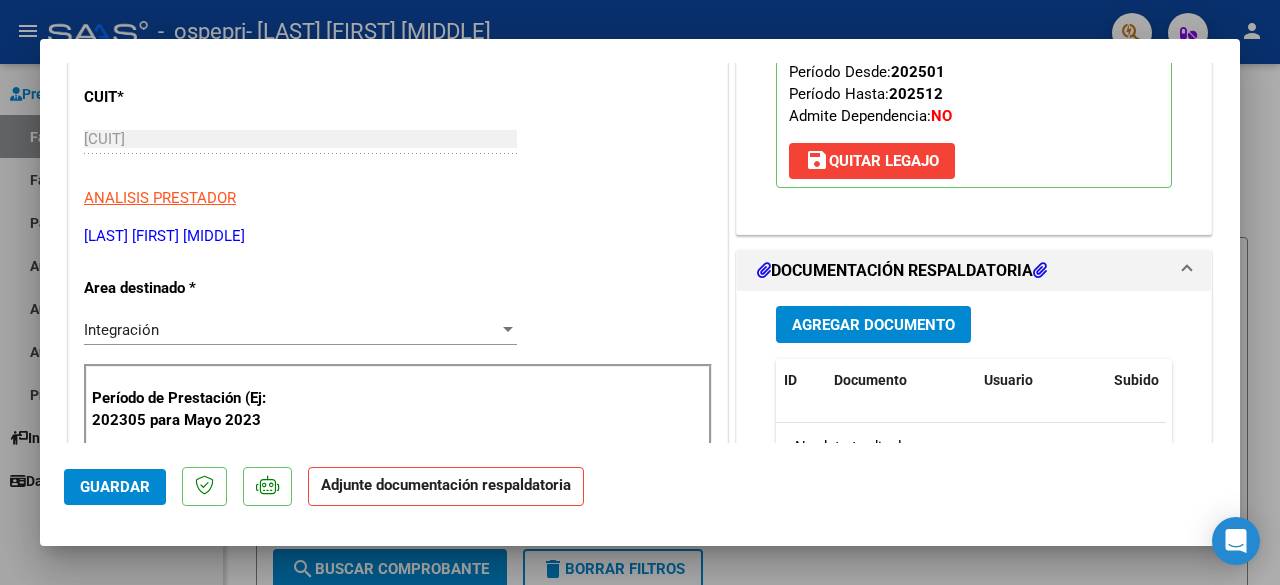 scroll, scrollTop: 325, scrollLeft: 0, axis: vertical 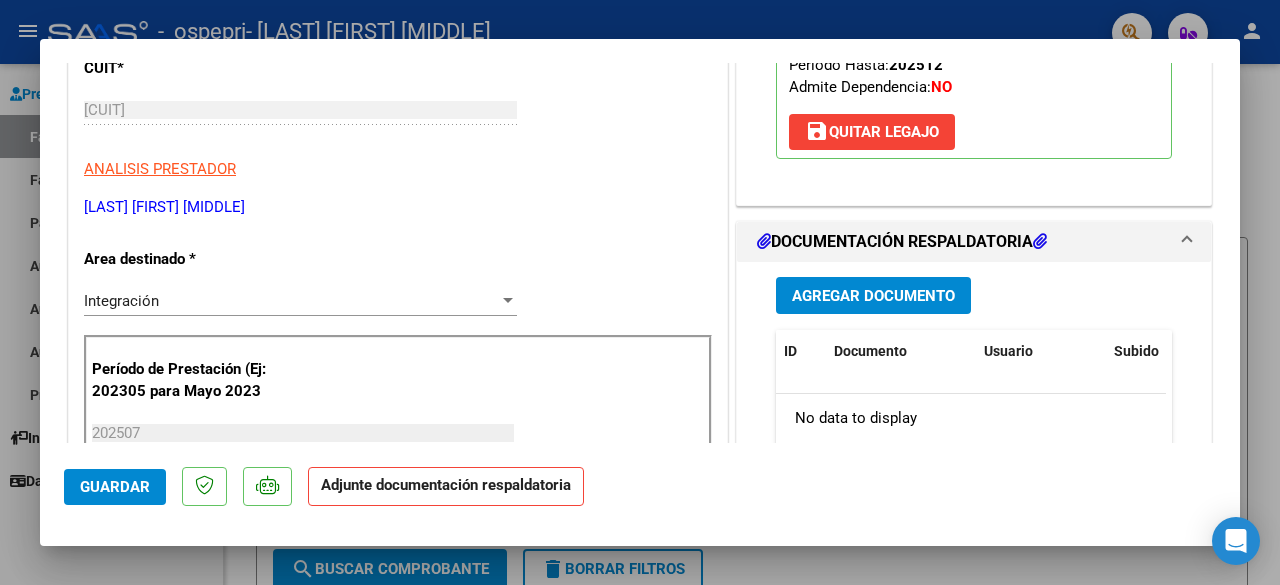 click on "Agregar Documento" at bounding box center (873, 296) 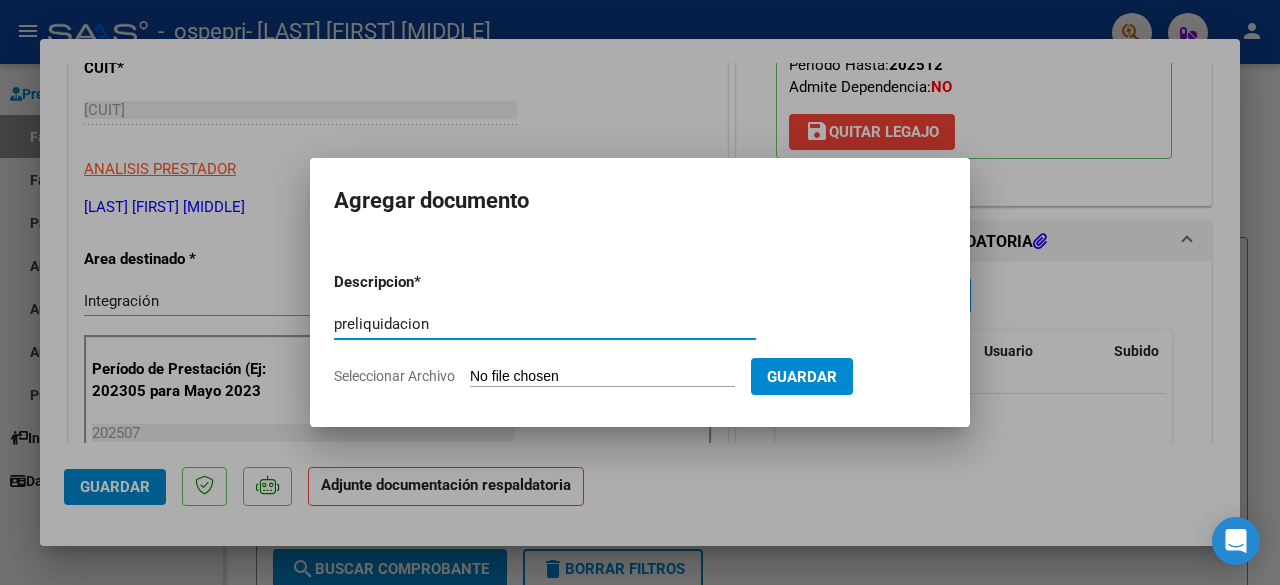 type on "preliquidacion" 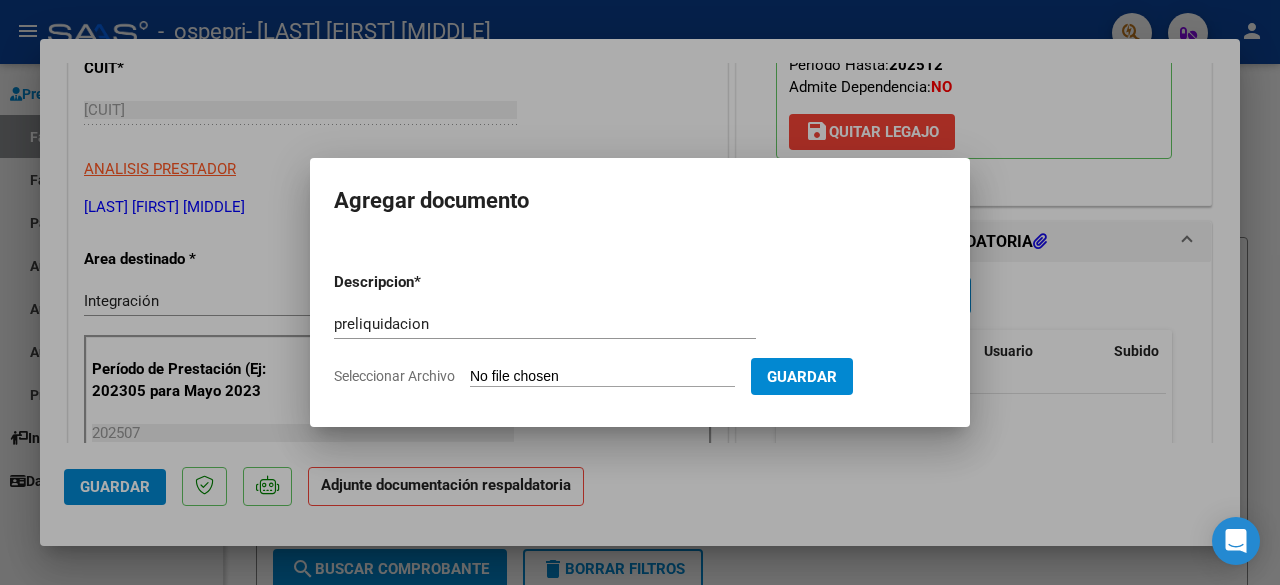 type on "C:\fakepath\[LAST] [FIRST]-PRELIQUIDACIÓN.PDF" 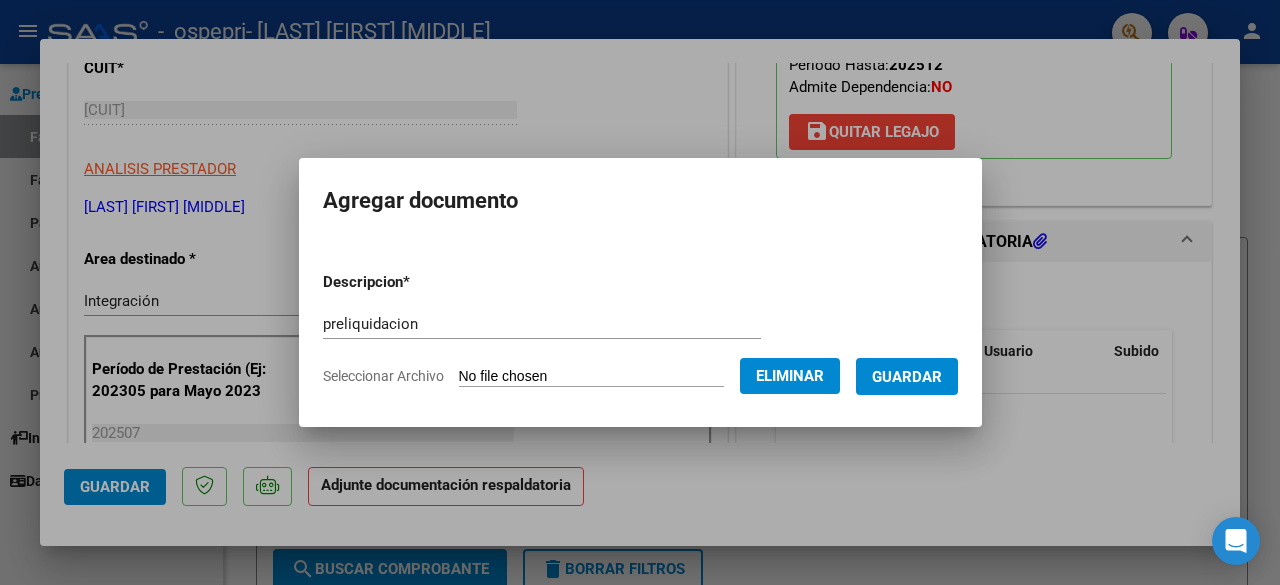click on "Guardar" at bounding box center (907, 377) 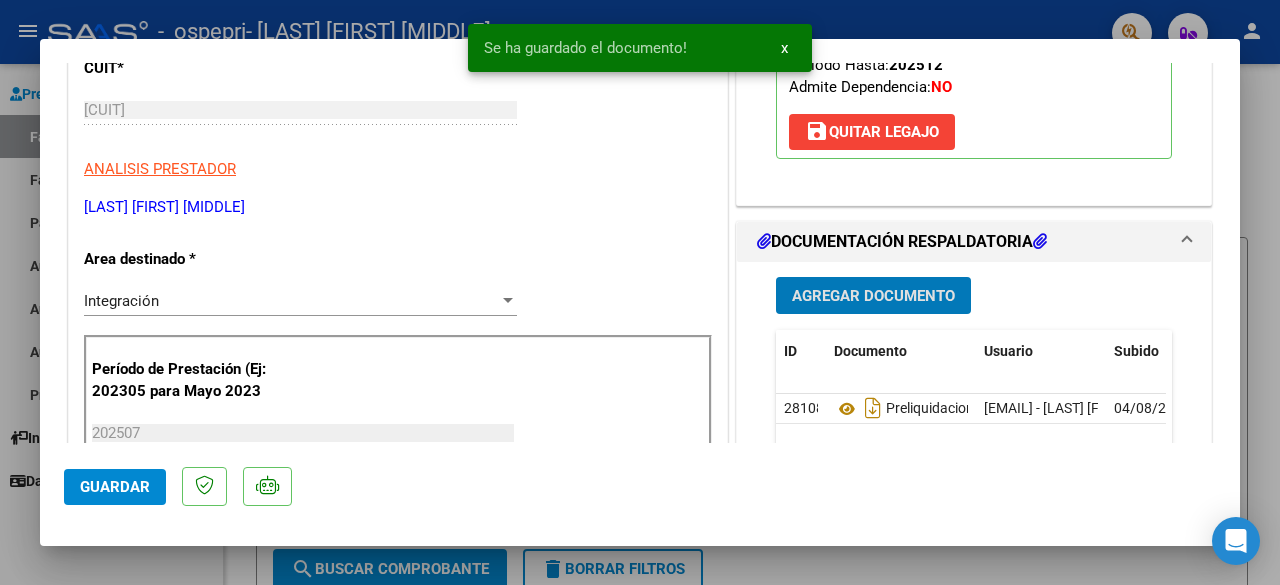 click on "Agregar Documento" at bounding box center [873, 296] 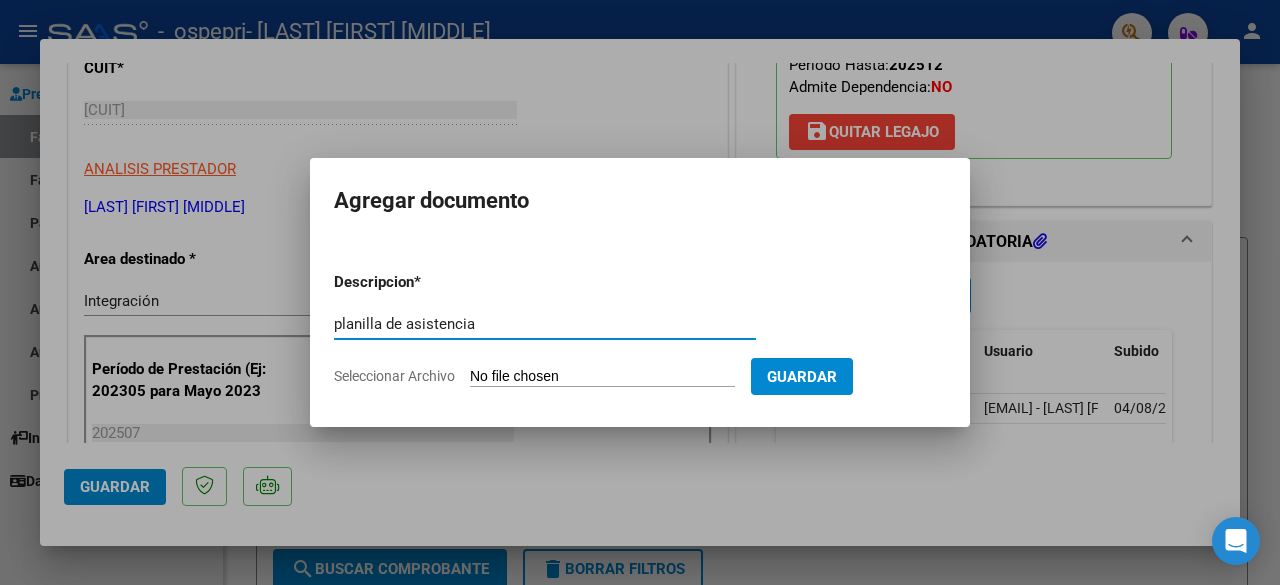 drag, startPoint x: 454, startPoint y: 339, endPoint x: 320, endPoint y: 374, distance: 138.49548 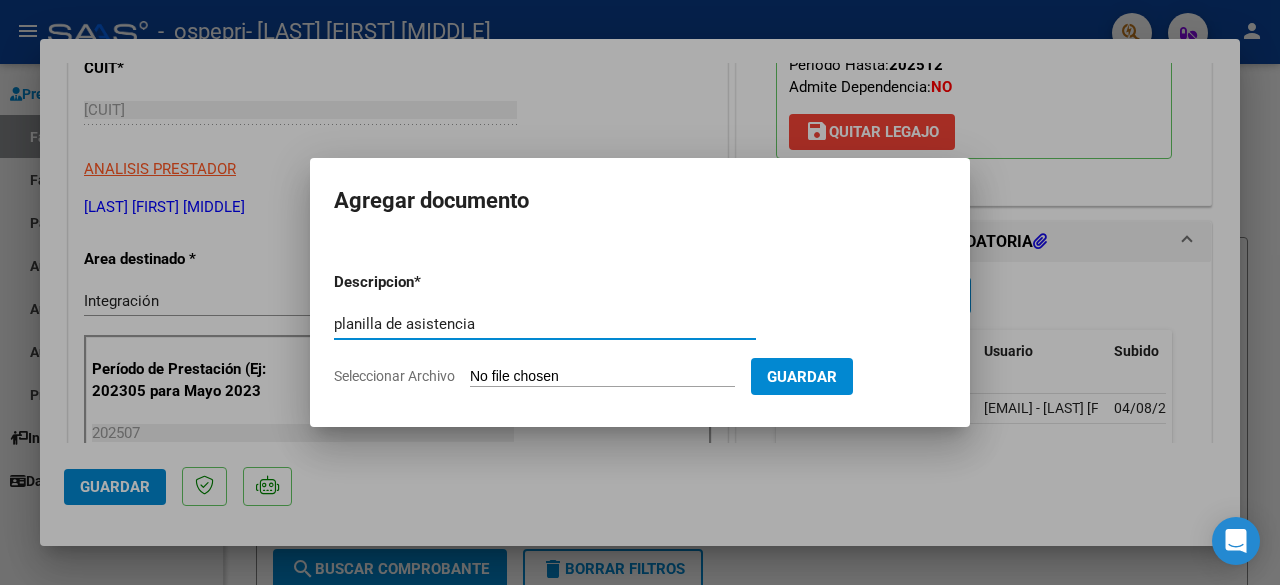 type on "planilla de asistencia" 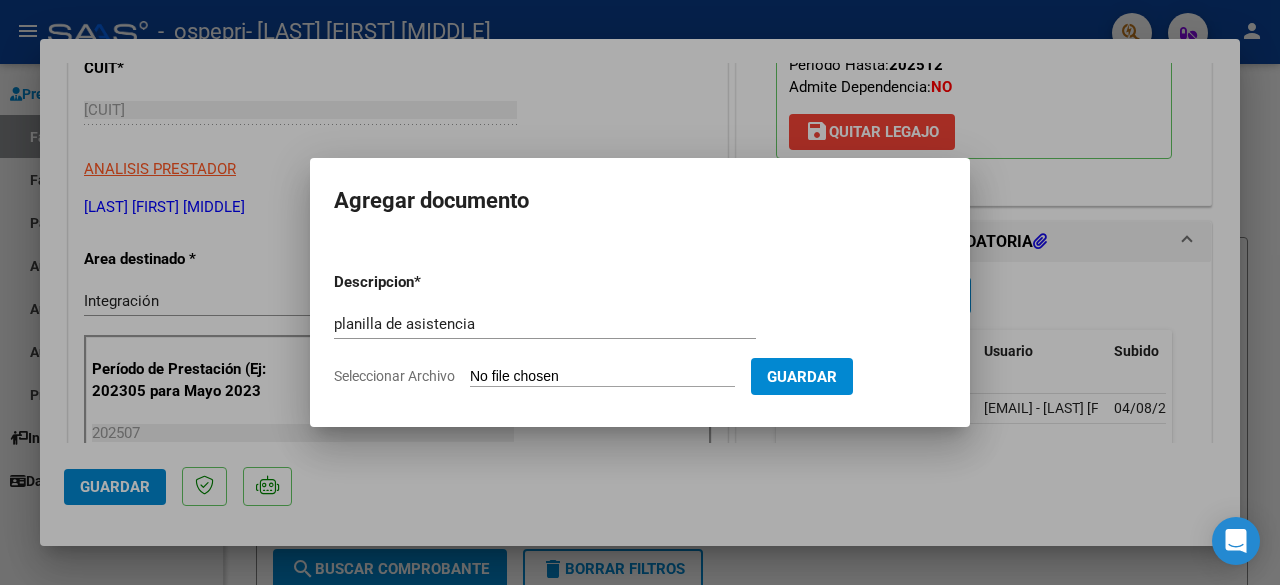 type on "C:\fakepath\[LAST] [FIRST] -planilla DE ASISTENCIA.PDF" 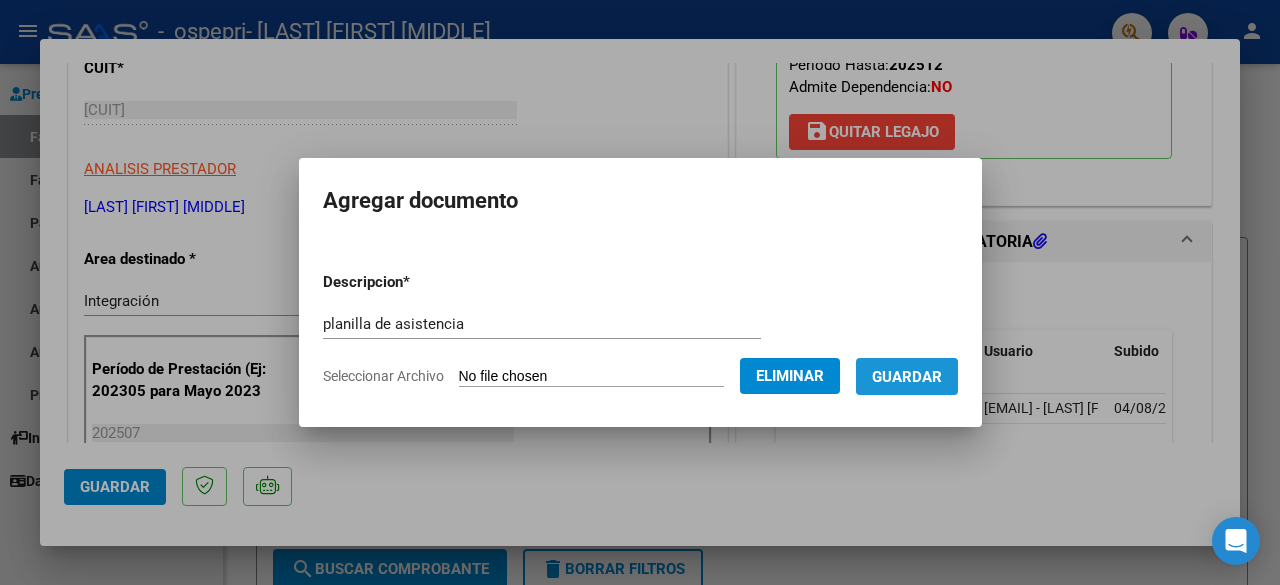 click on "Guardar" at bounding box center [907, 377] 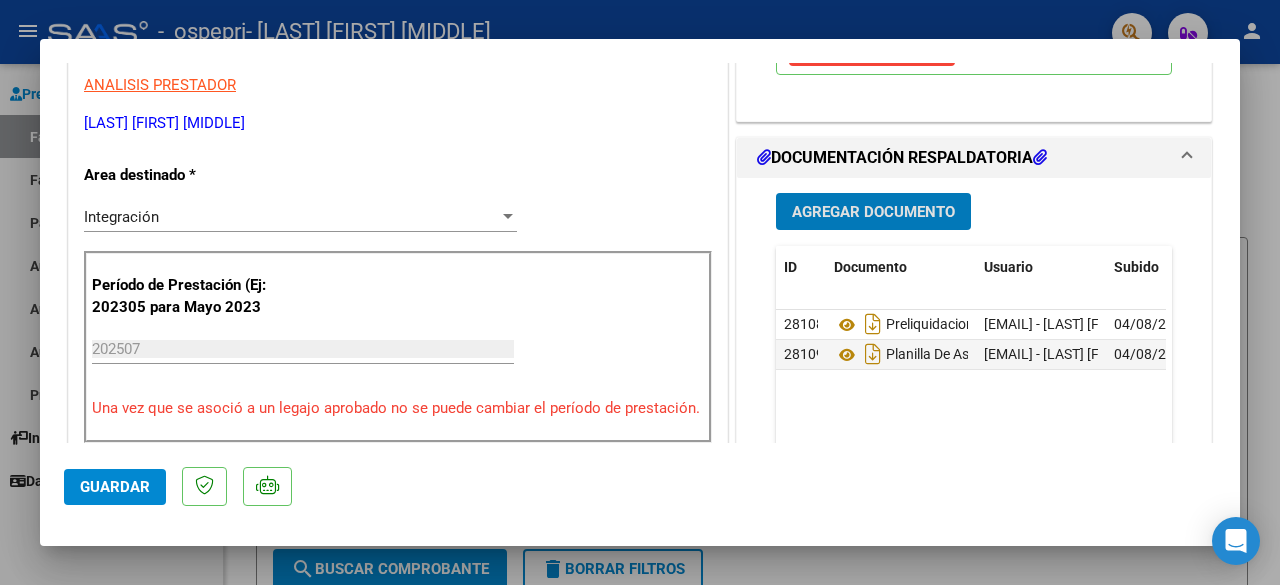 scroll, scrollTop: 410, scrollLeft: 0, axis: vertical 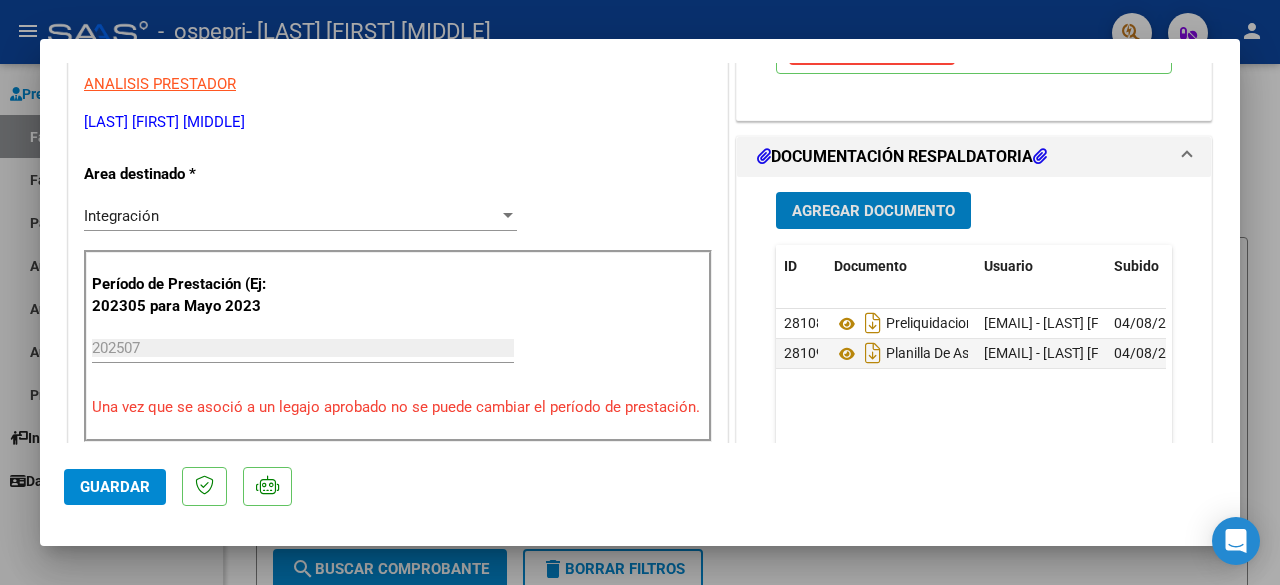 click on "Guardar" 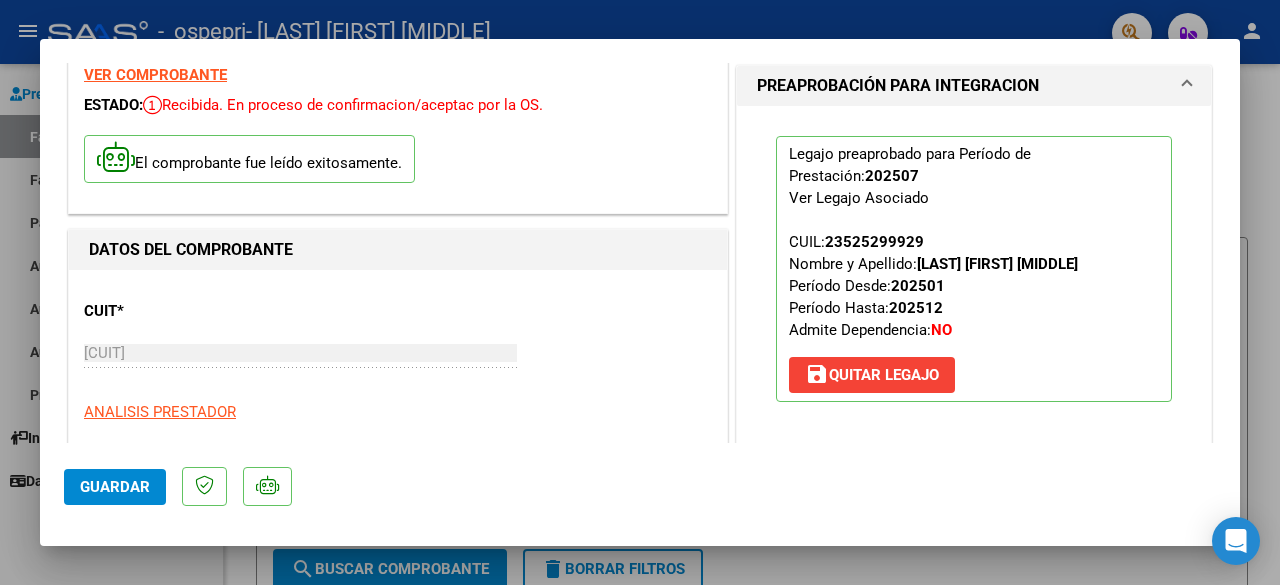 scroll, scrollTop: 0, scrollLeft: 0, axis: both 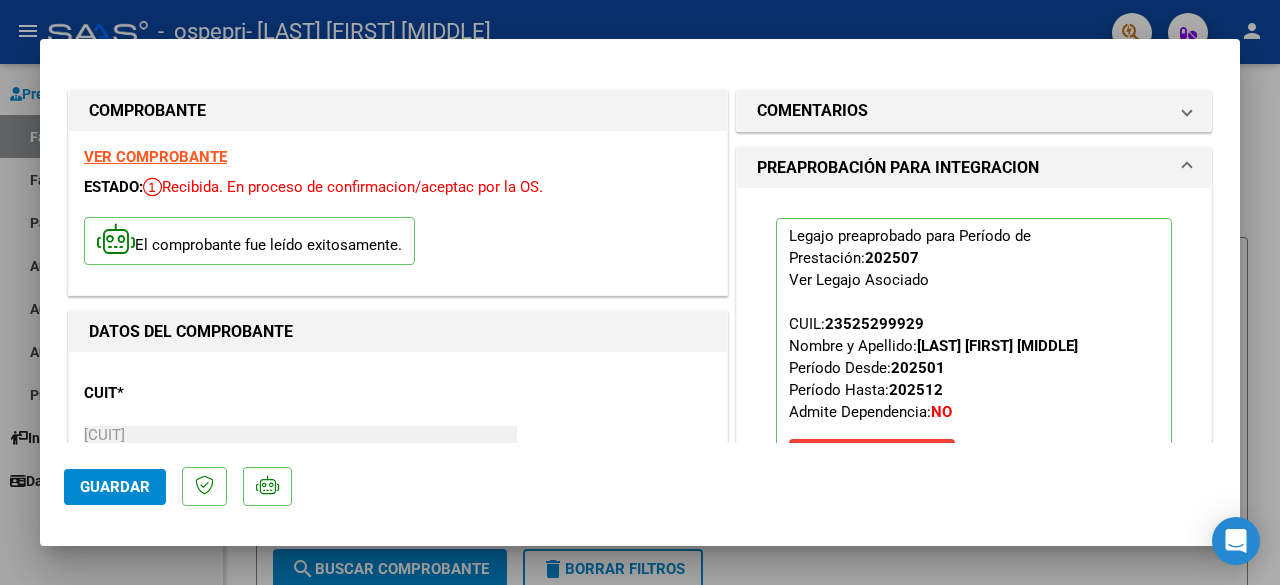 click at bounding box center [640, 292] 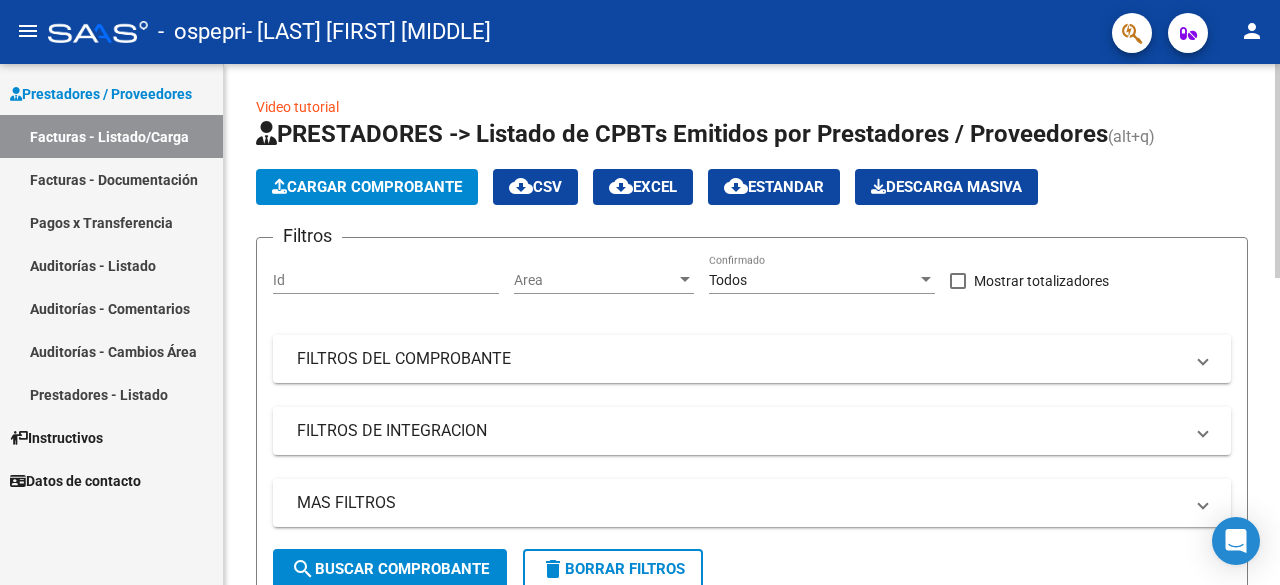 click on "Cargar Comprobante" 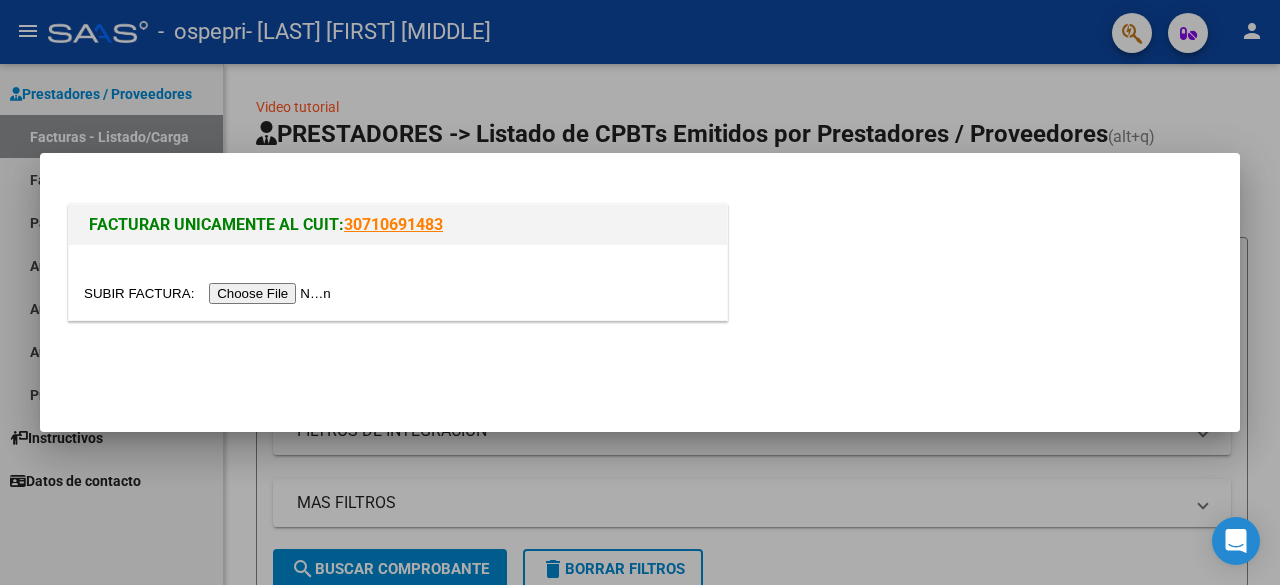 click at bounding box center (210, 293) 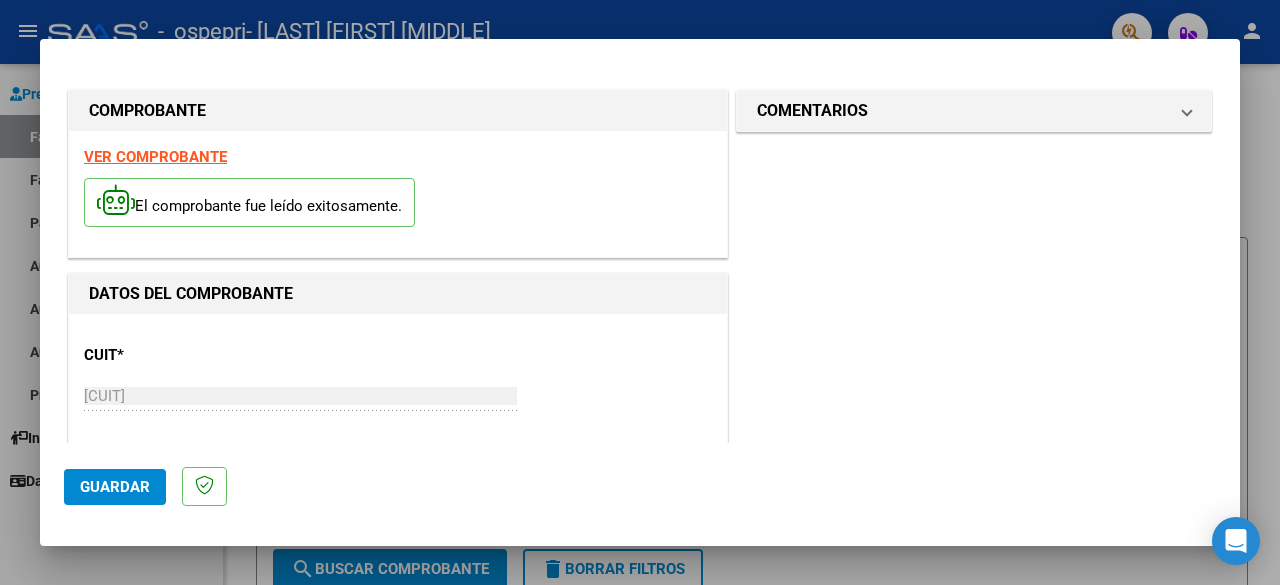 click on "VER COMPROBANTE" at bounding box center (155, 157) 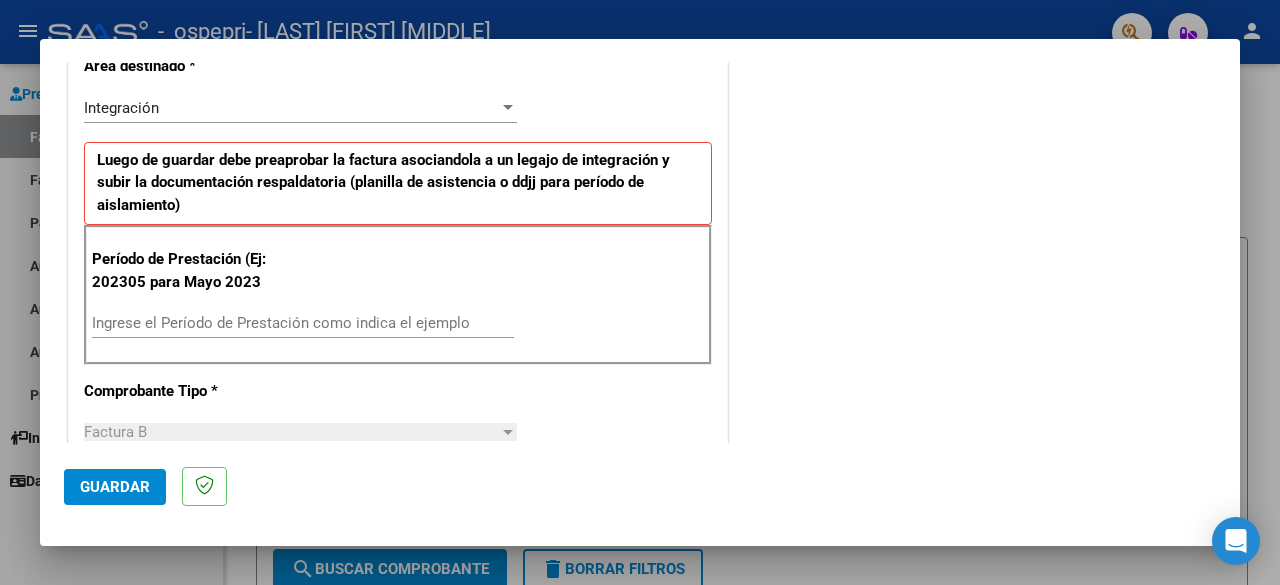 scroll, scrollTop: 474, scrollLeft: 0, axis: vertical 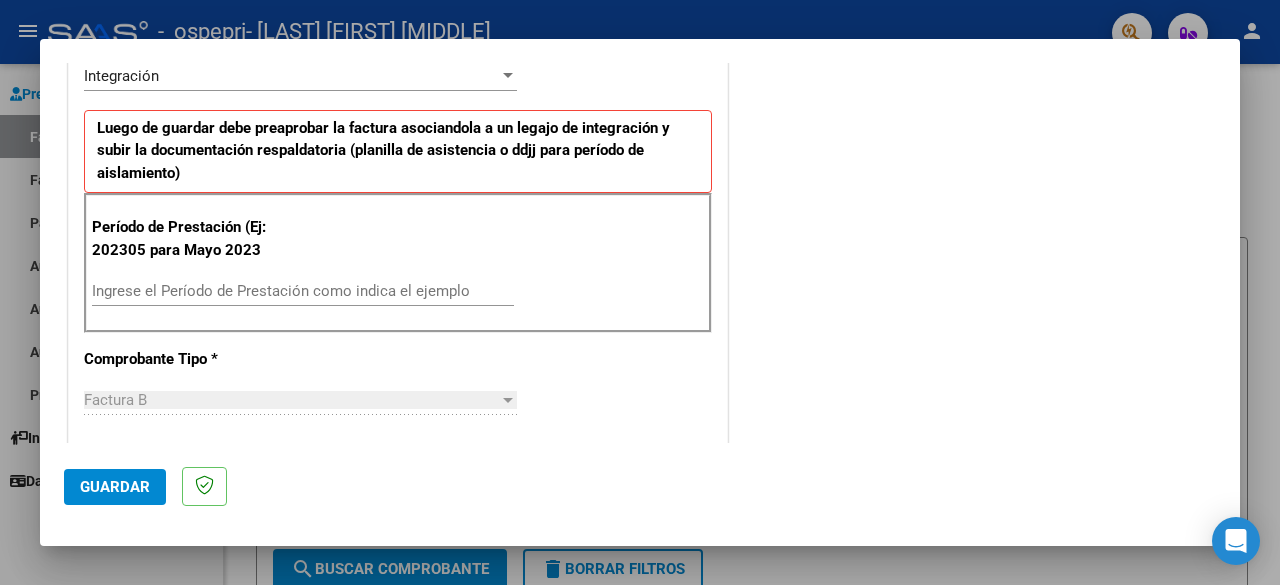 click on "Ingrese el Período de Prestación como indica el ejemplo" at bounding box center [303, 291] 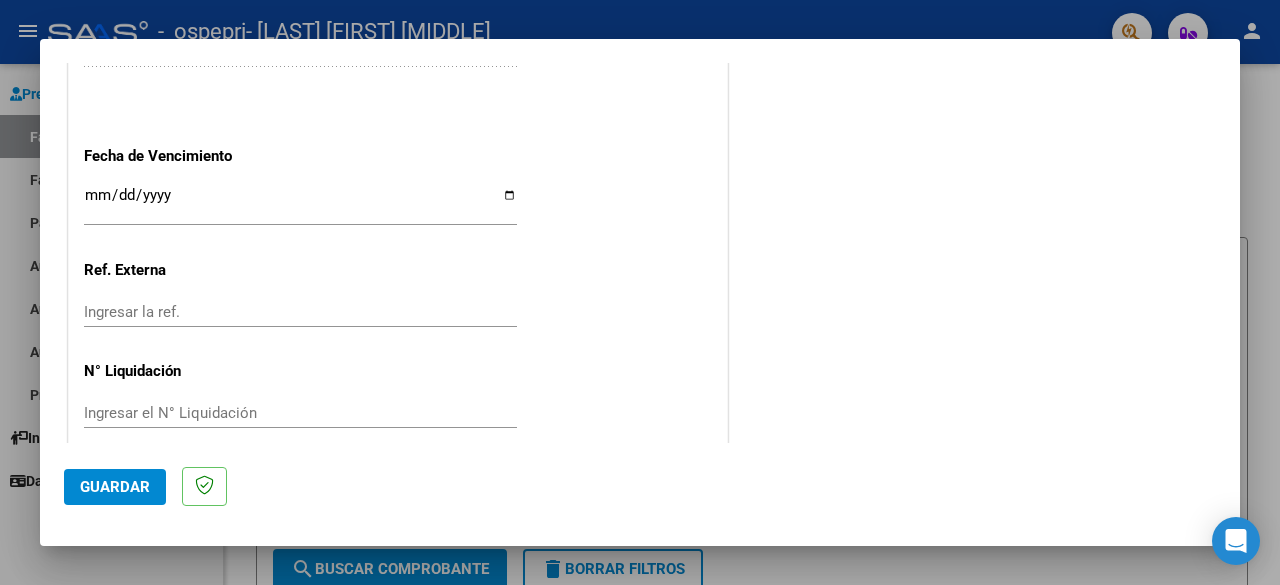 scroll, scrollTop: 1366, scrollLeft: 0, axis: vertical 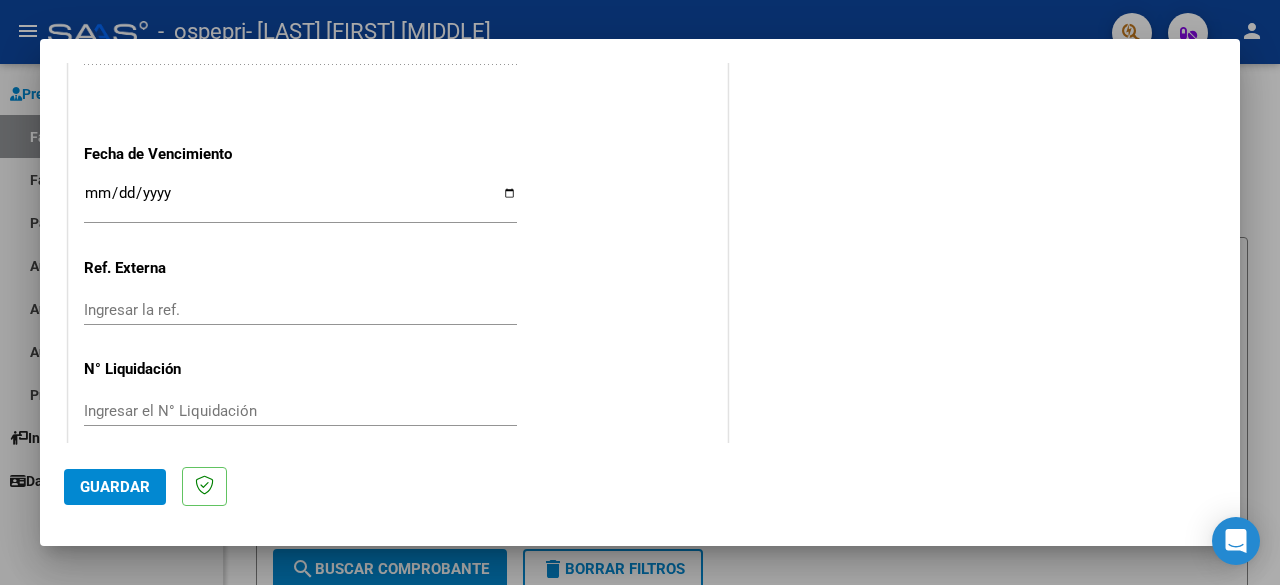 type on "202507" 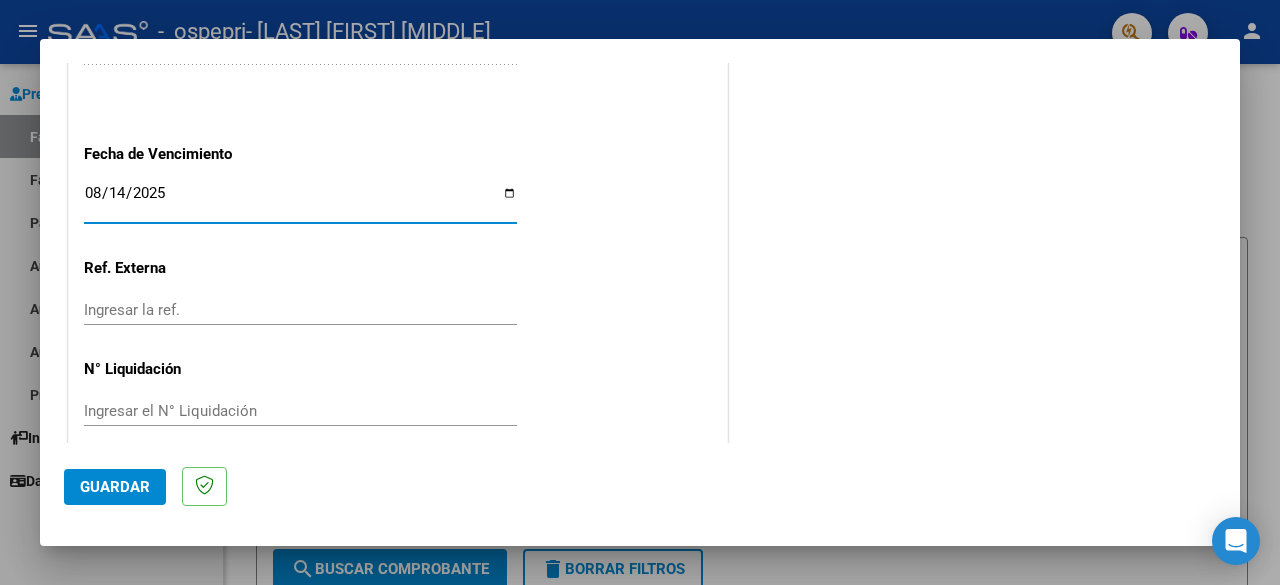 type on "2025-08-14" 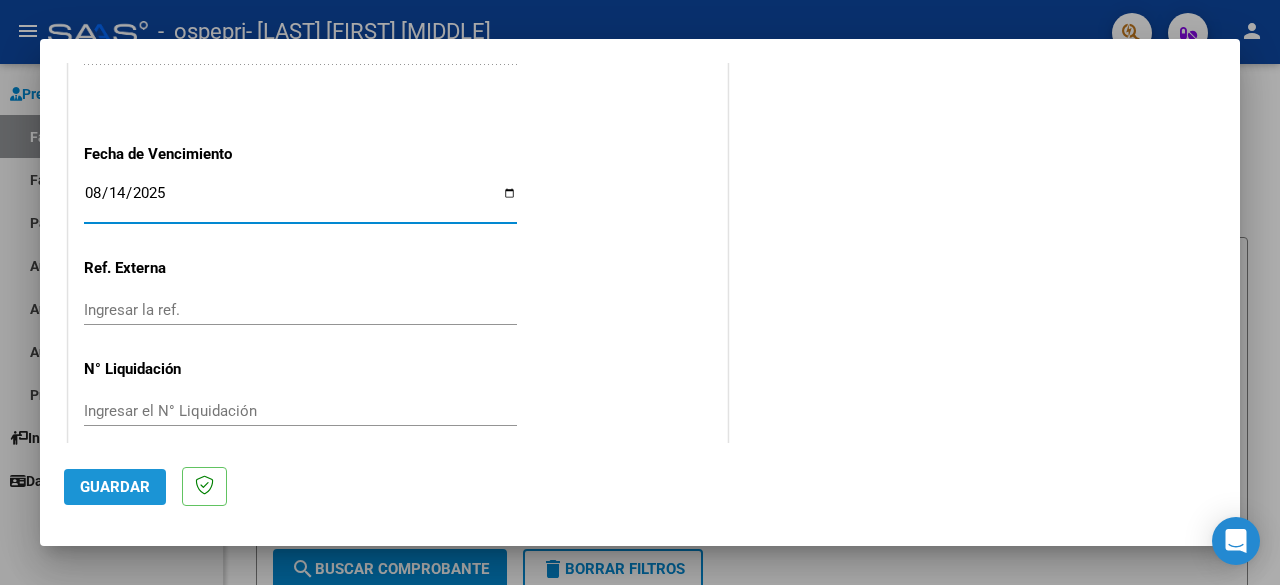 click on "Guardar" 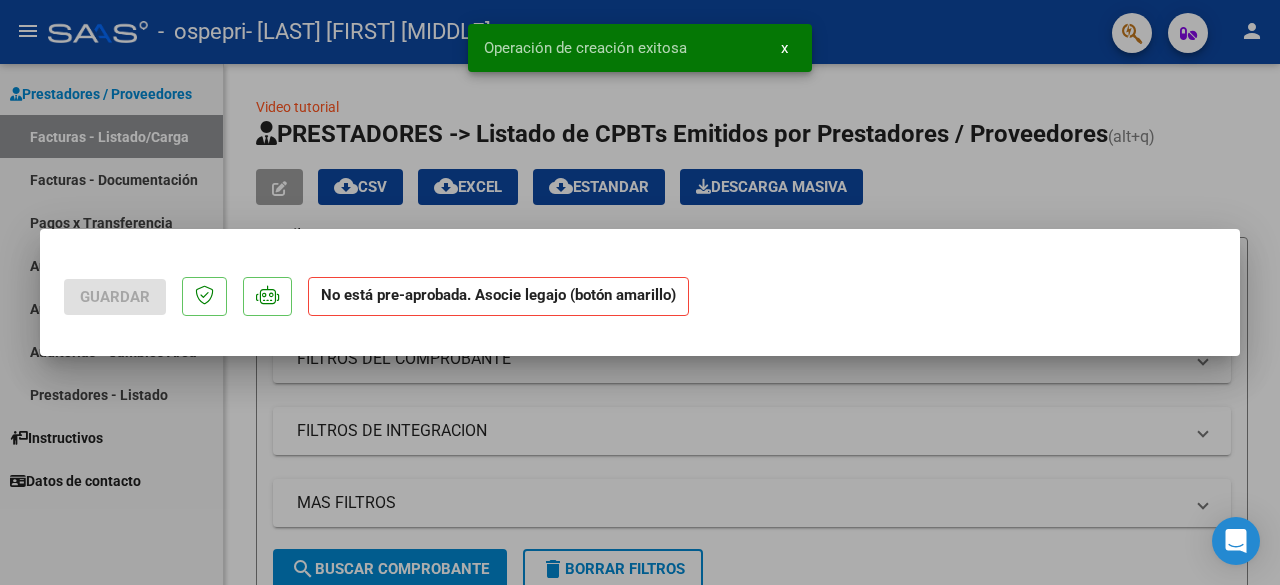 scroll, scrollTop: 0, scrollLeft: 0, axis: both 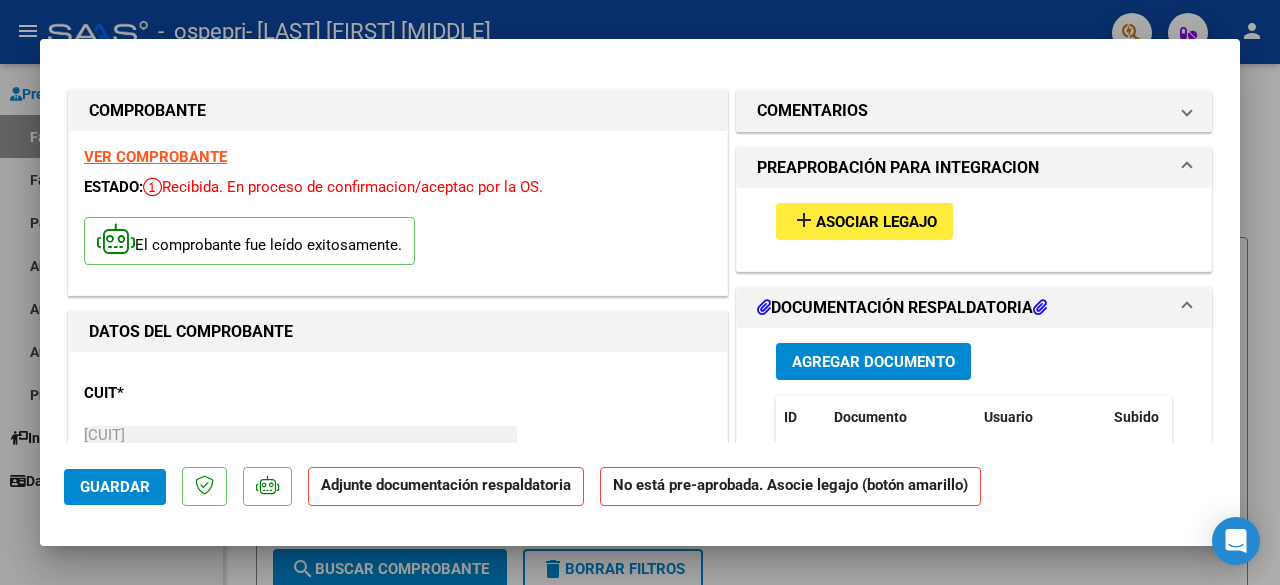 click on "add" at bounding box center (804, 220) 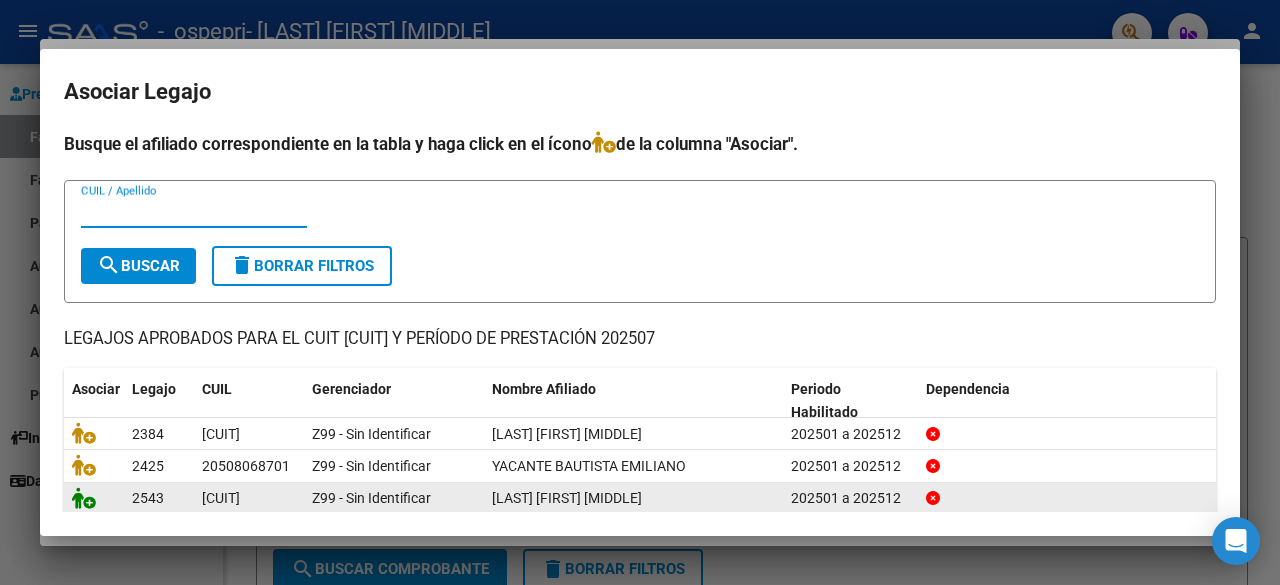 click 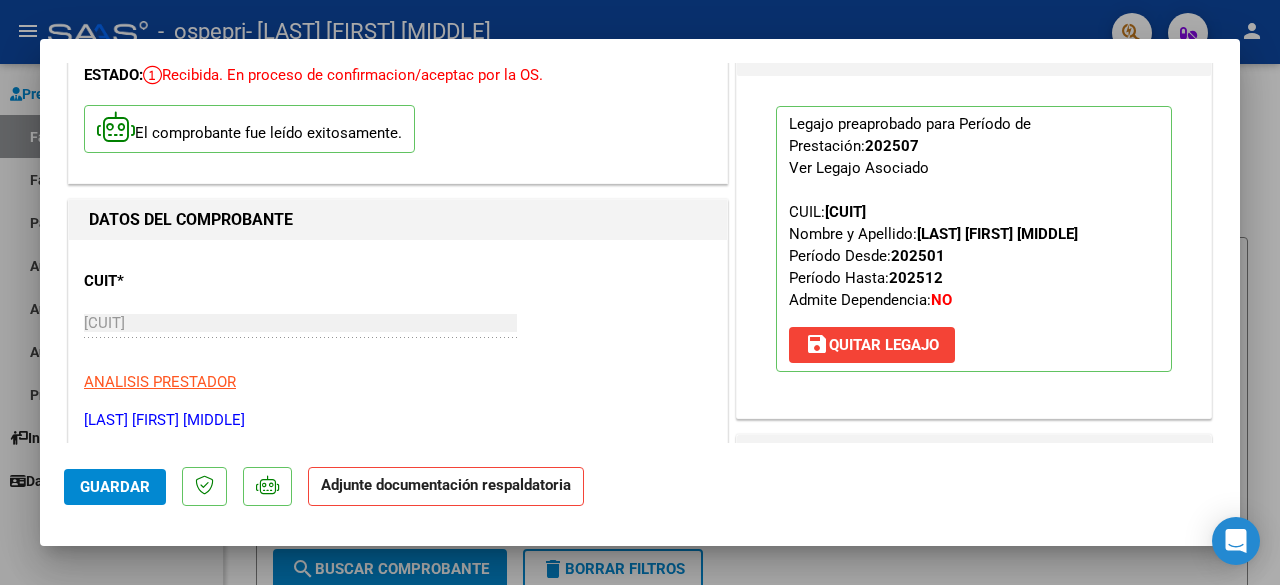 scroll, scrollTop: 194, scrollLeft: 0, axis: vertical 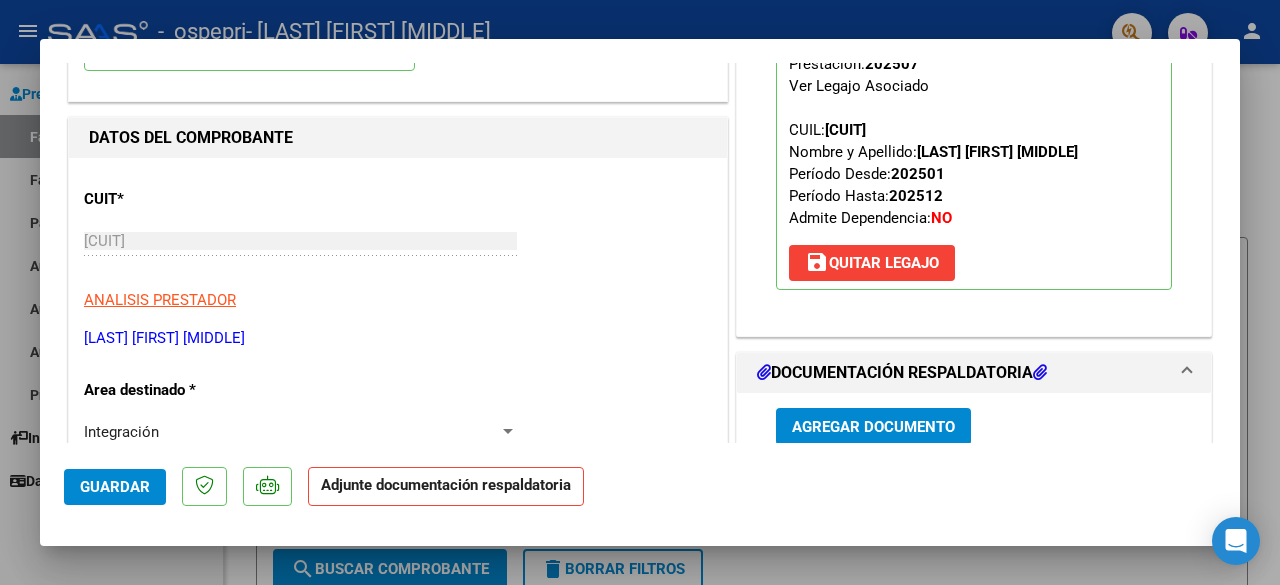 click on "Agregar Documento" at bounding box center (873, 427) 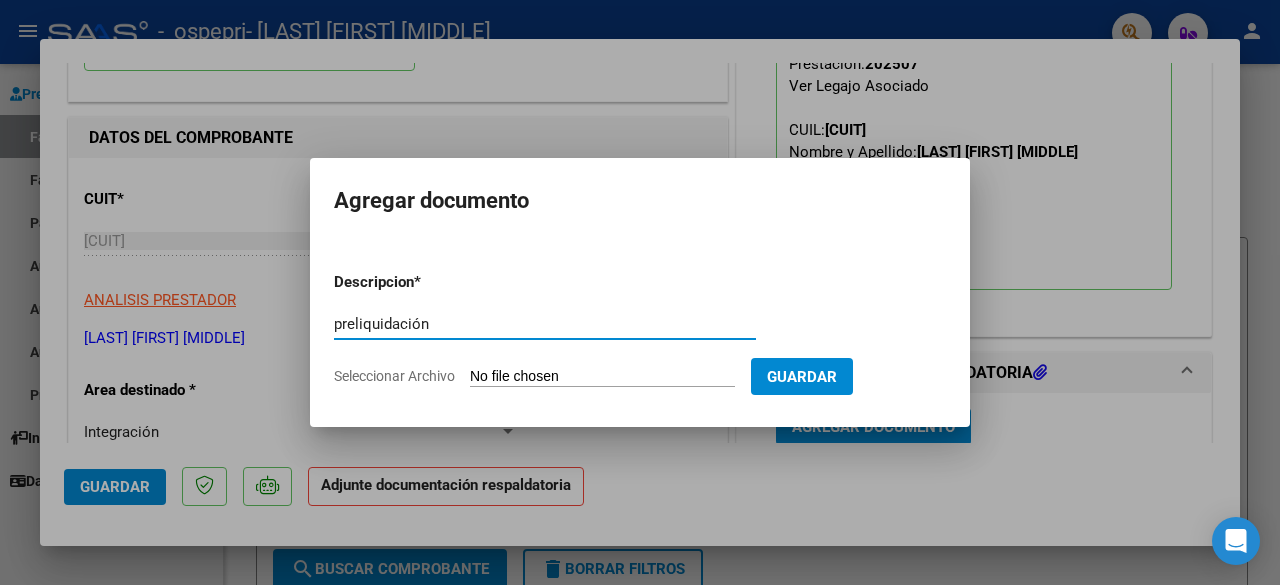 type on "preliquidación" 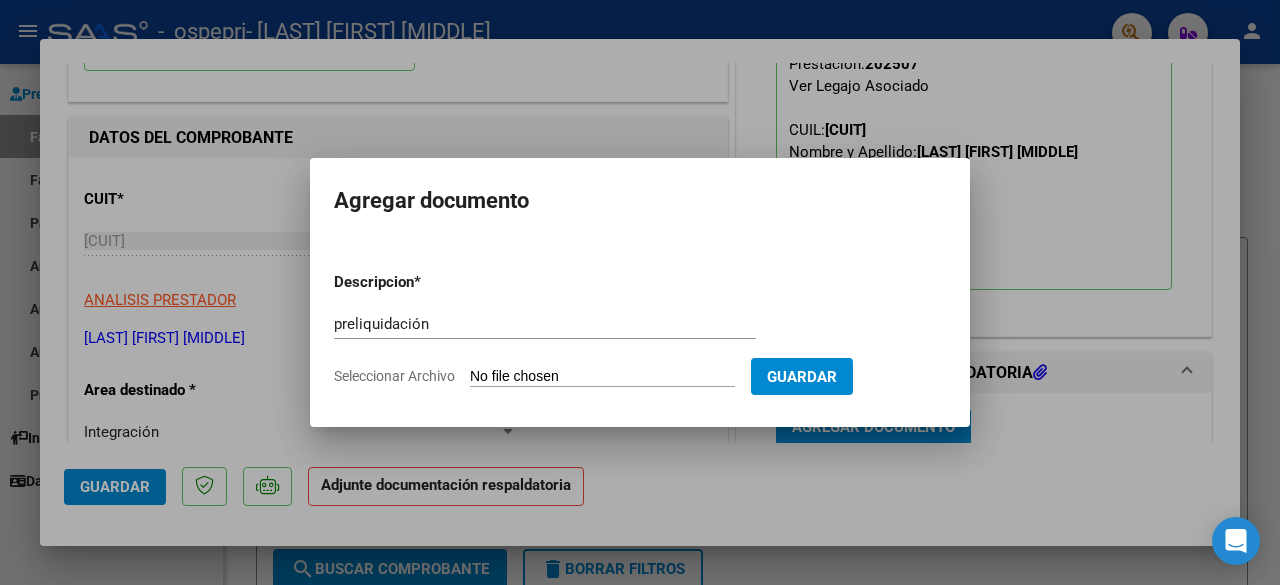 type on "C:\fakepath\[LAST] [FIRST] -PRELIQUIDACIÓN.PDF" 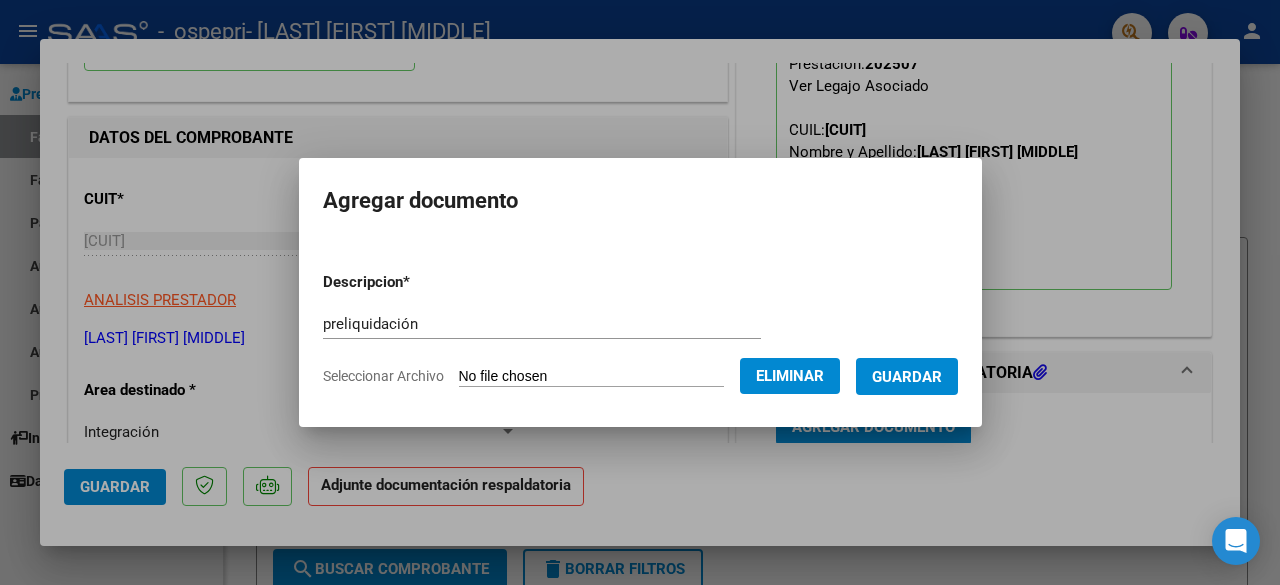 click on "Guardar" at bounding box center [907, 377] 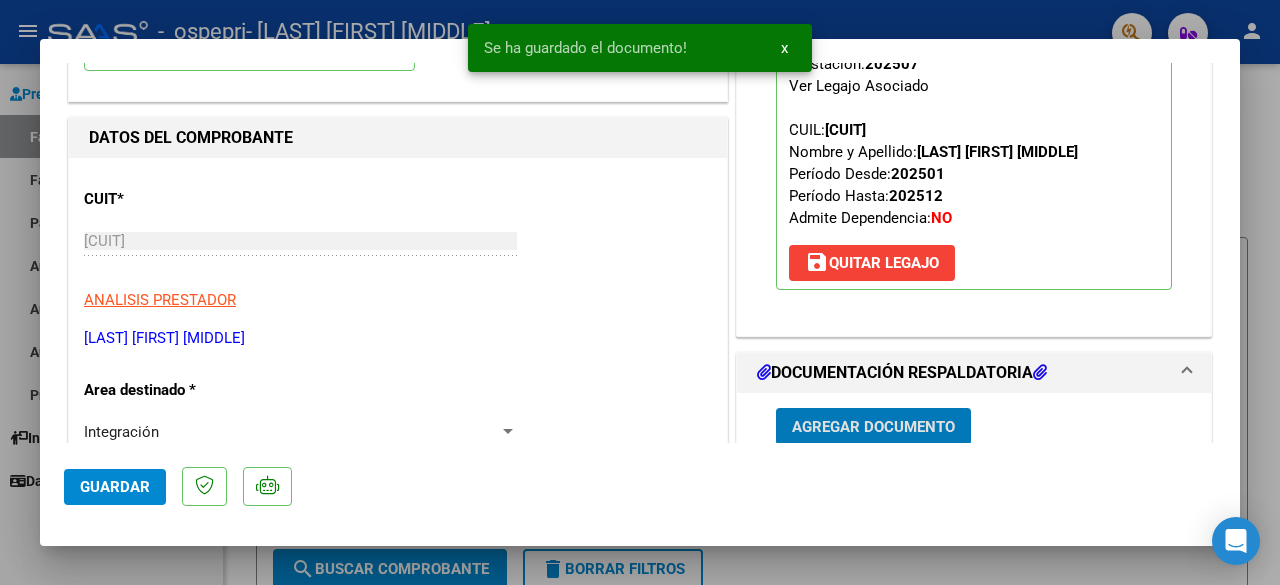 click on "Agregar Documento" at bounding box center (873, 427) 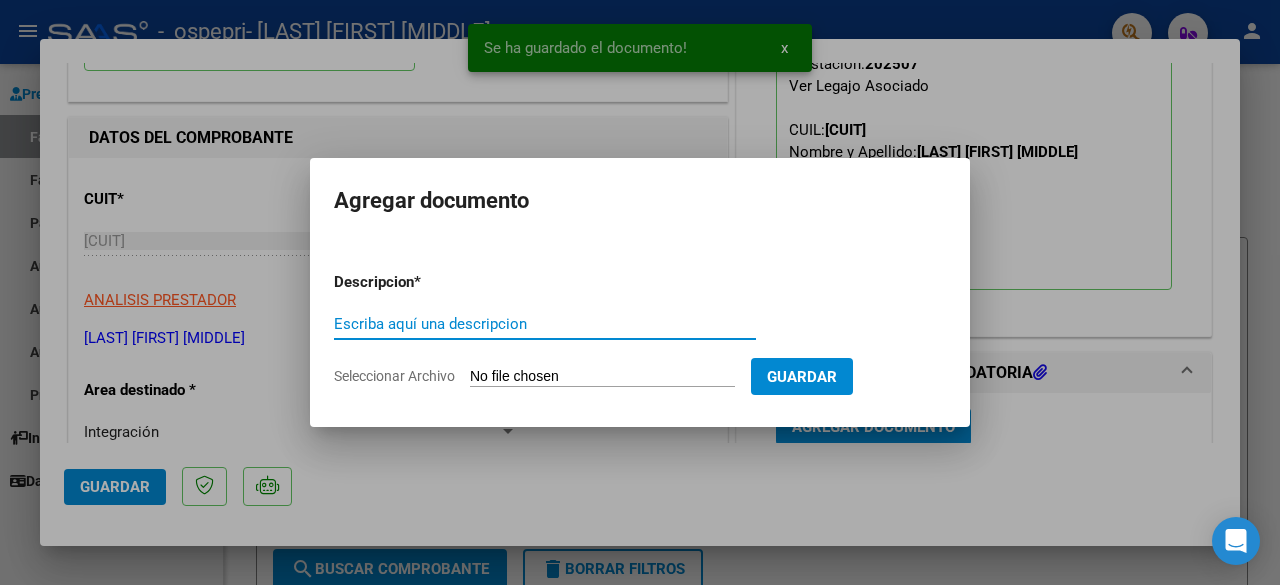 paste on "planilla de asistencia" 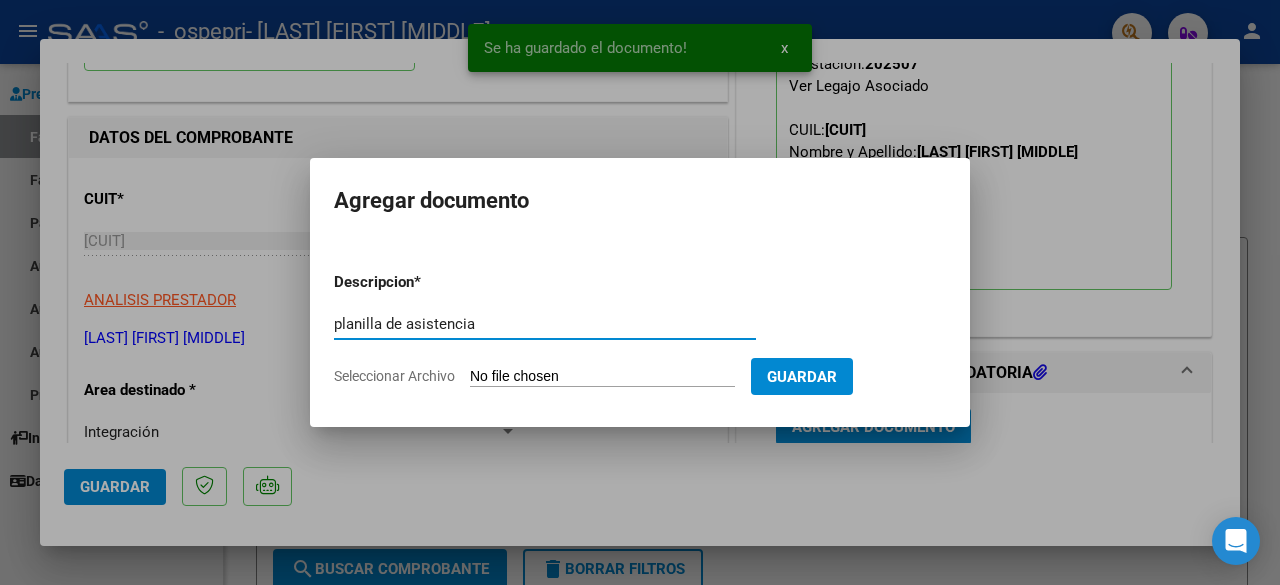 type on "planilla de asistencia" 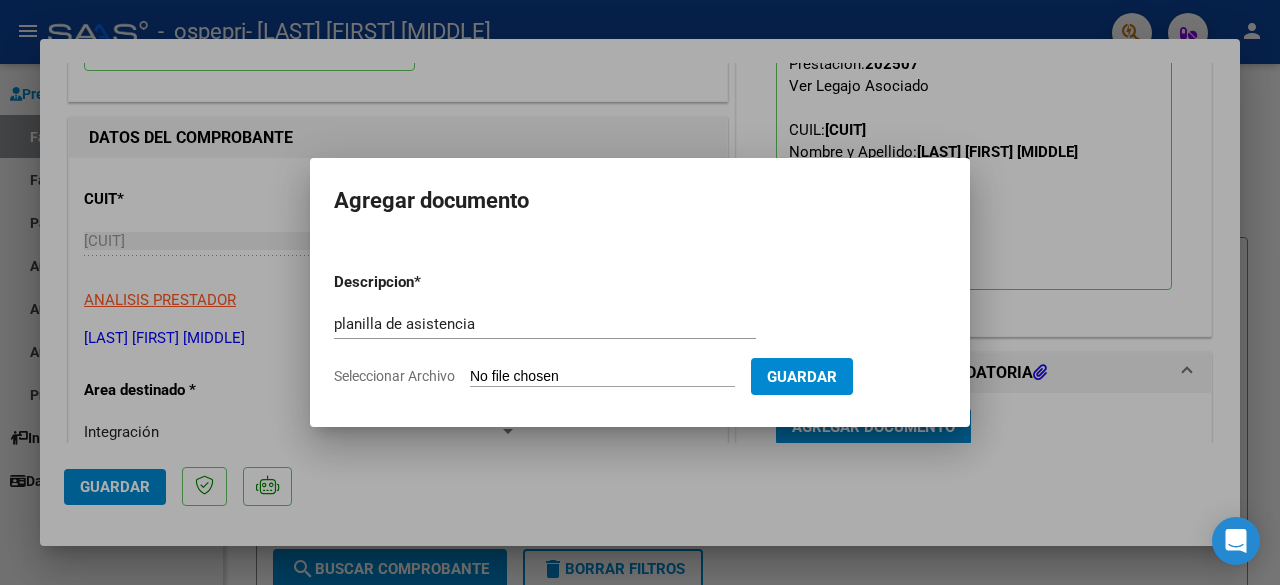 type on "C:\fakepath\[LAST] [FIRST] -planilla DE ASISTENCIA.PDF" 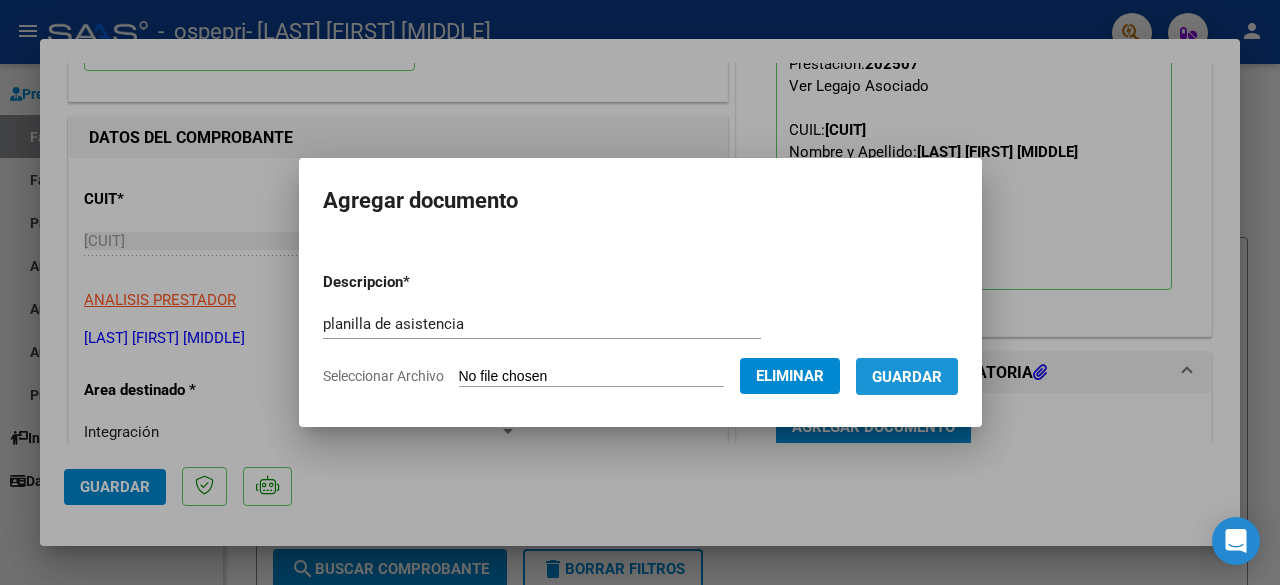click on "Guardar" at bounding box center [907, 377] 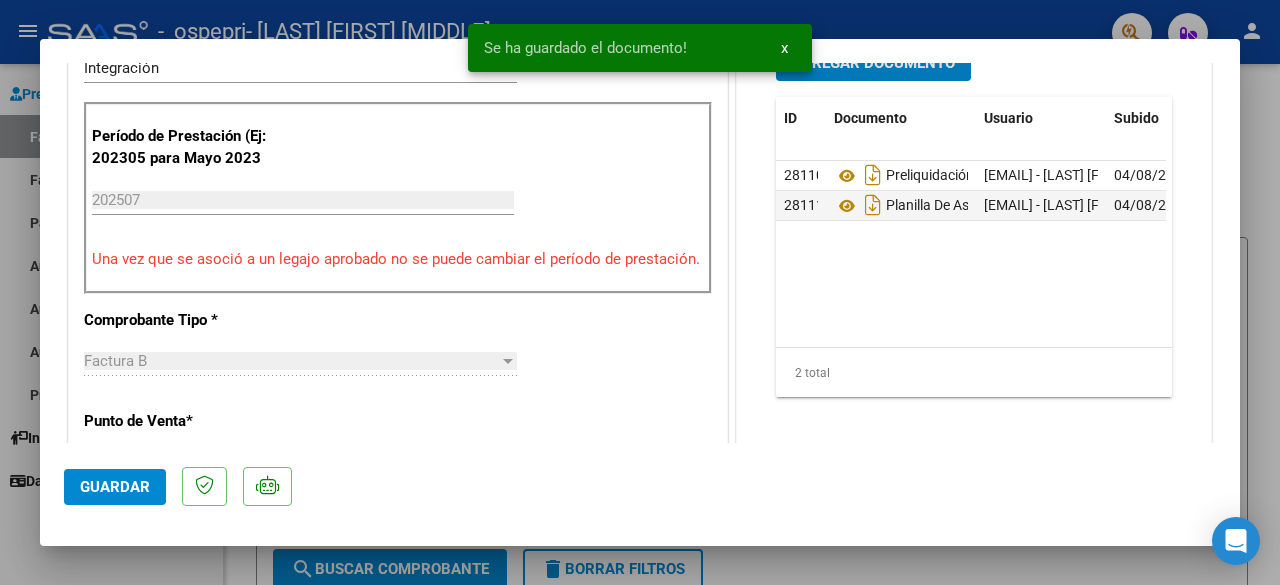 scroll, scrollTop: 576, scrollLeft: 0, axis: vertical 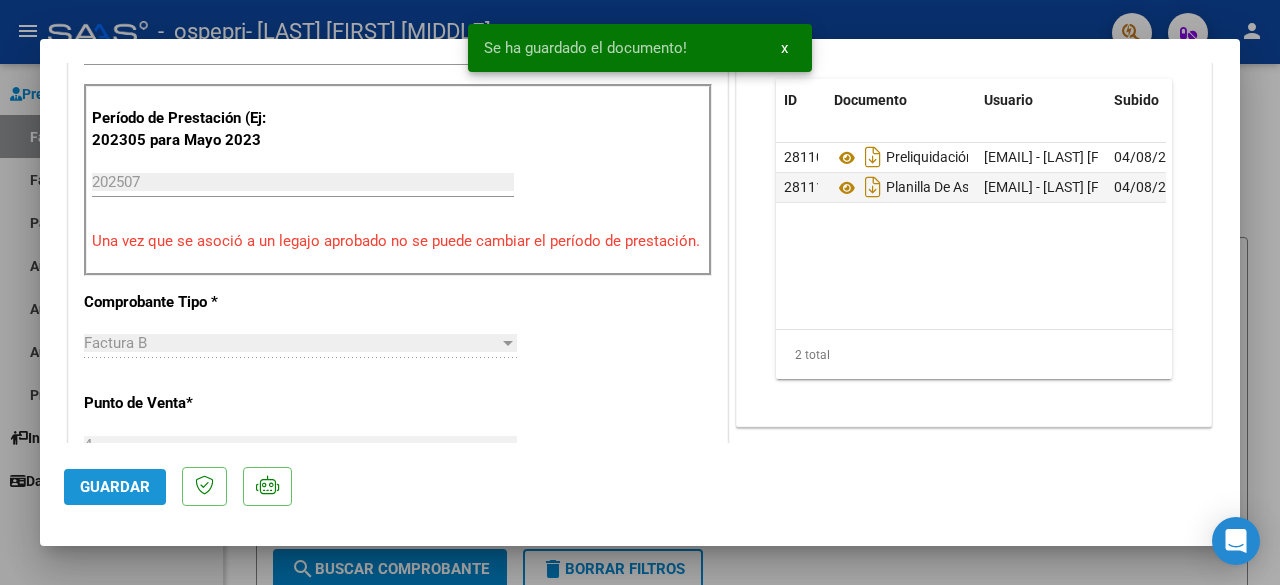 click on "Guardar" 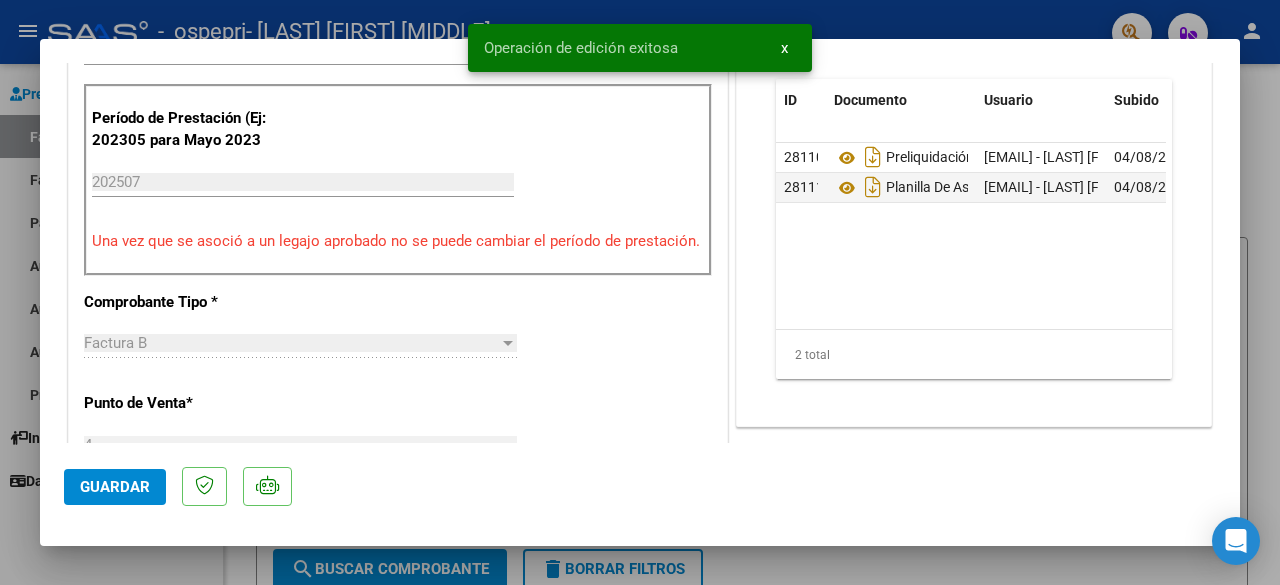click at bounding box center [640, 292] 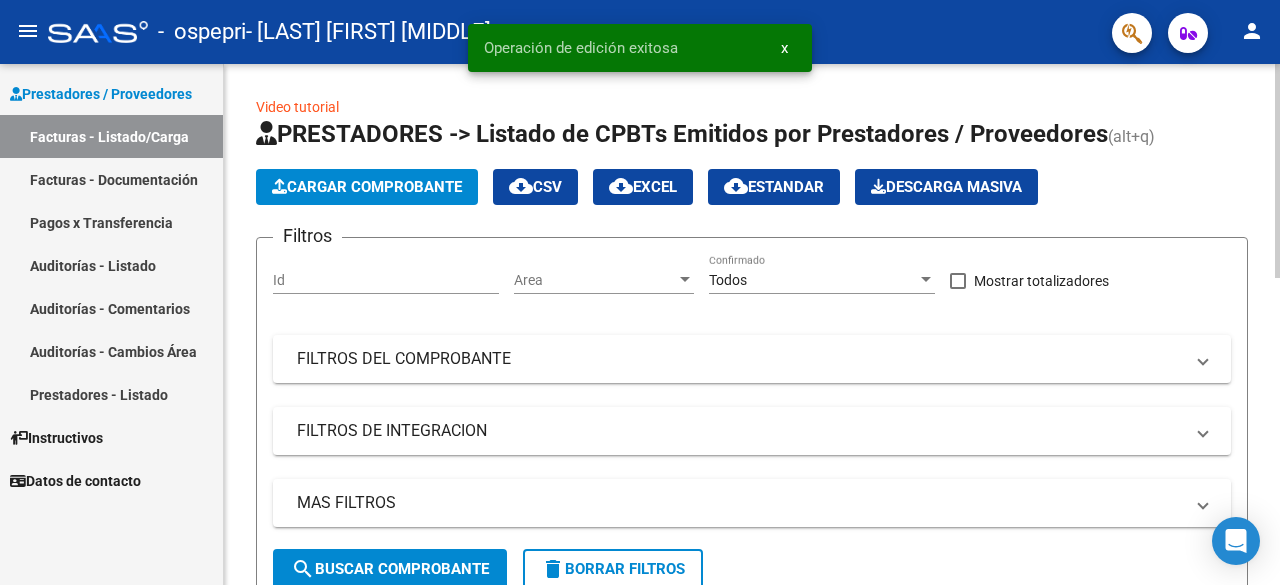 click on "Cargar Comprobante" 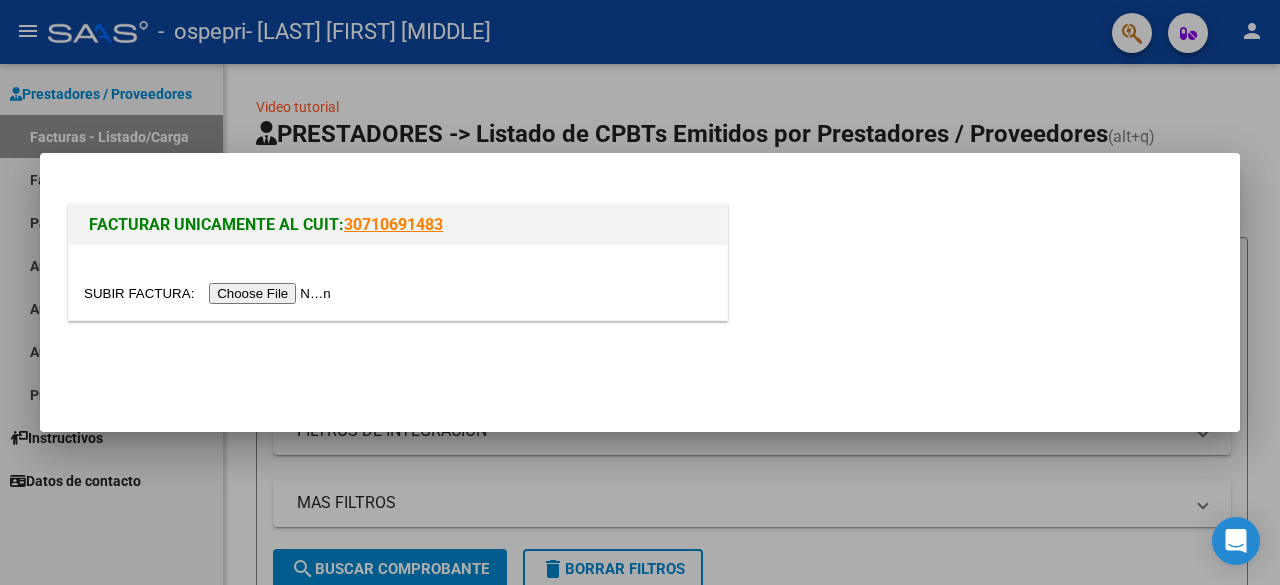 click at bounding box center (210, 293) 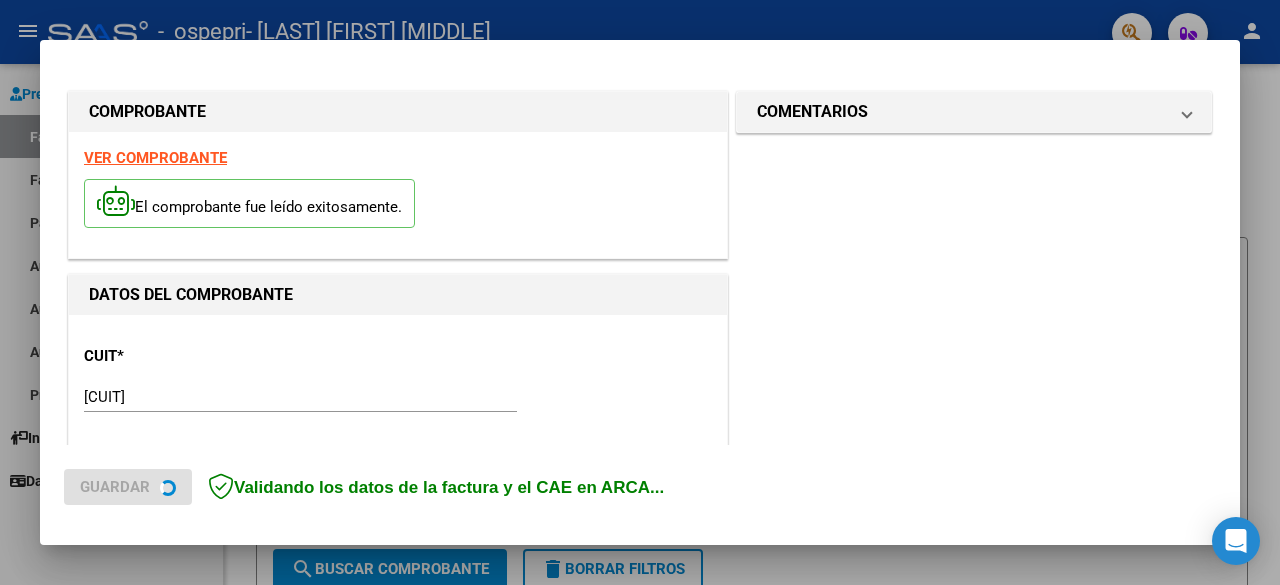 click on "VER COMPROBANTE" at bounding box center (155, 158) 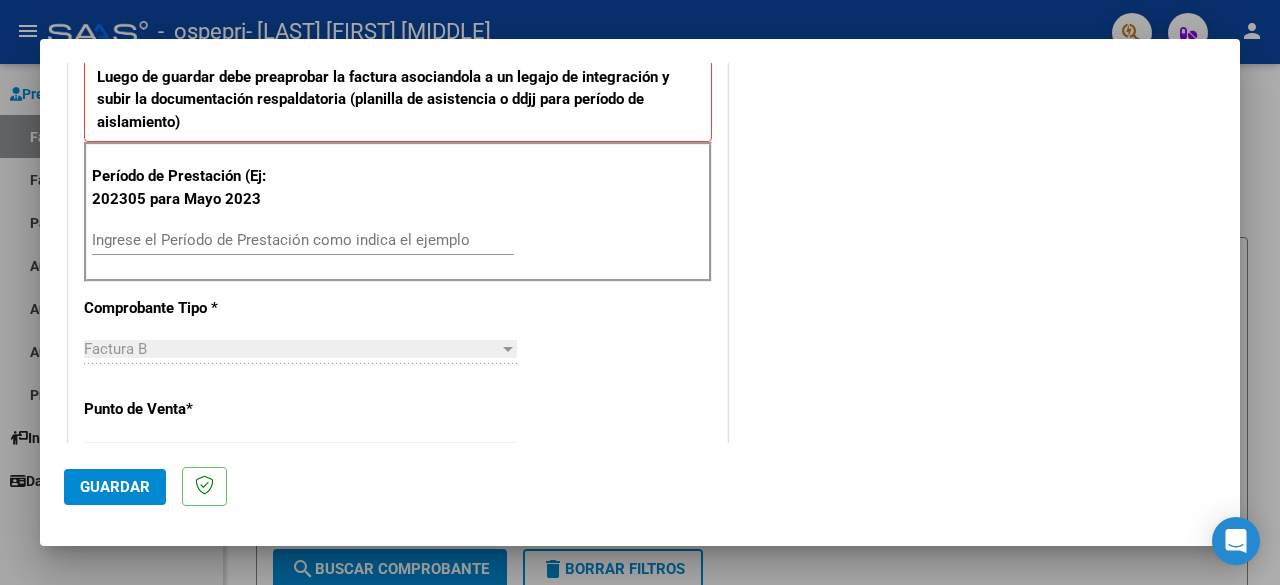 scroll, scrollTop: 531, scrollLeft: 0, axis: vertical 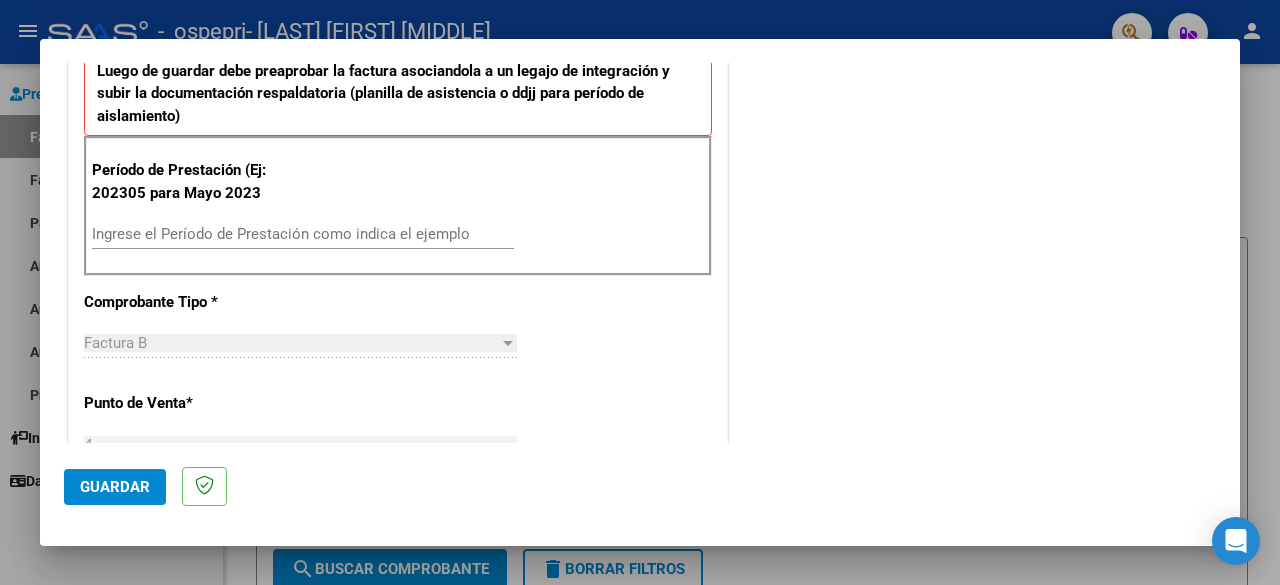 click on "Ingrese el Período de Prestación como indica el ejemplo" at bounding box center [303, 234] 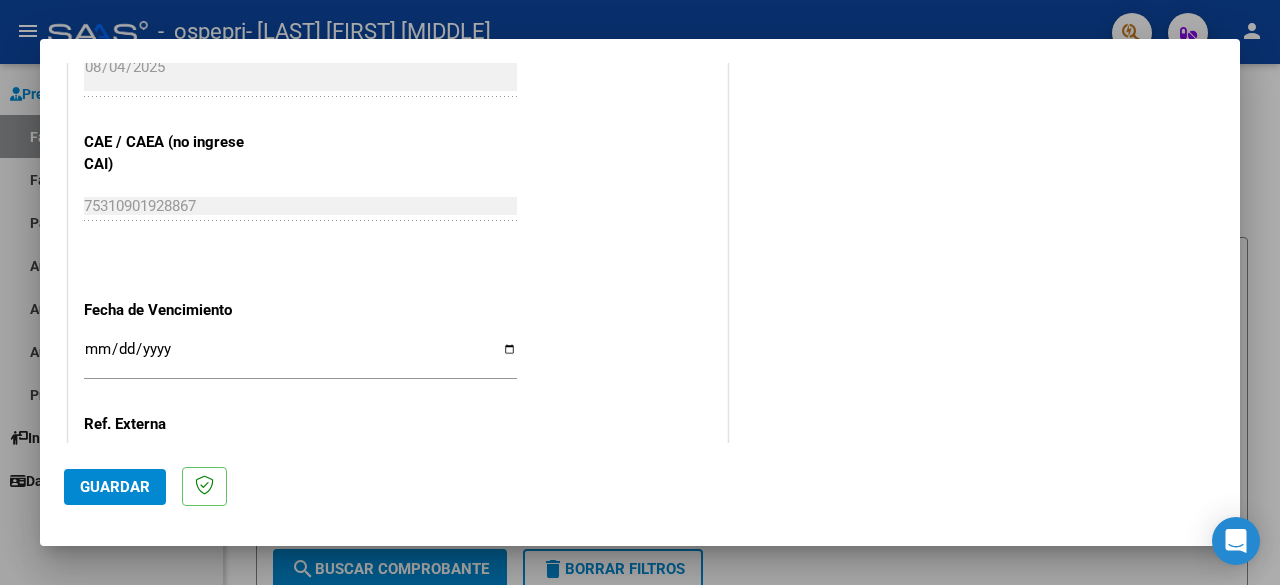 scroll, scrollTop: 1236, scrollLeft: 0, axis: vertical 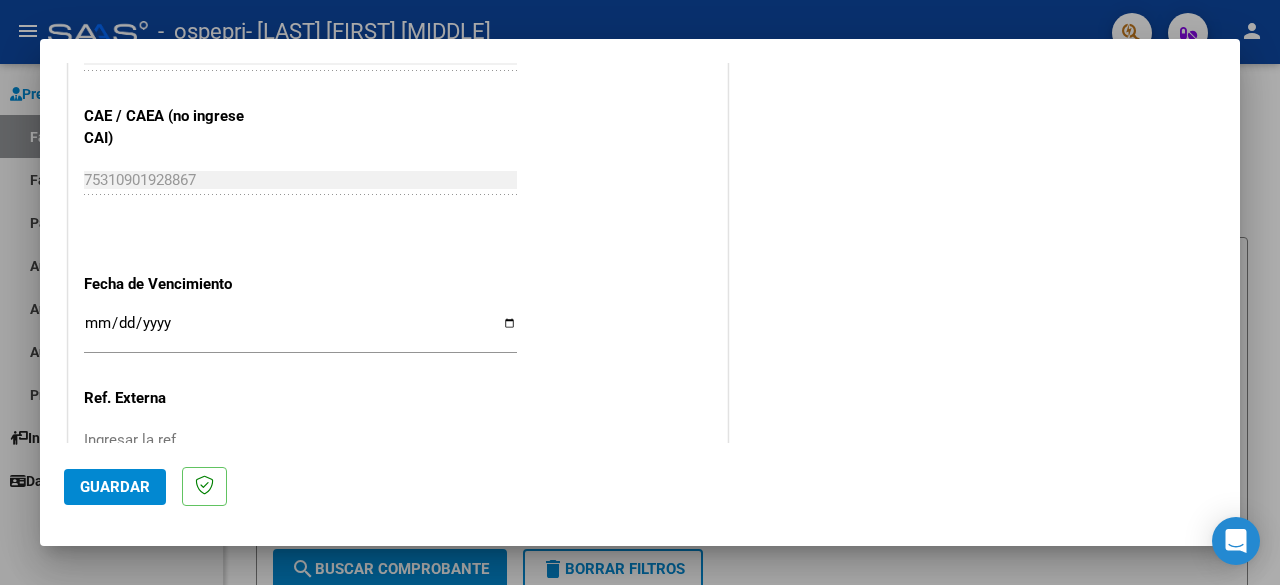 type on "202507" 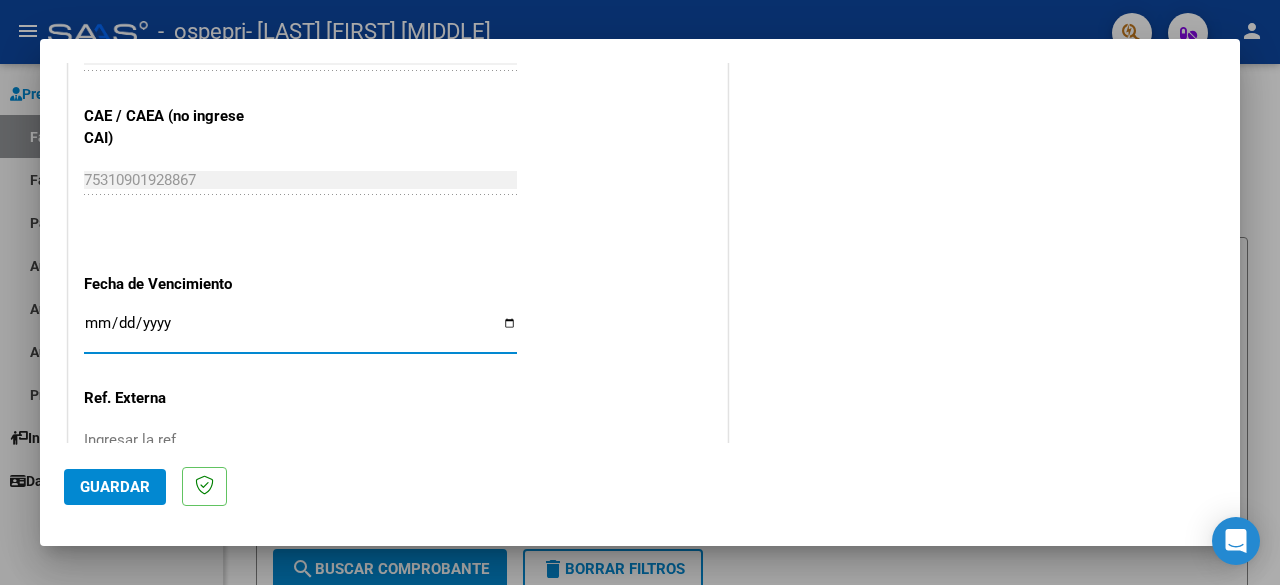 click on "Ingresar la fecha" at bounding box center [300, 331] 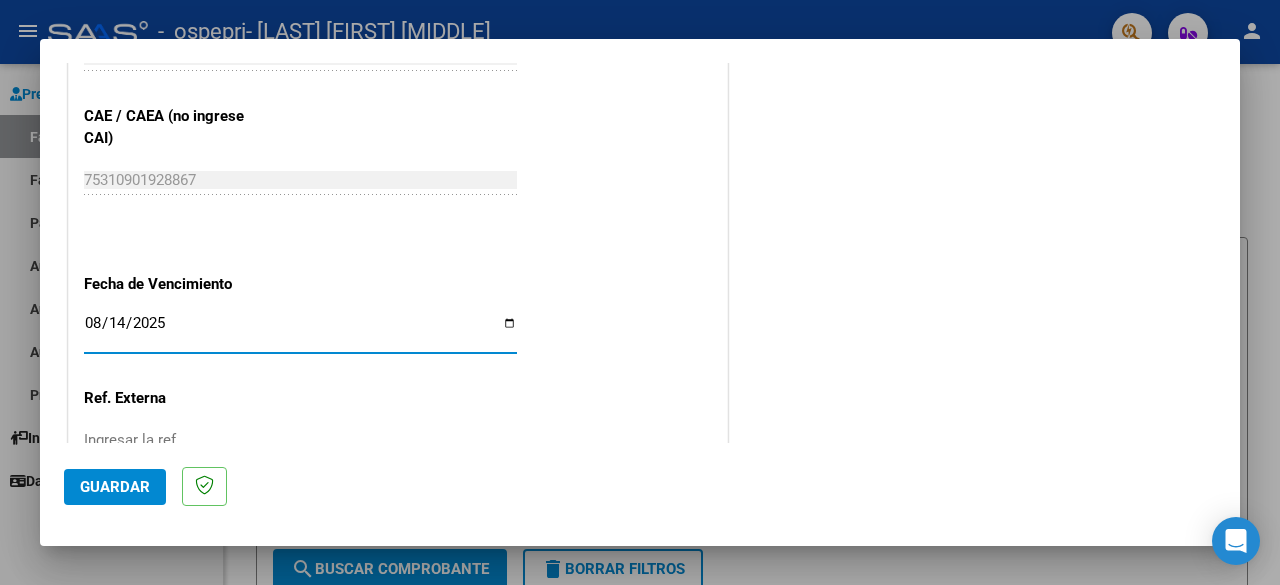 type on "2025-08-14" 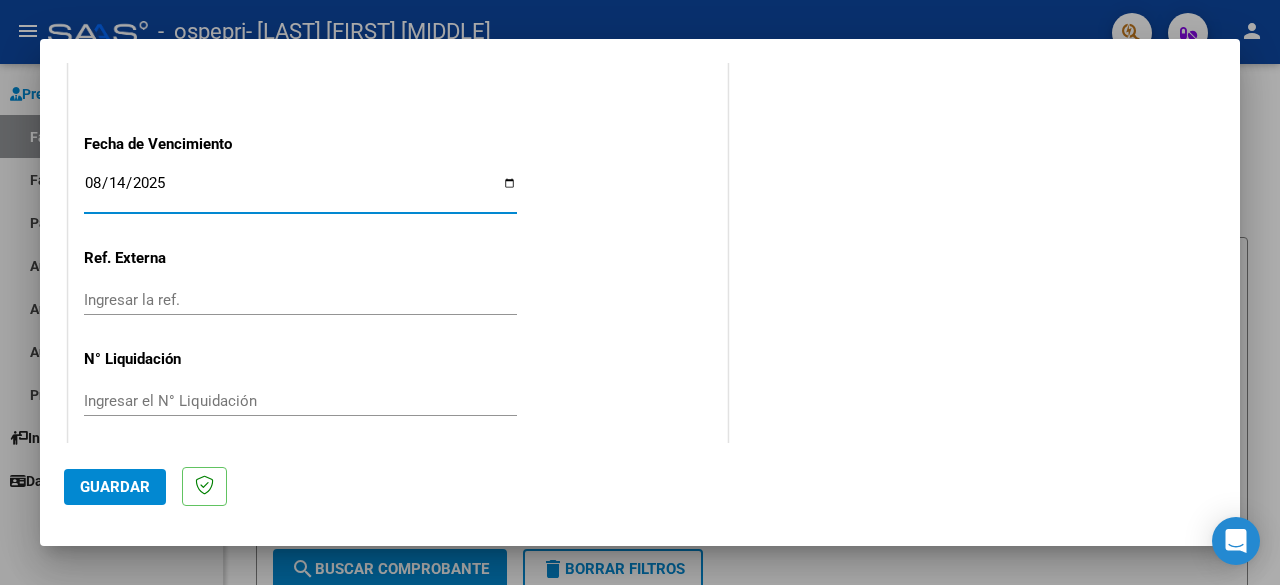 scroll, scrollTop: 1378, scrollLeft: 0, axis: vertical 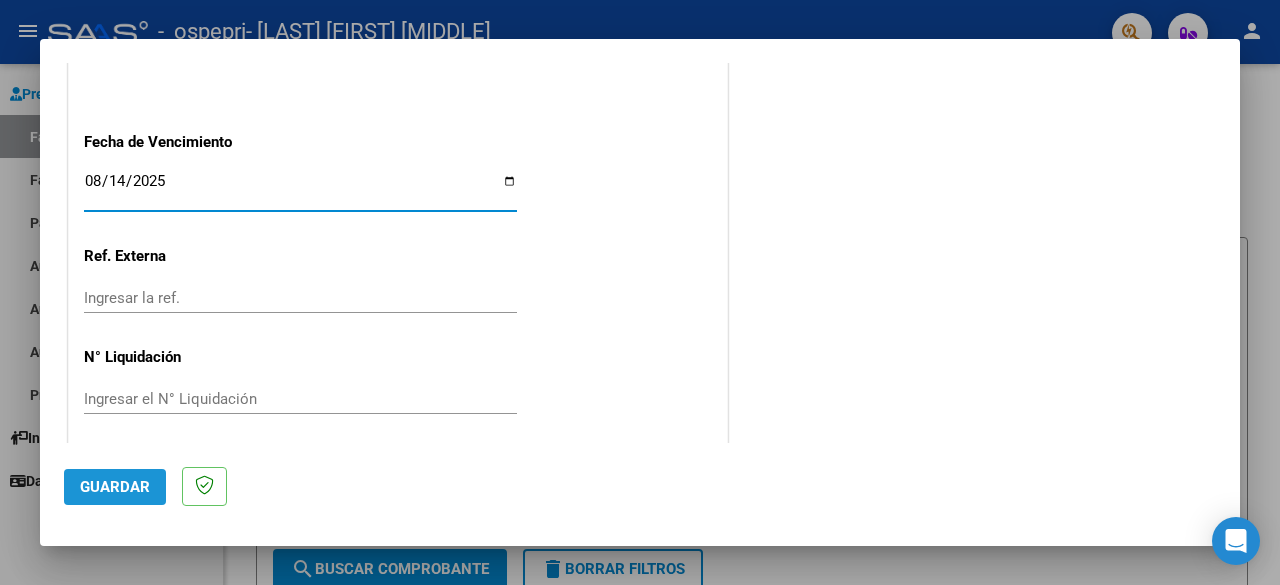 click on "Guardar" 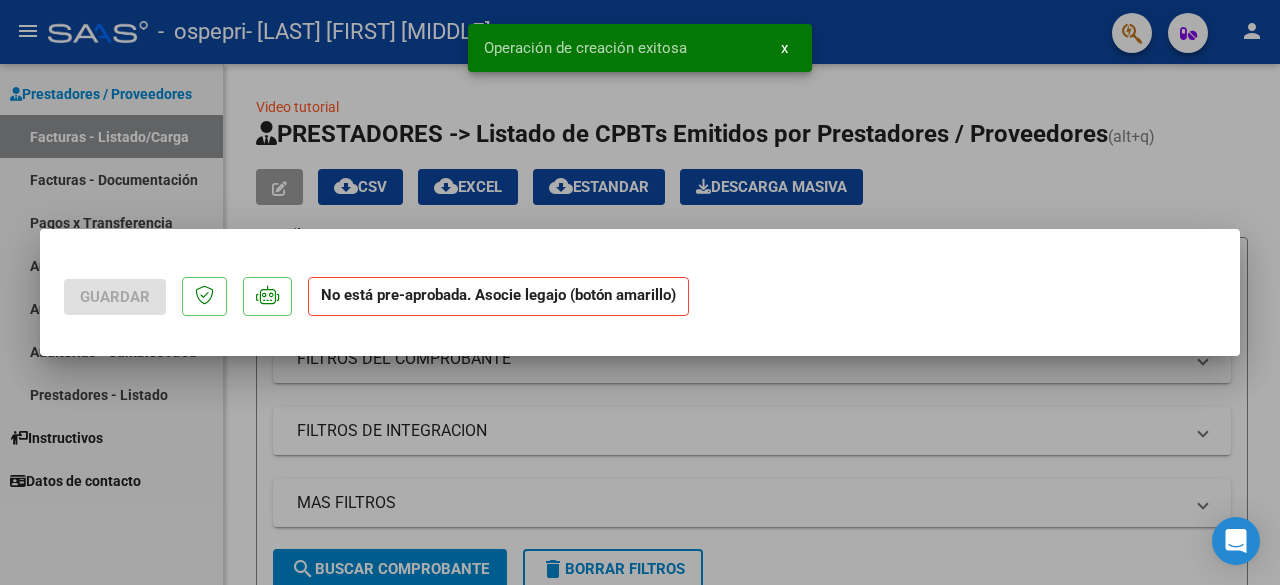 scroll, scrollTop: 0, scrollLeft: 0, axis: both 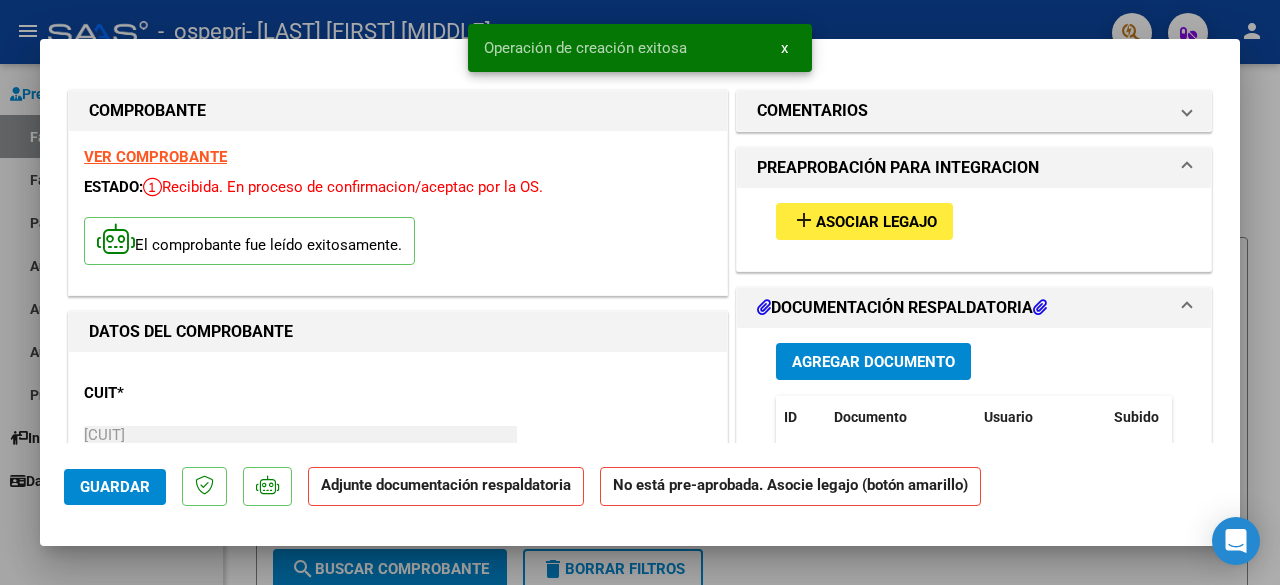 click on "add" at bounding box center [804, 220] 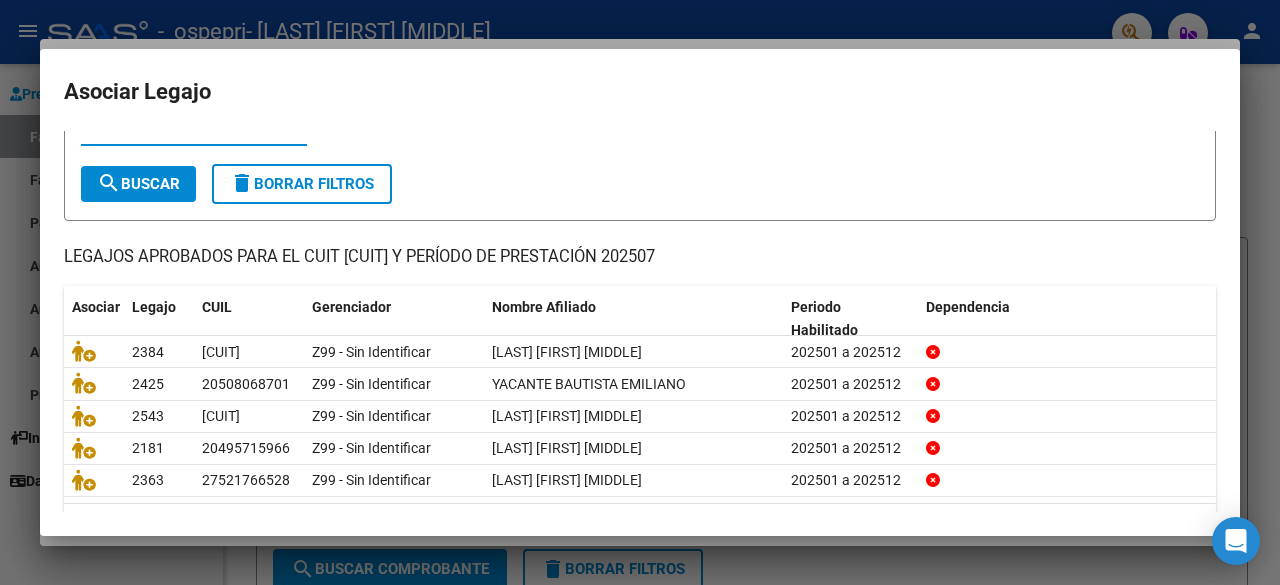 scroll, scrollTop: 136, scrollLeft: 0, axis: vertical 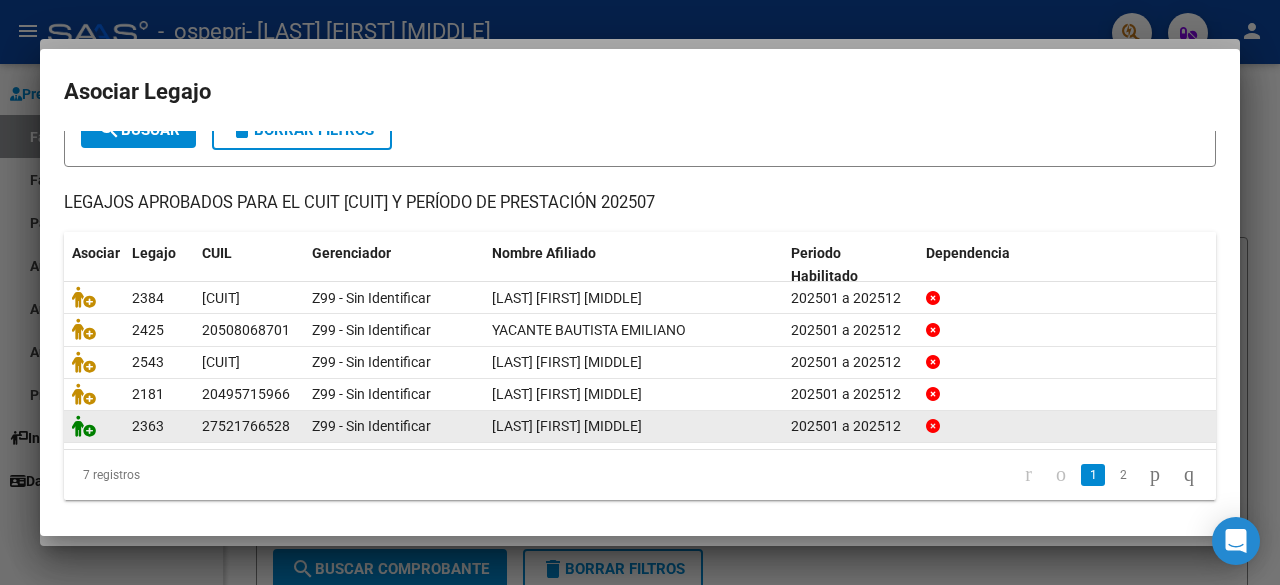 click 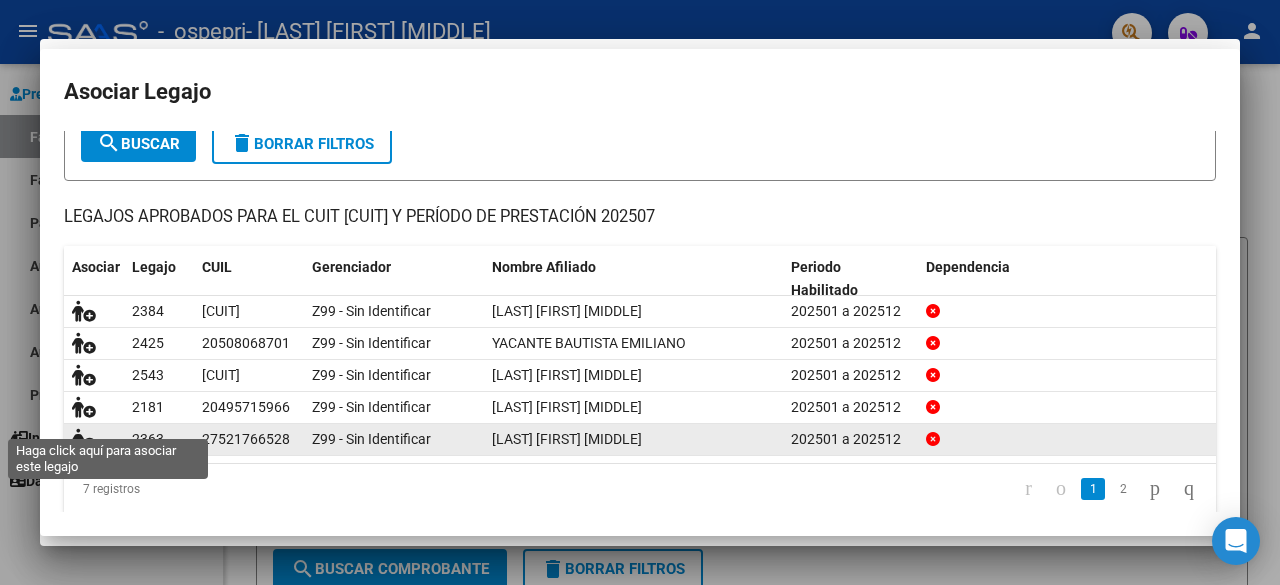 scroll, scrollTop: 149, scrollLeft: 0, axis: vertical 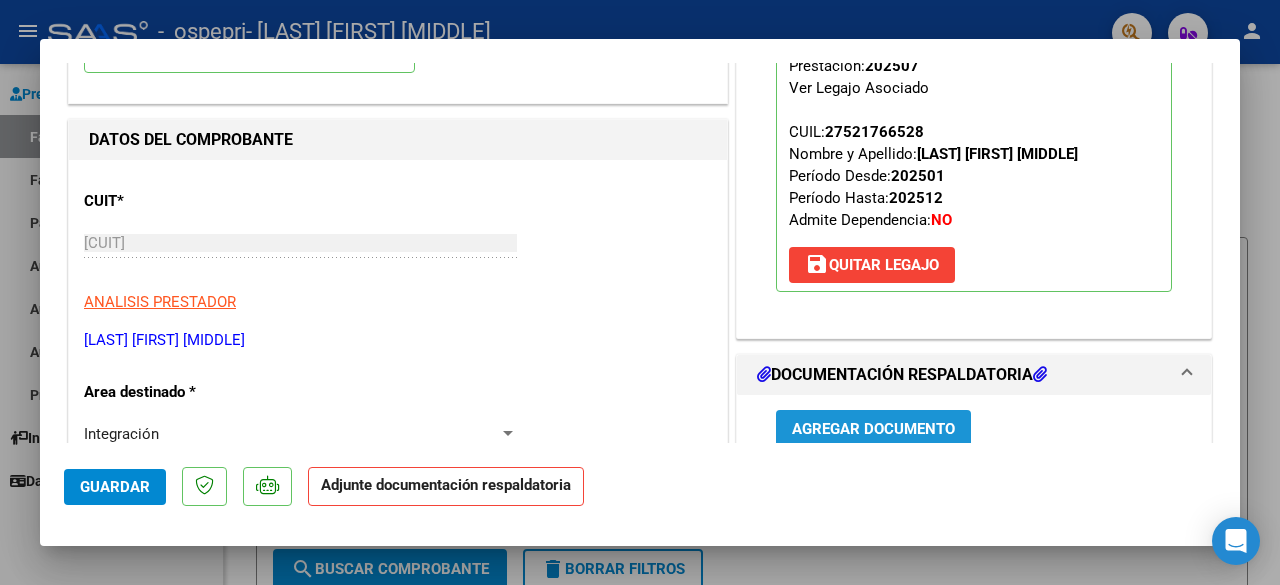 click on "Agregar Documento" at bounding box center (873, 429) 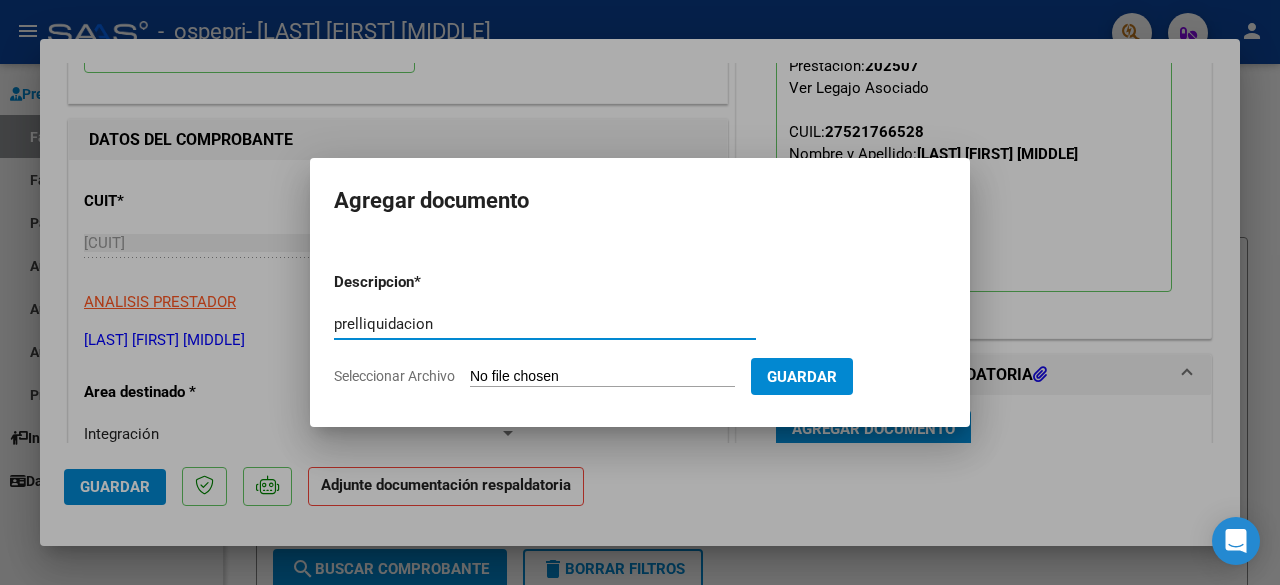 type on "prelliquidacion" 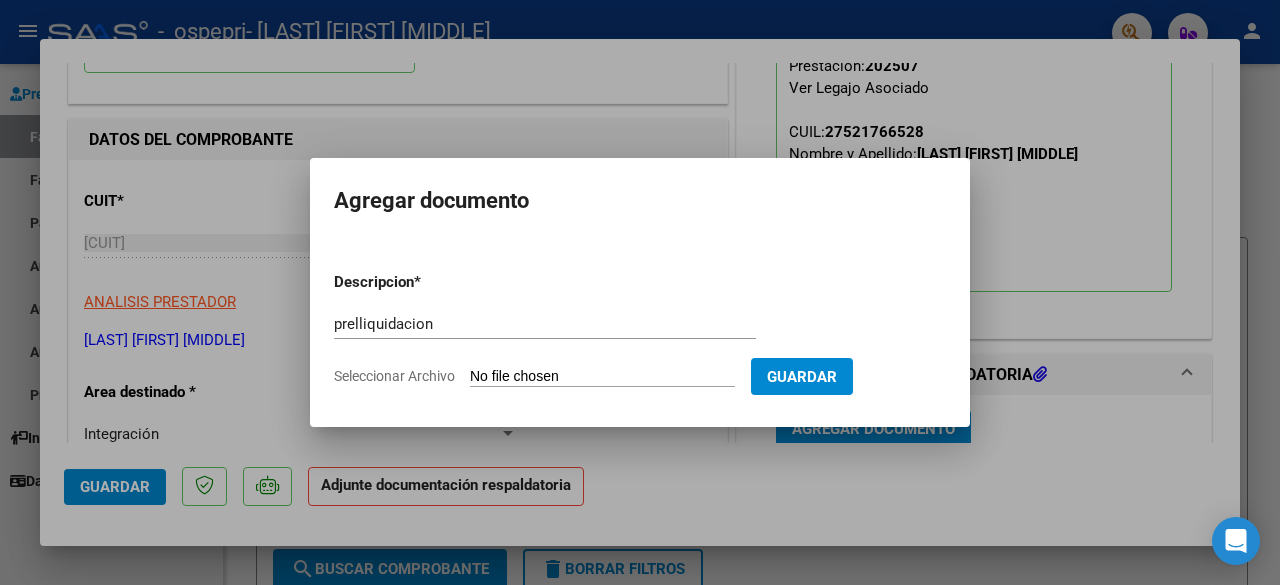 type on "C:\fakepath\[LAST] [FIRST] -PRELIQUIDACIÓN.PDF" 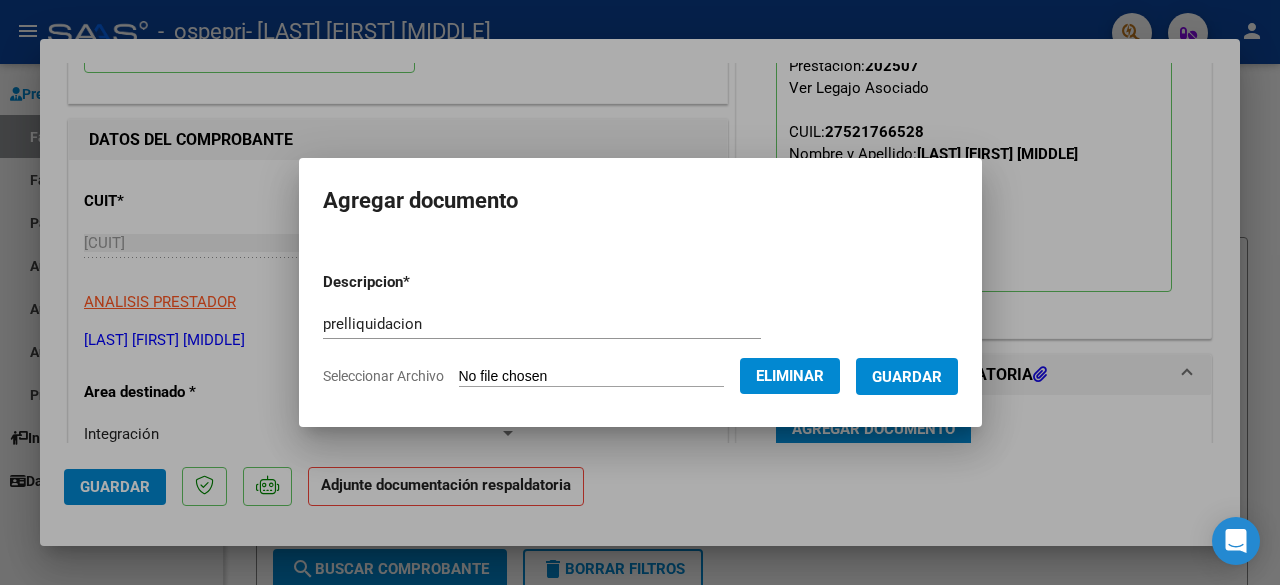 click on "prelliquidacion" at bounding box center [542, 324] 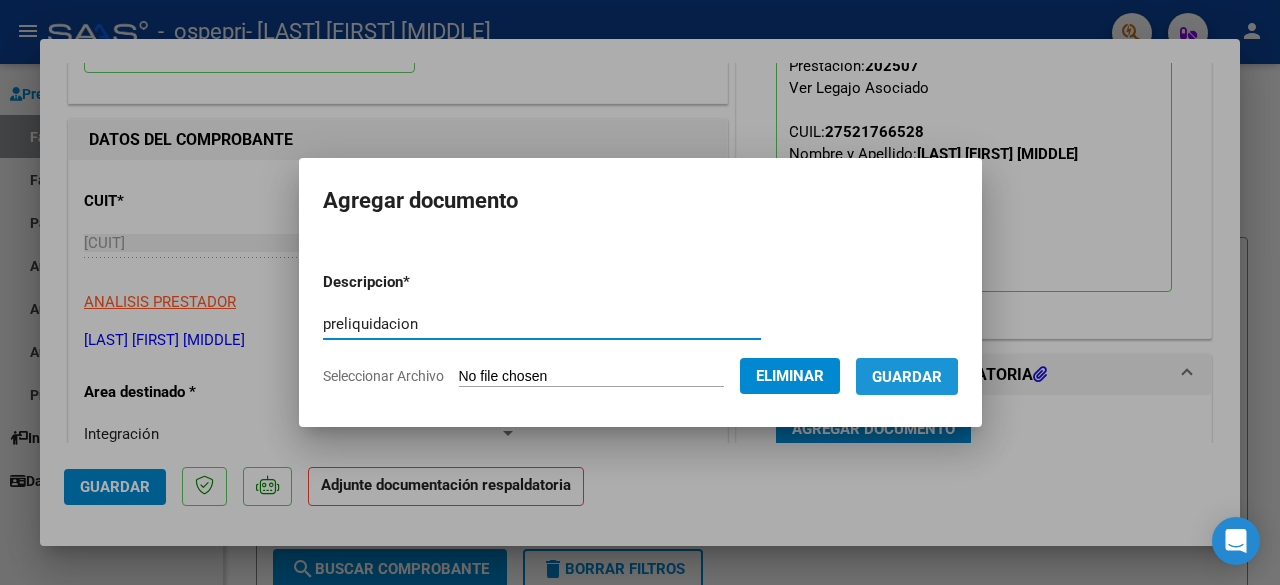type on "preliquidacion" 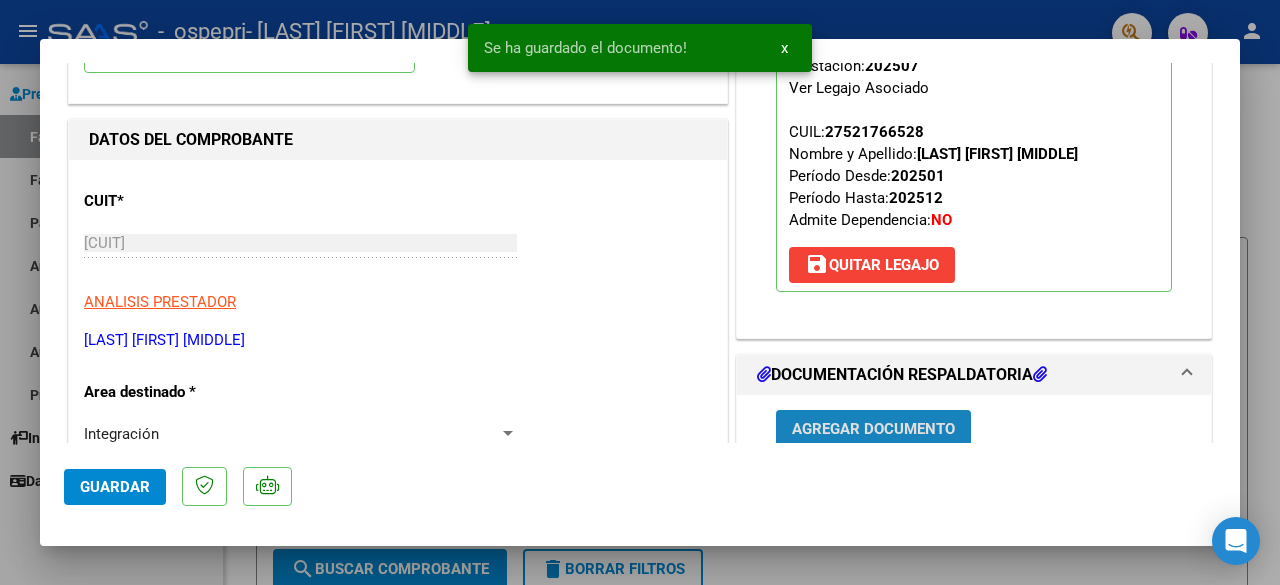 click on "Agregar Documento" at bounding box center (873, 429) 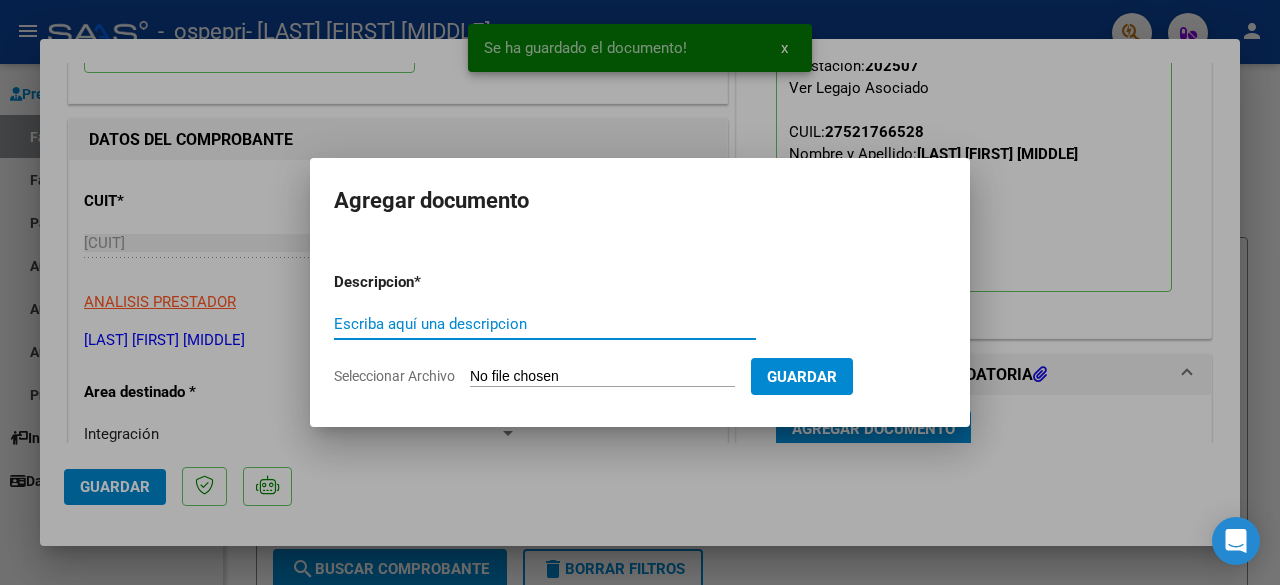 paste on "planilla de asistencia" 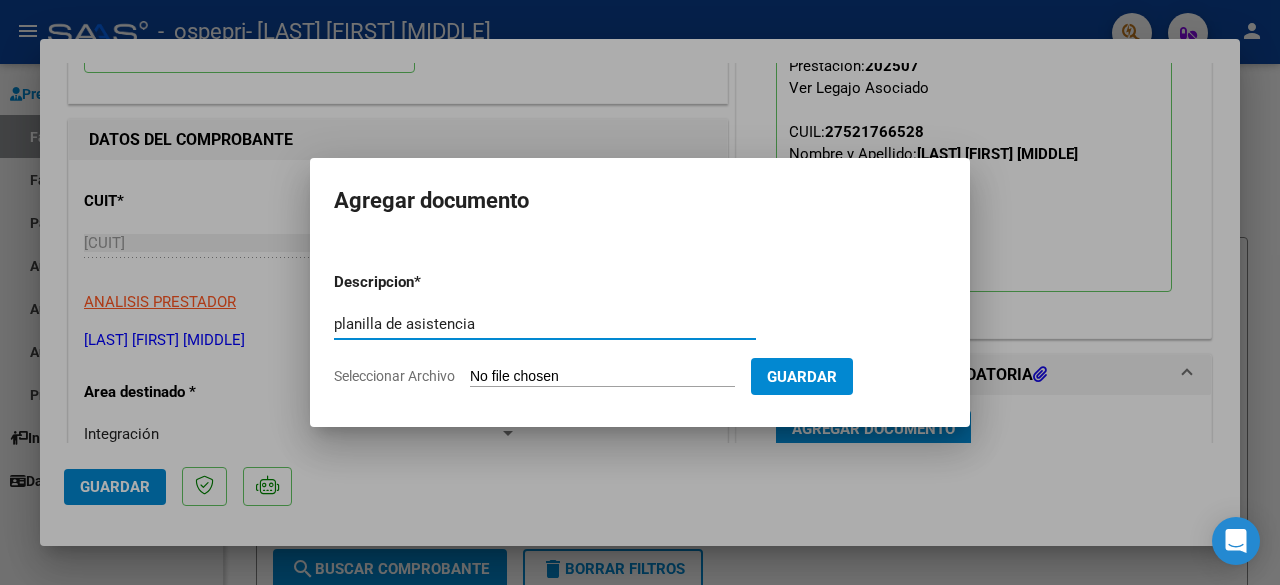 type on "planilla de asistencia" 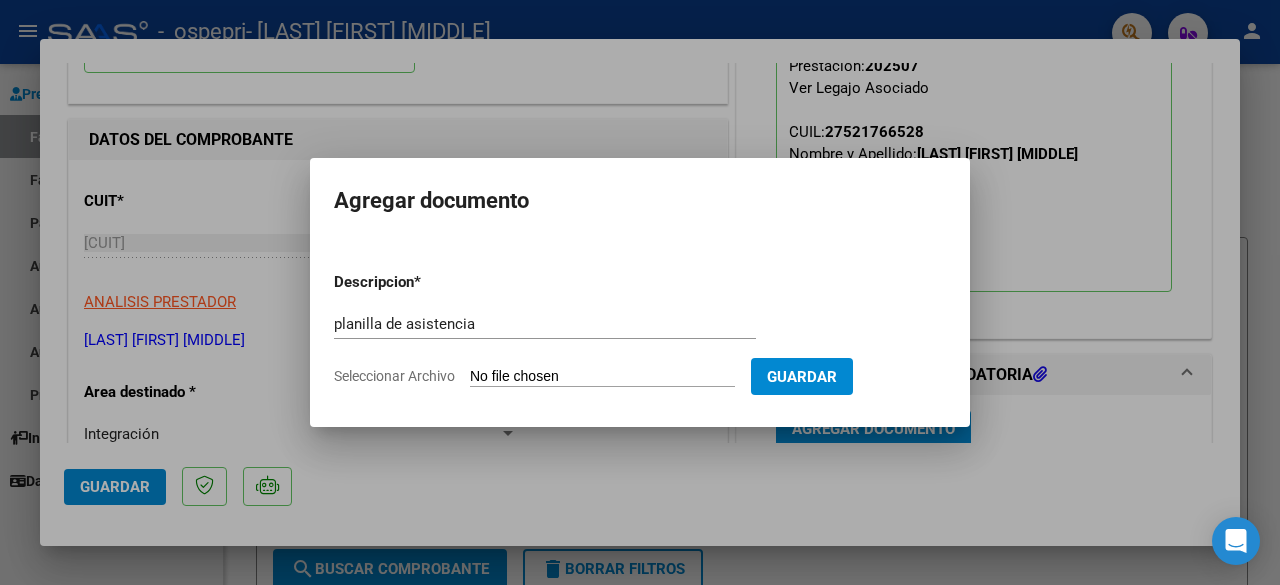 type on "C:\fakepath\[LAST] [FIRST] -planilla DE ASISTENCIA.PDF" 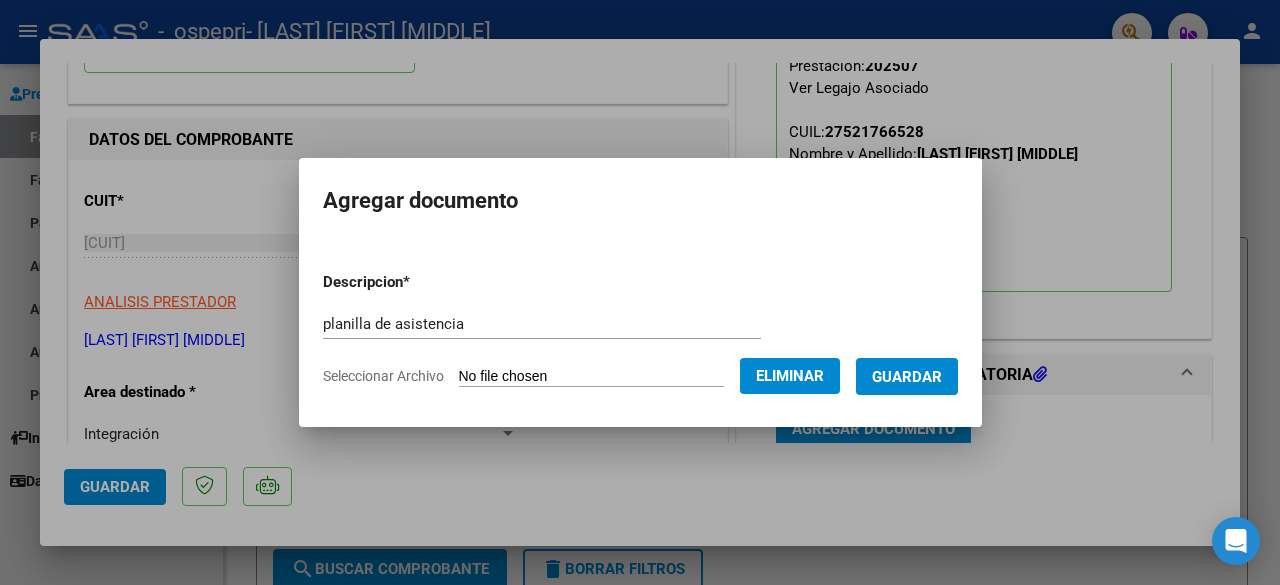 click on "Guardar" at bounding box center [907, 377] 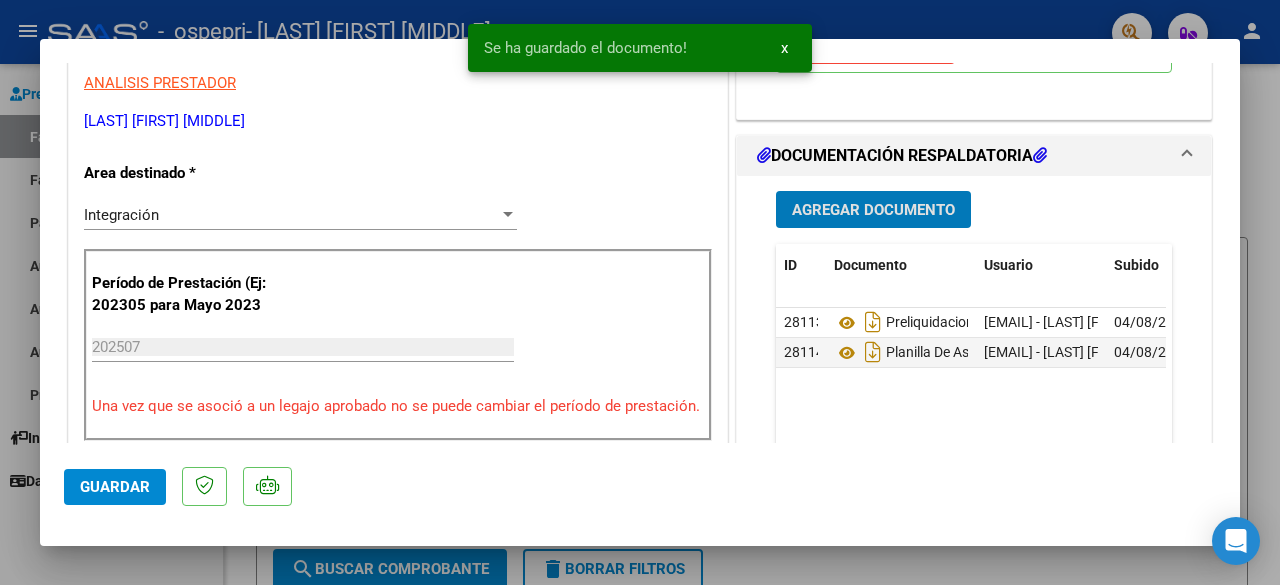 scroll, scrollTop: 414, scrollLeft: 0, axis: vertical 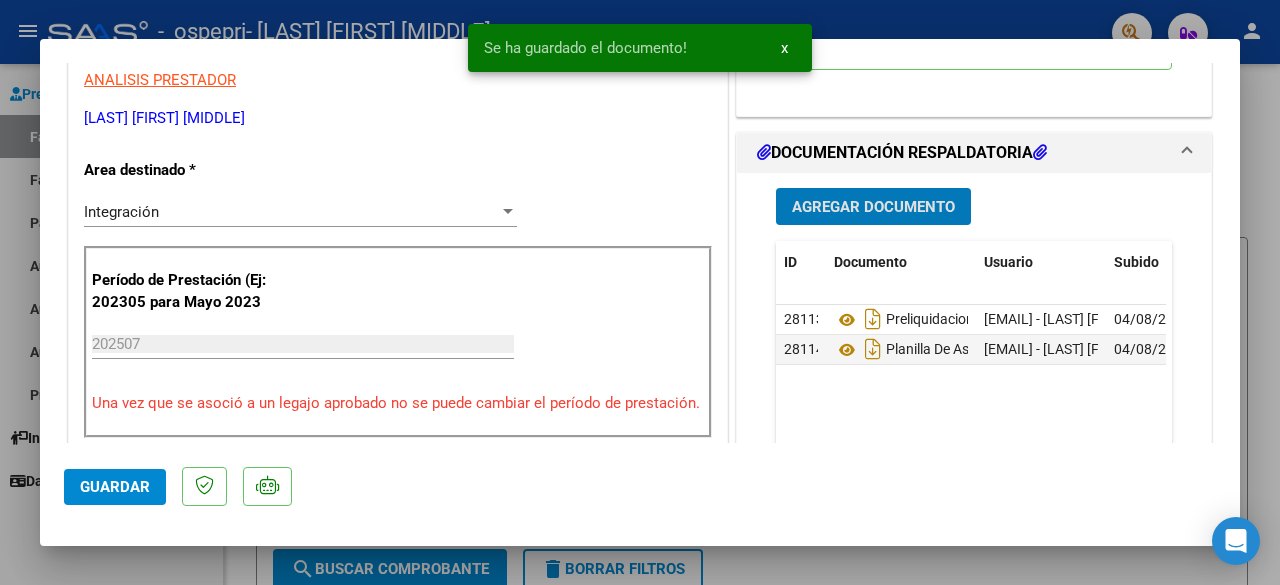 click on "Guardar" 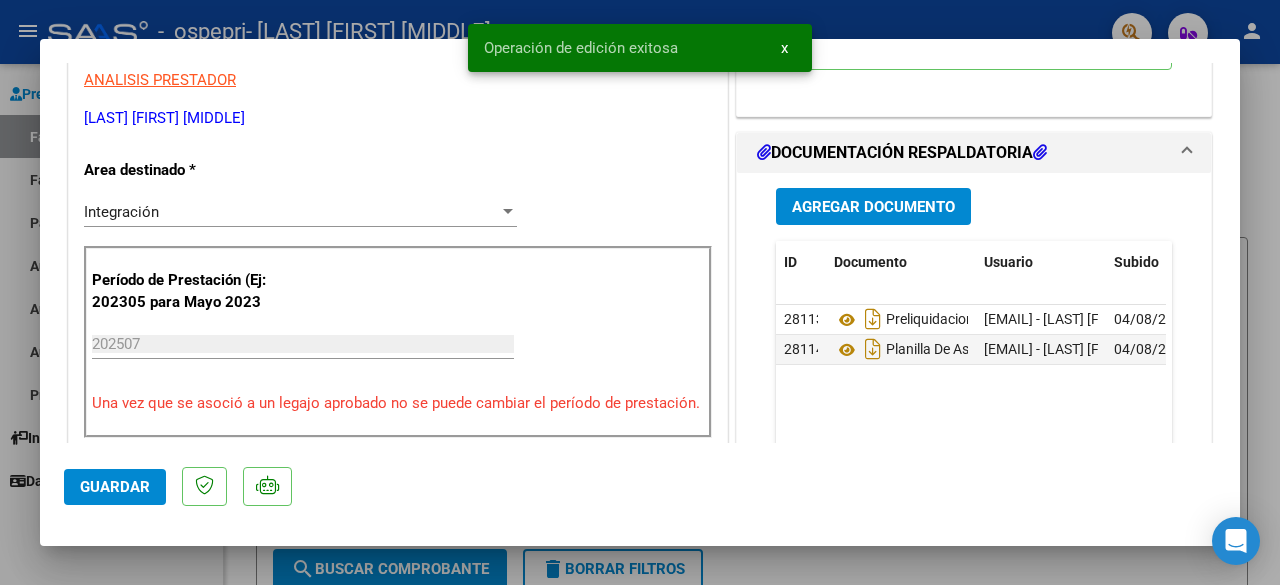 click at bounding box center (640, 292) 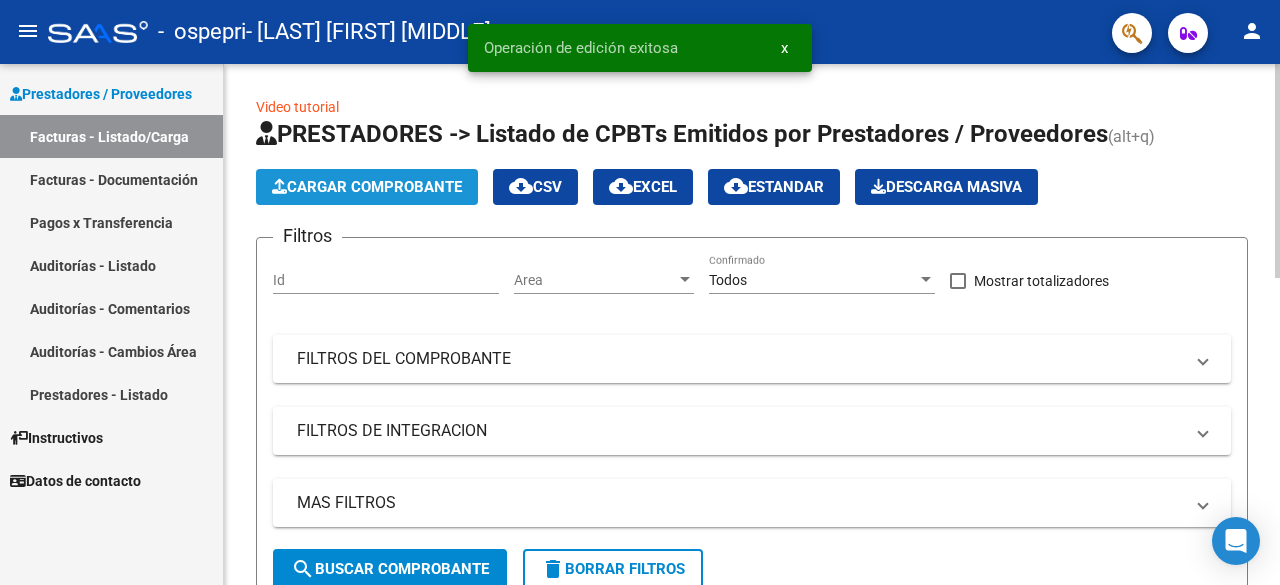 click on "Cargar Comprobante" 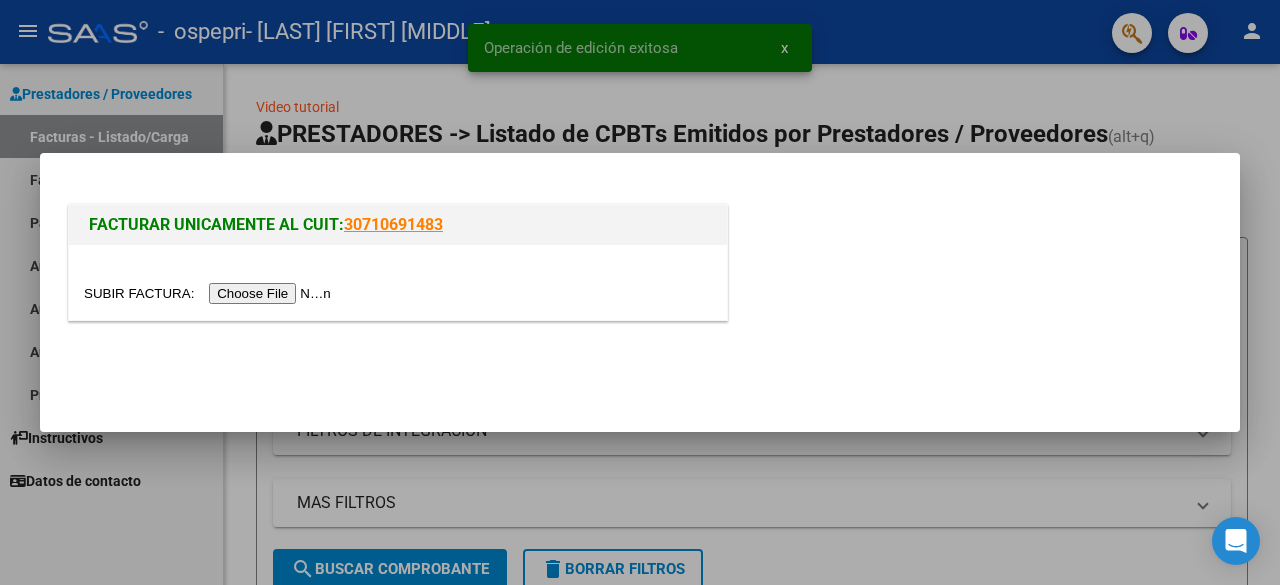 click at bounding box center [210, 293] 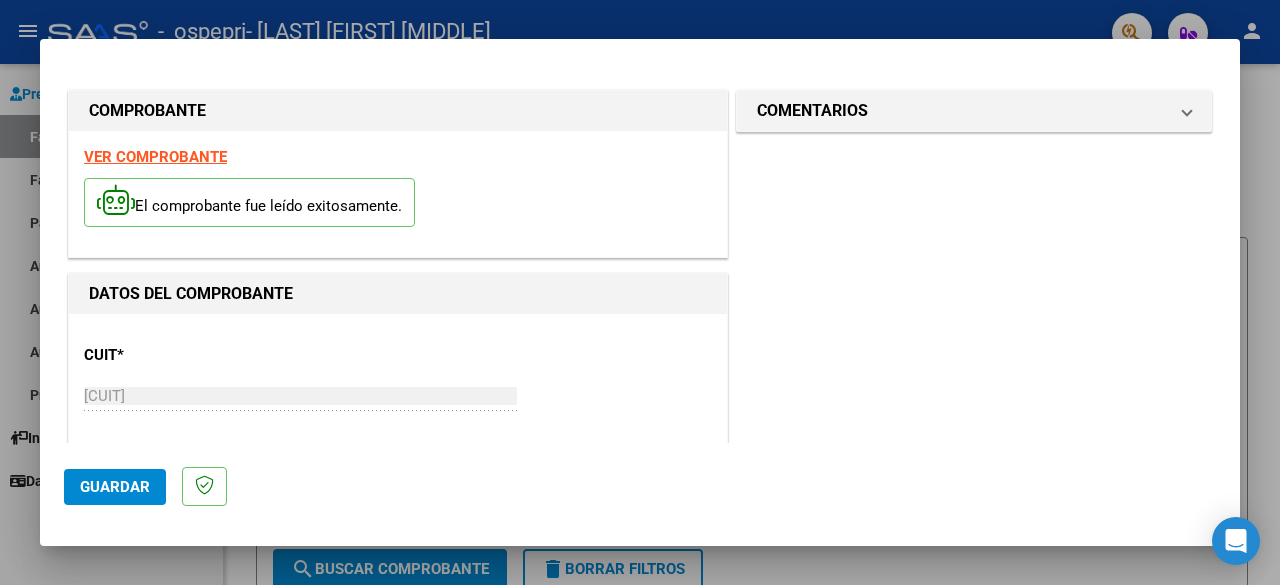 click on "VER COMPROBANTE" at bounding box center (155, 157) 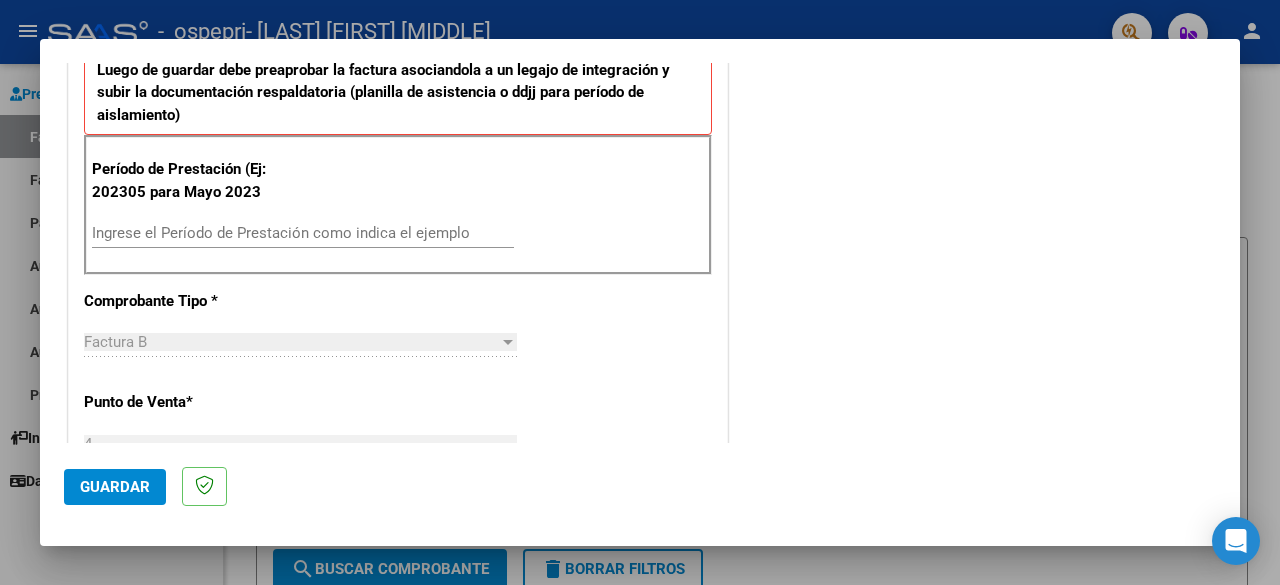 scroll, scrollTop: 560, scrollLeft: 0, axis: vertical 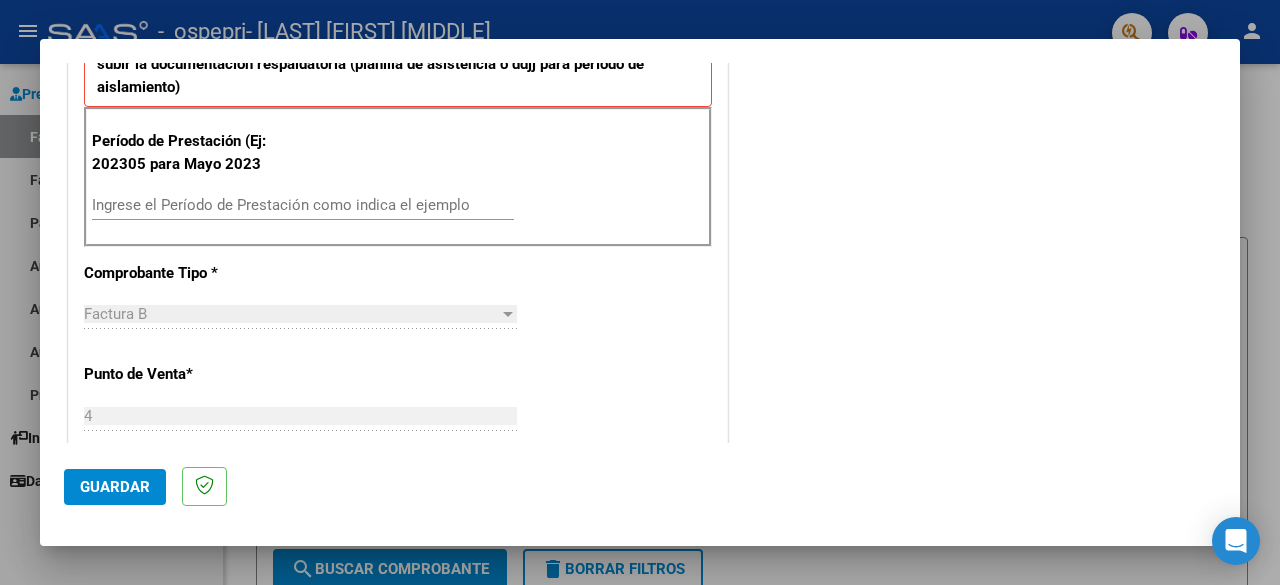 click on "Ingrese el Período de Prestación como indica el ejemplo" at bounding box center [303, 205] 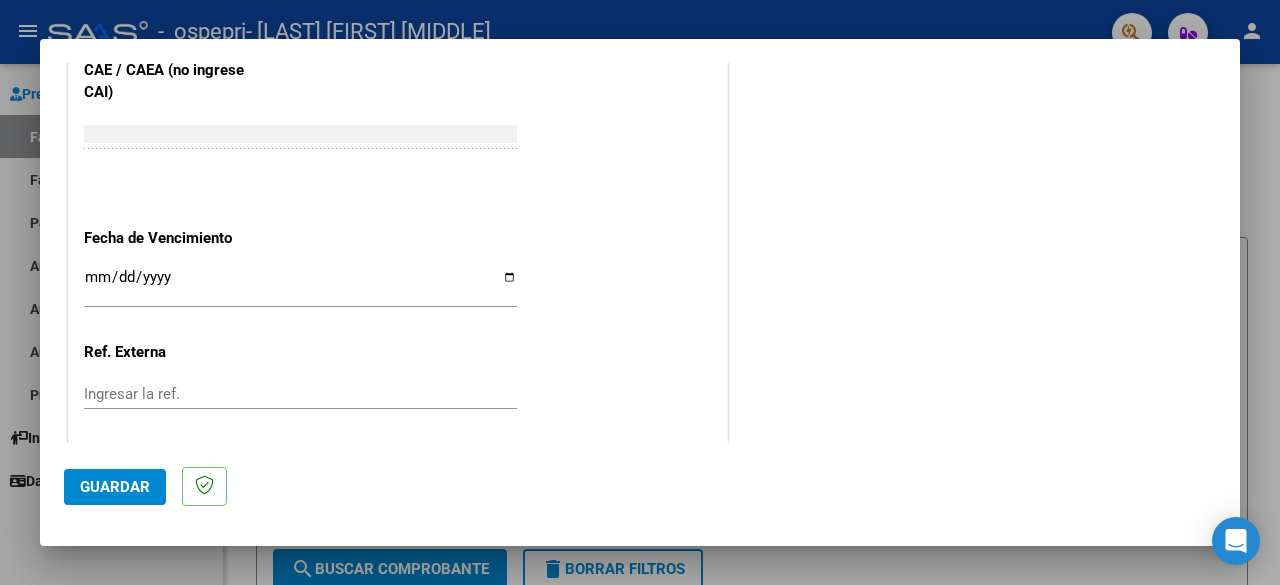 scroll, scrollTop: 1284, scrollLeft: 0, axis: vertical 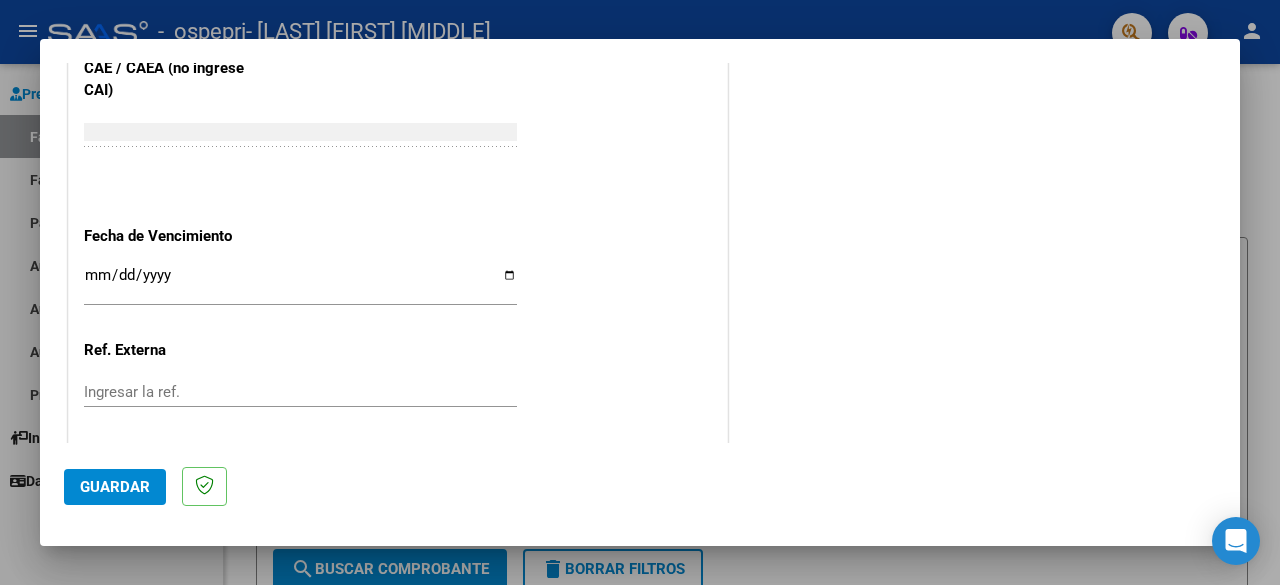 type on "202507" 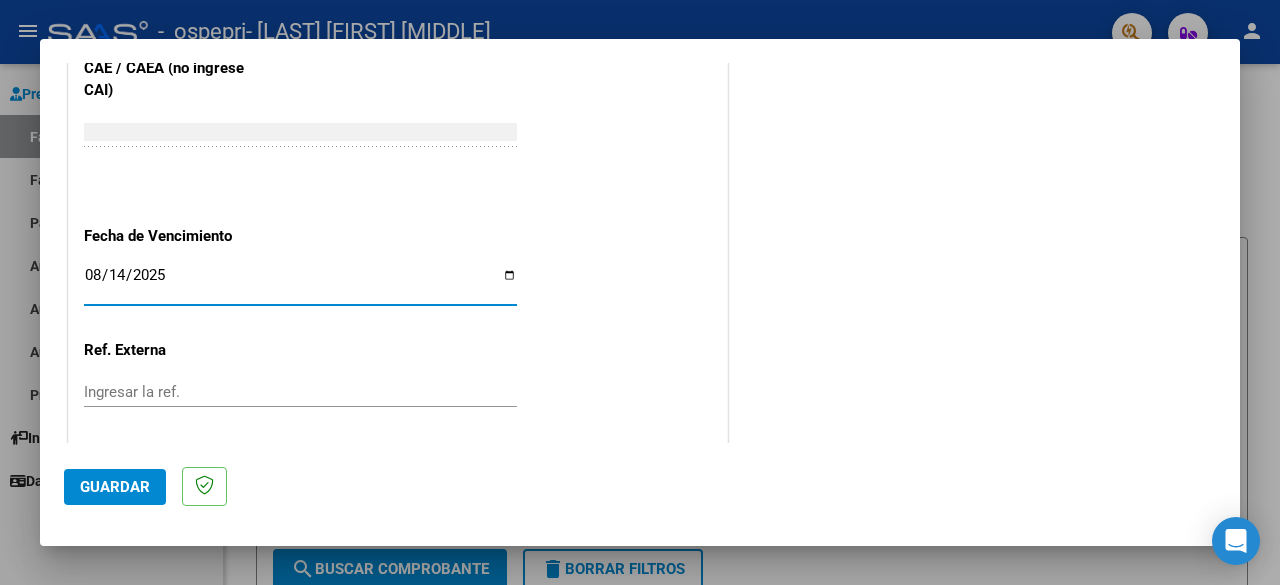 type on "2025-08-14" 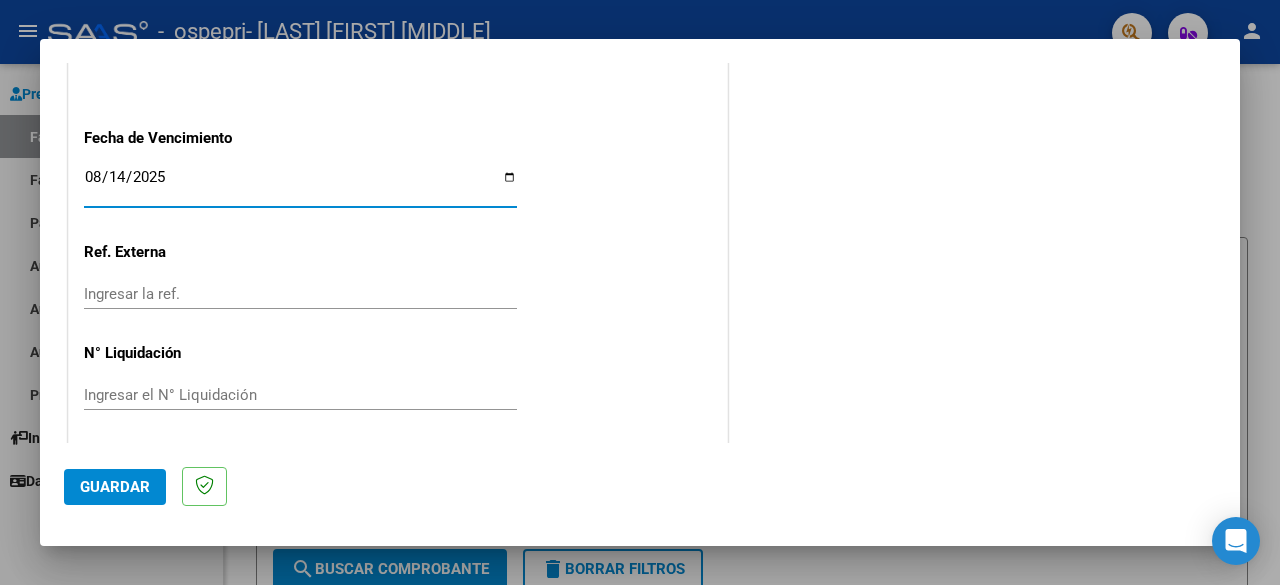 click on "Guardar" 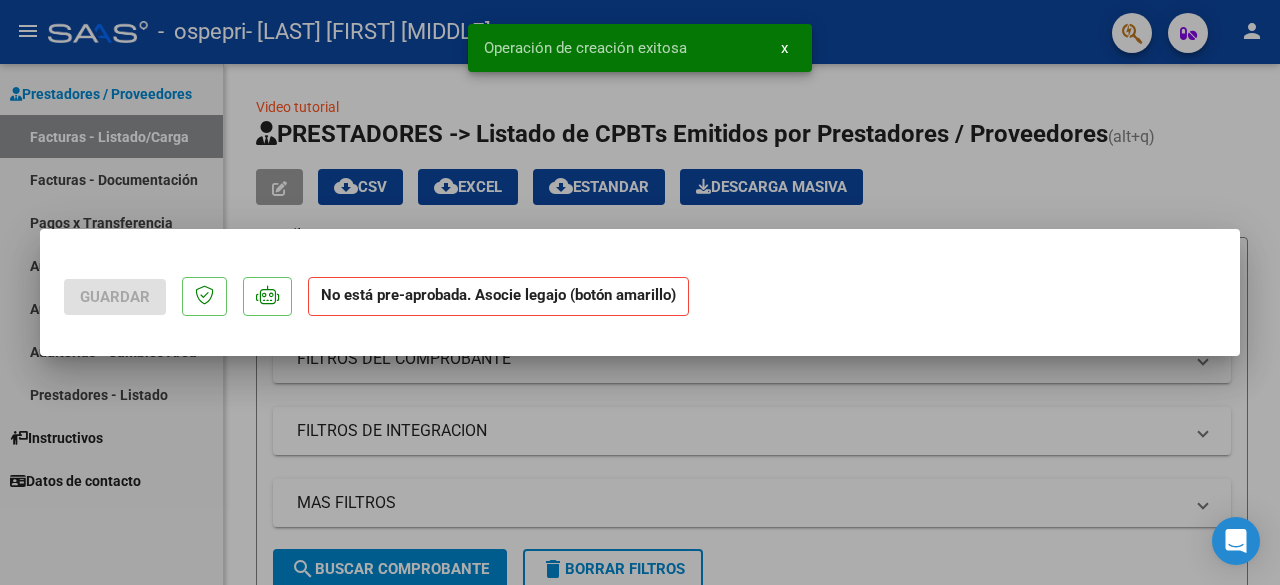 scroll, scrollTop: 0, scrollLeft: 0, axis: both 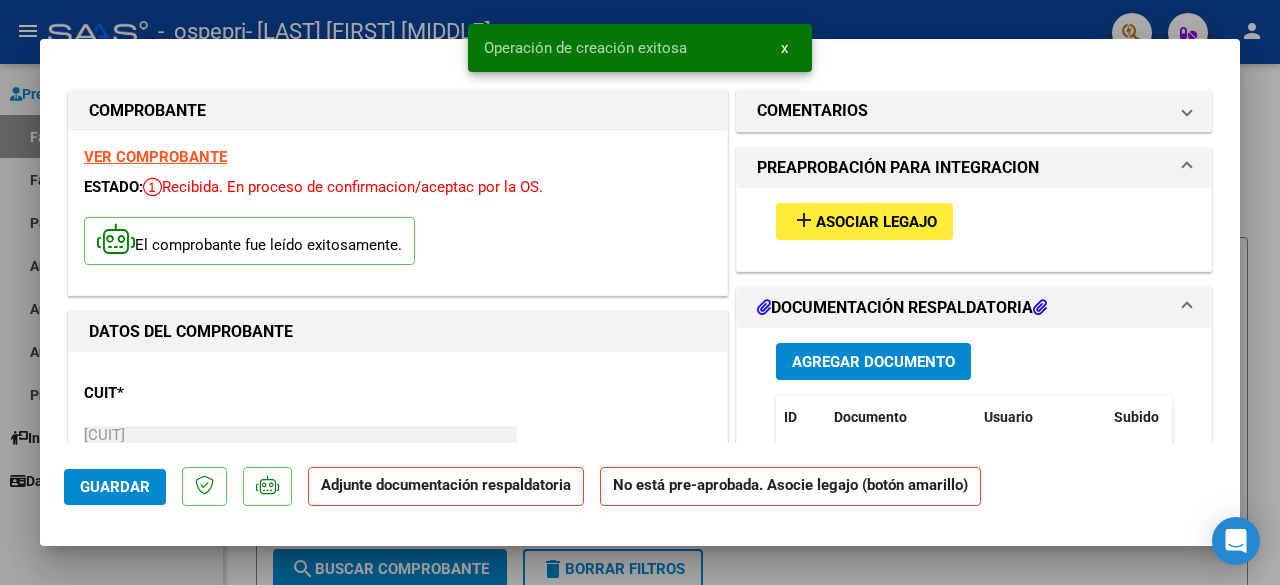 click on "add" at bounding box center (804, 220) 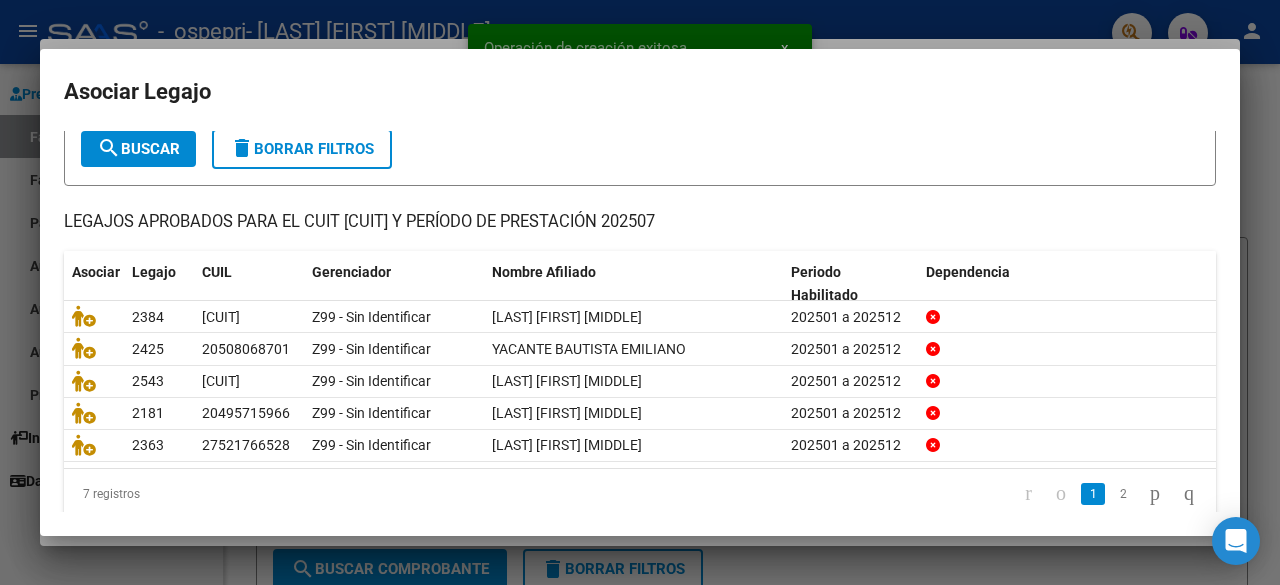 scroll, scrollTop: 119, scrollLeft: 0, axis: vertical 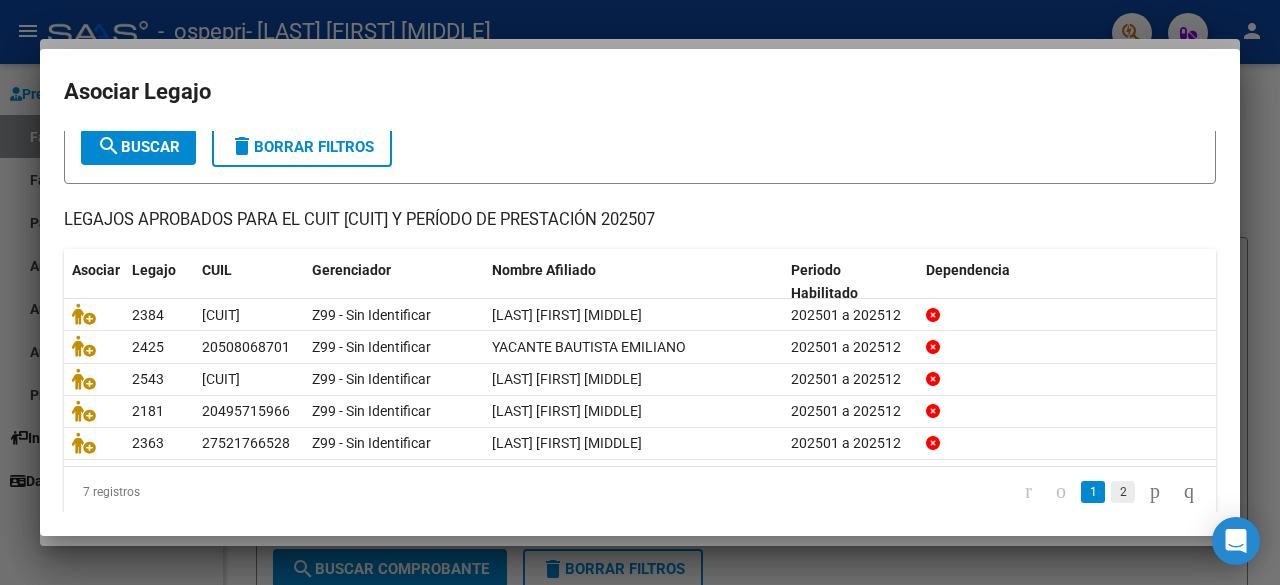 click on "2" 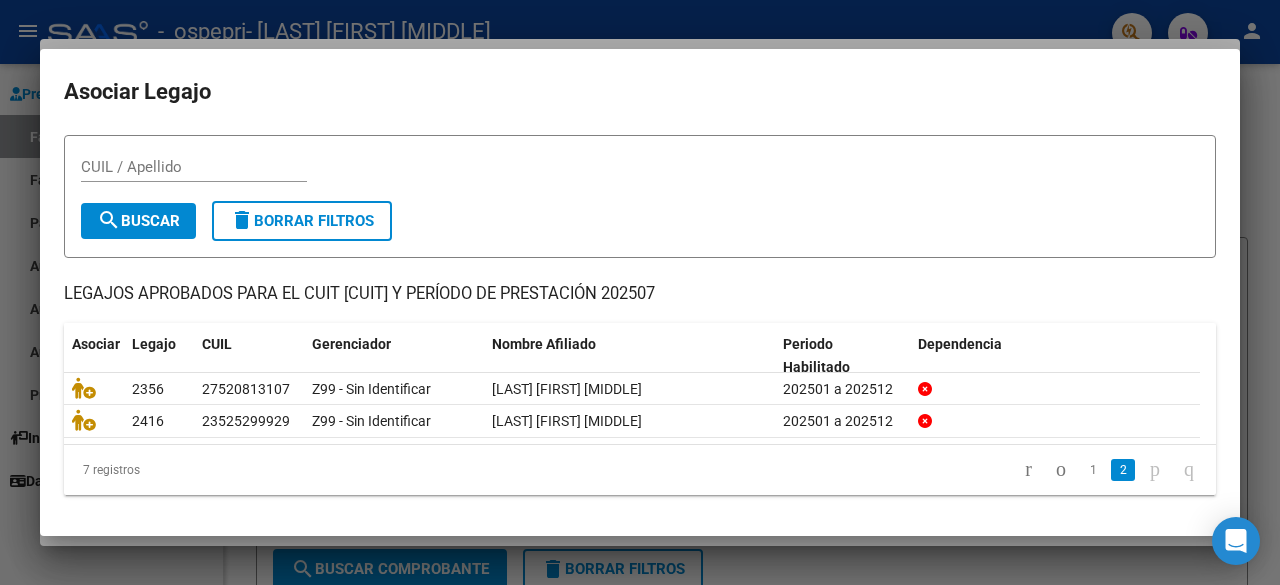 scroll, scrollTop: 41, scrollLeft: 0, axis: vertical 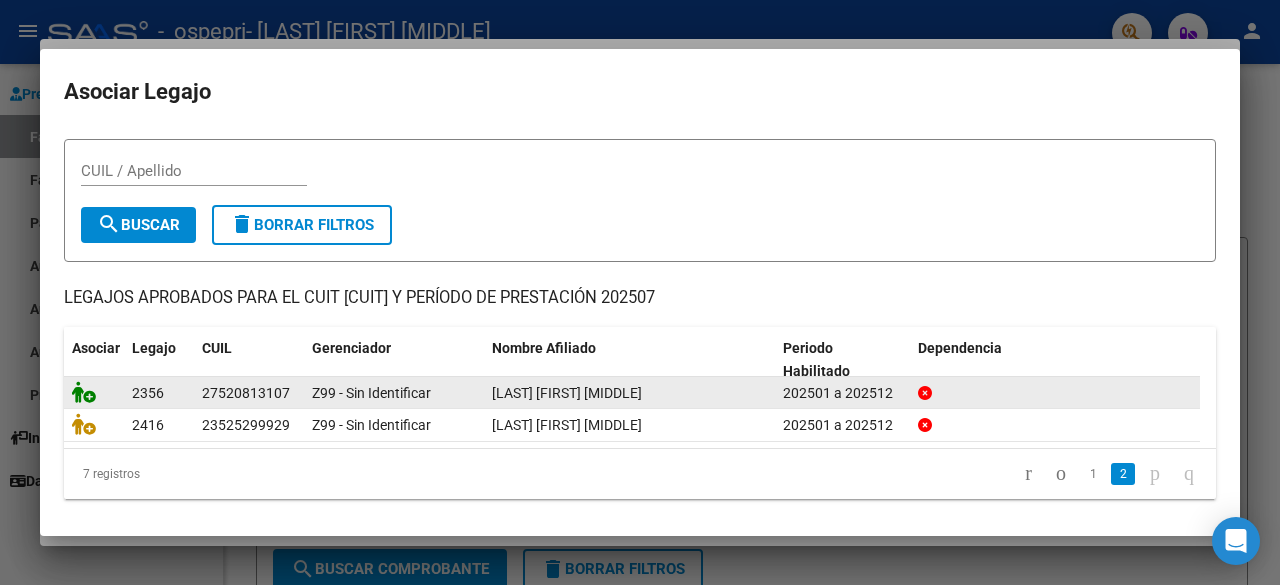 click 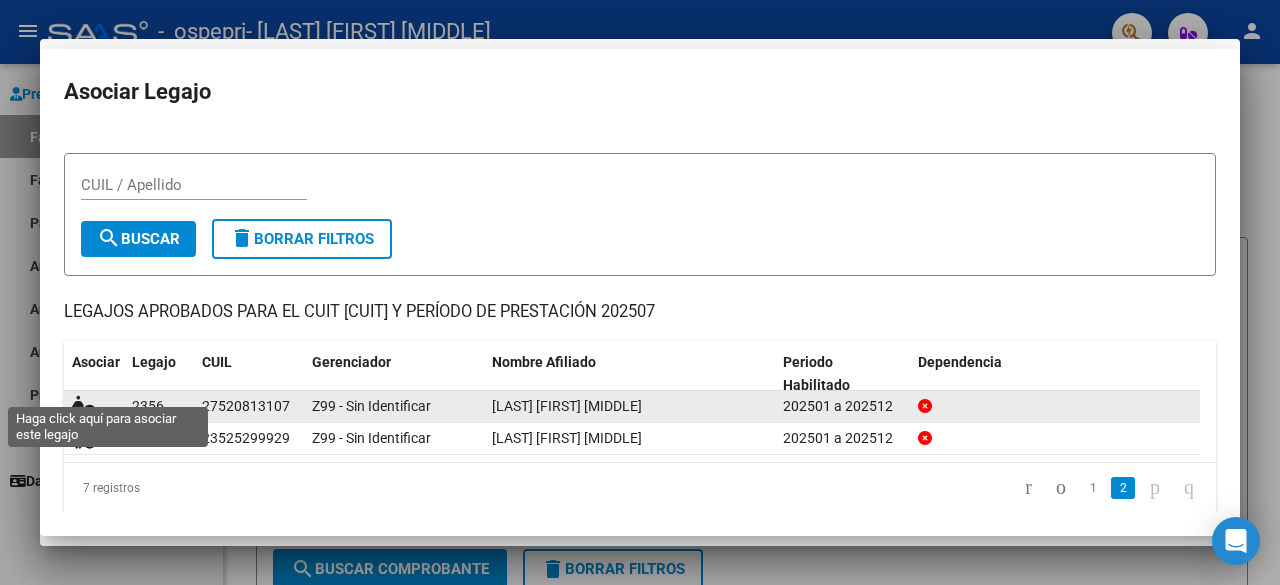 scroll, scrollTop: 0, scrollLeft: 0, axis: both 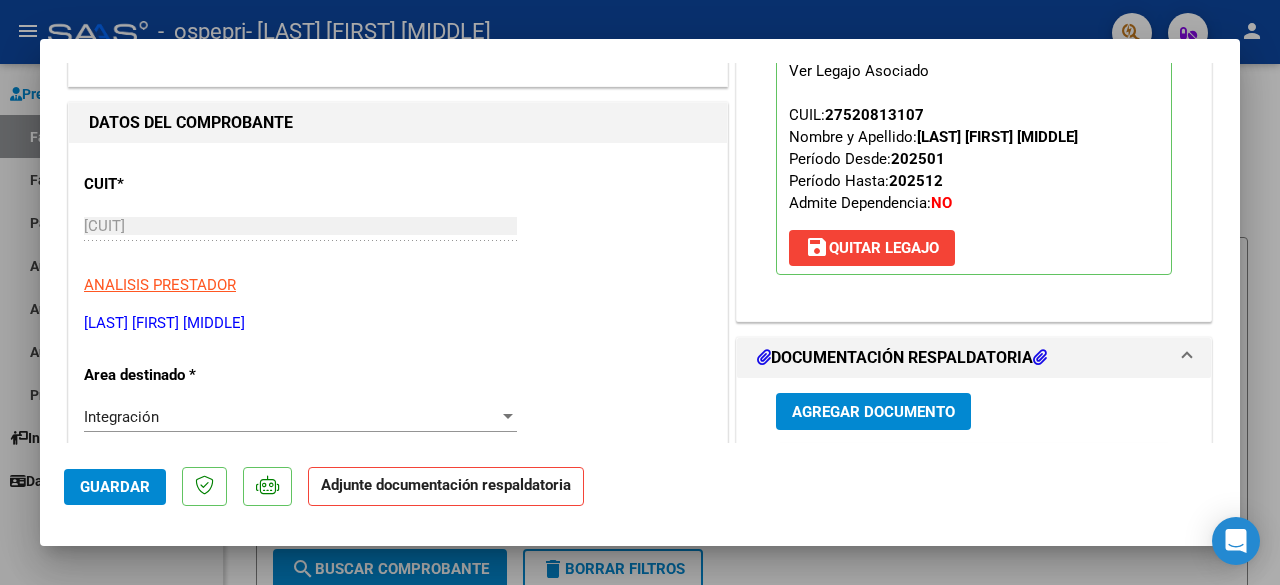 click on "Agregar Documento" at bounding box center (873, 412) 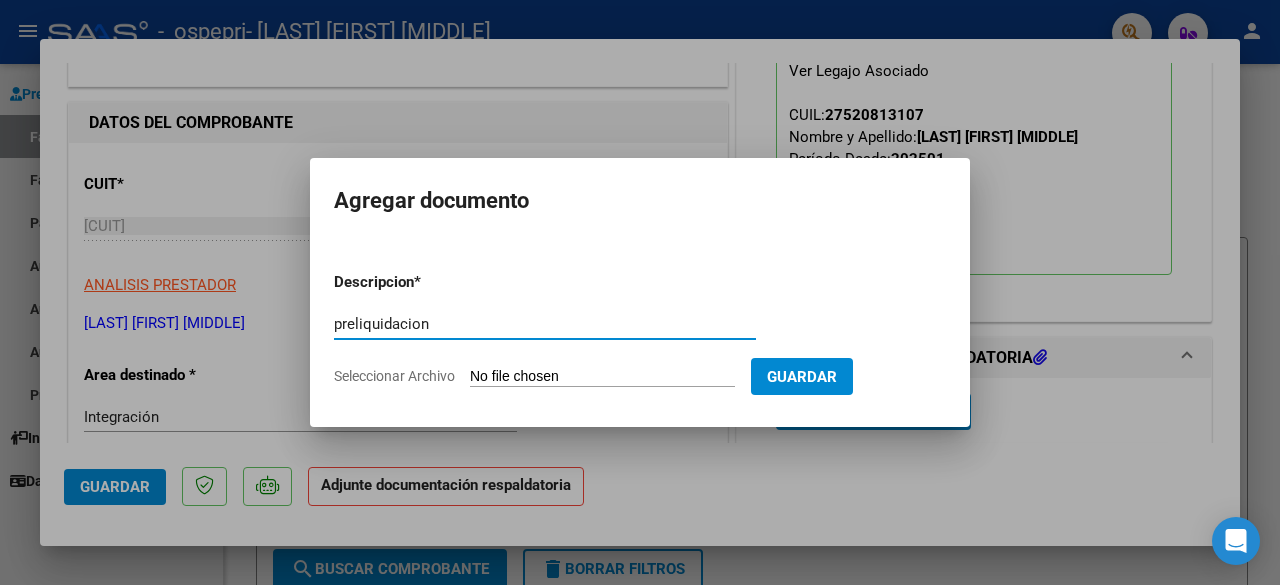 type on "preliquidacion" 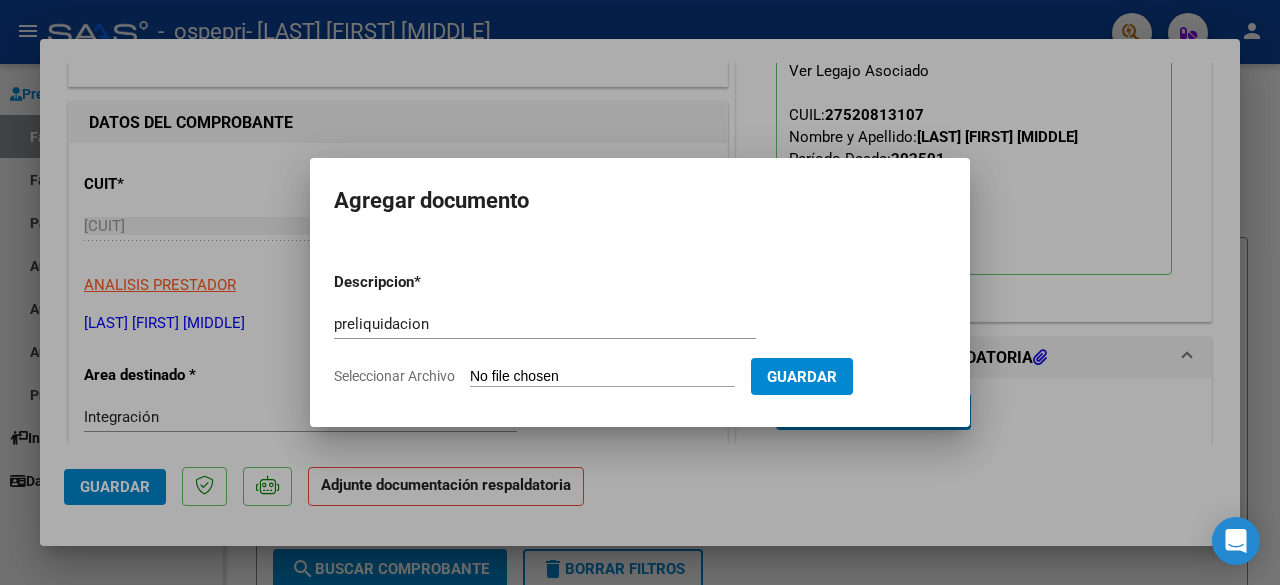 type on "C:\fakepath\[LAST] [FIRST] -PRELIQUIDACIÓN.PDF" 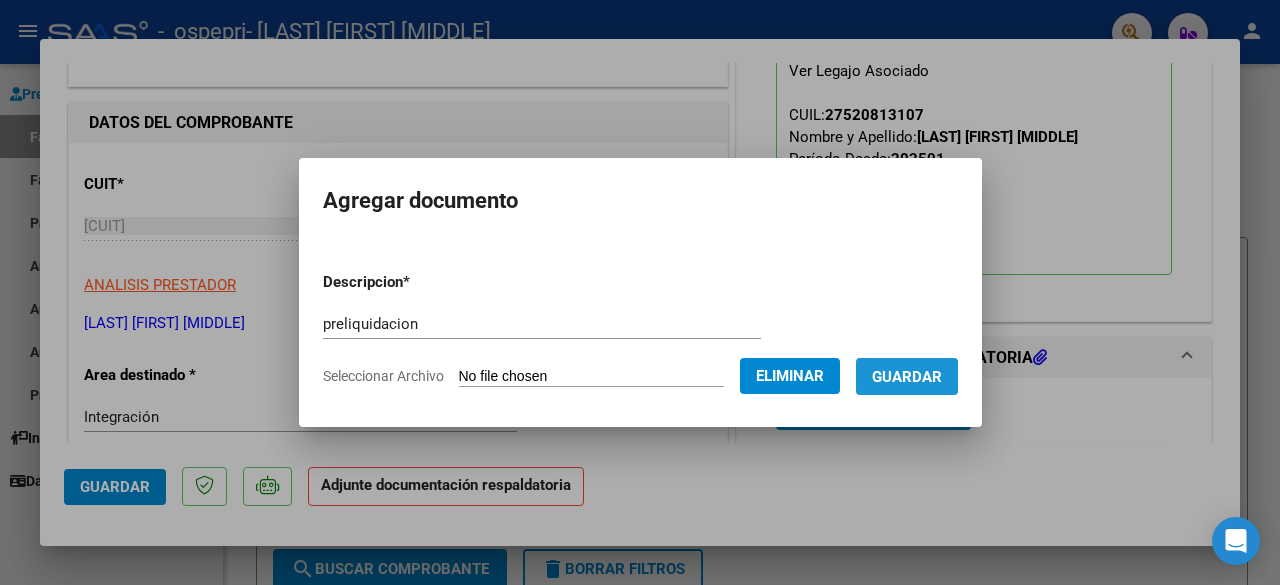 click on "Guardar" at bounding box center (907, 377) 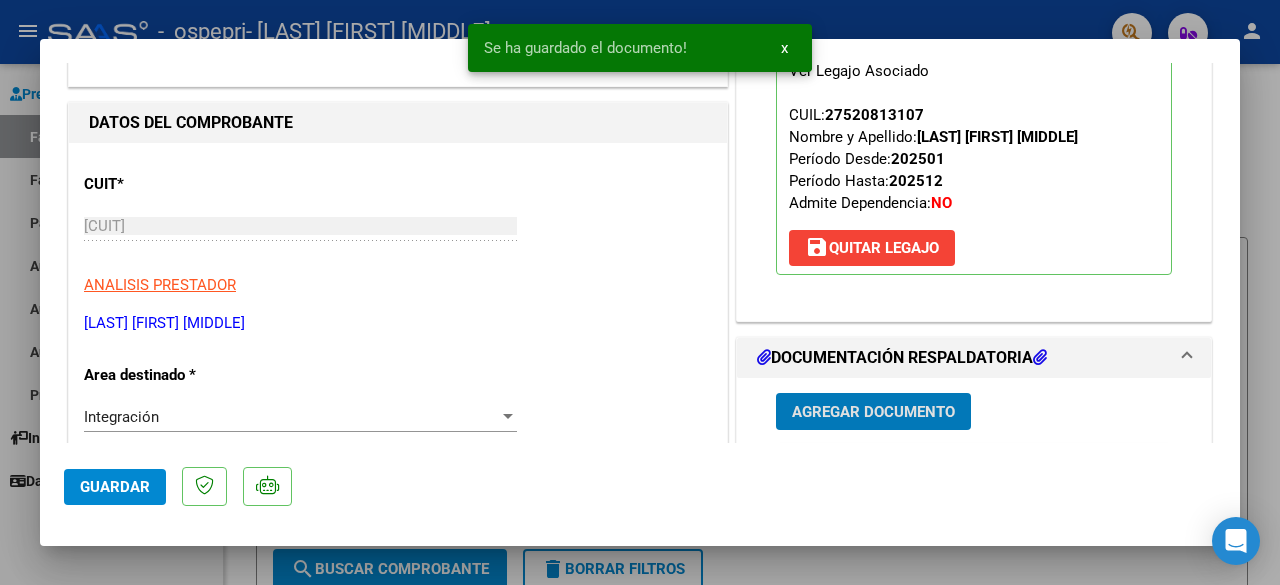 click on "Agregar Documento" at bounding box center (873, 412) 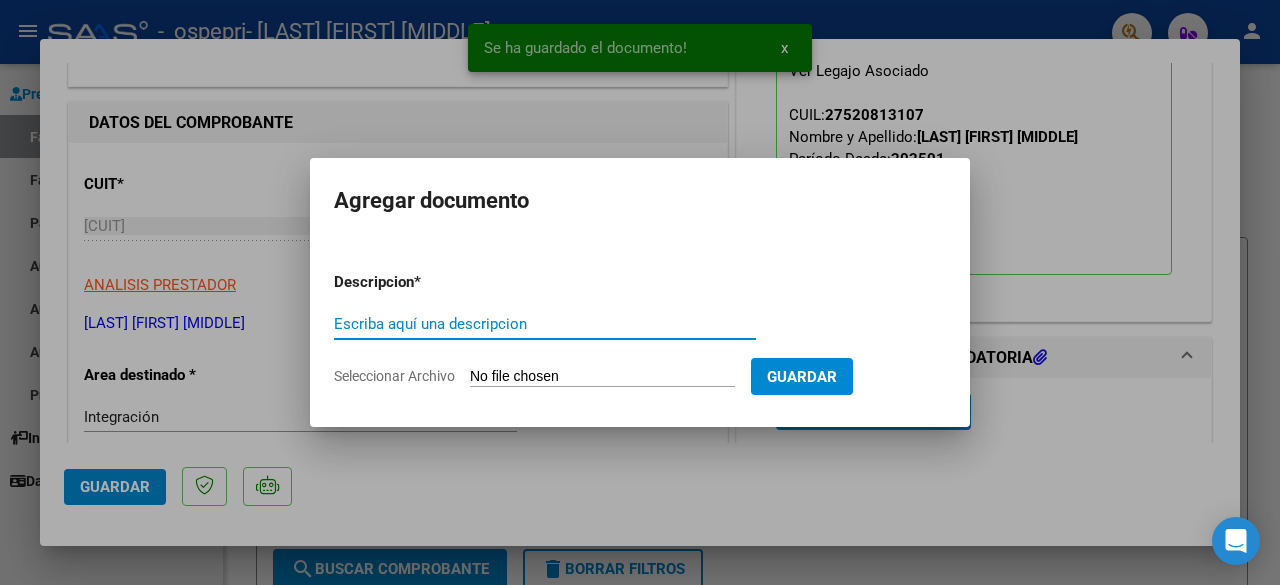 paste on "planilla de asistencia" 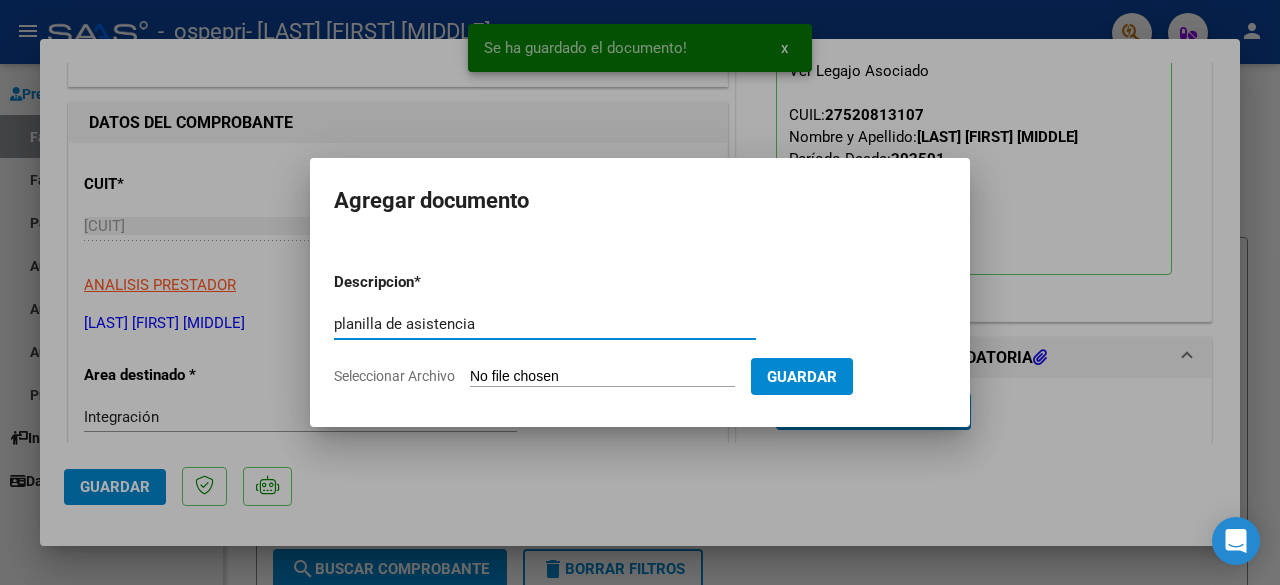type on "planilla de asistencia" 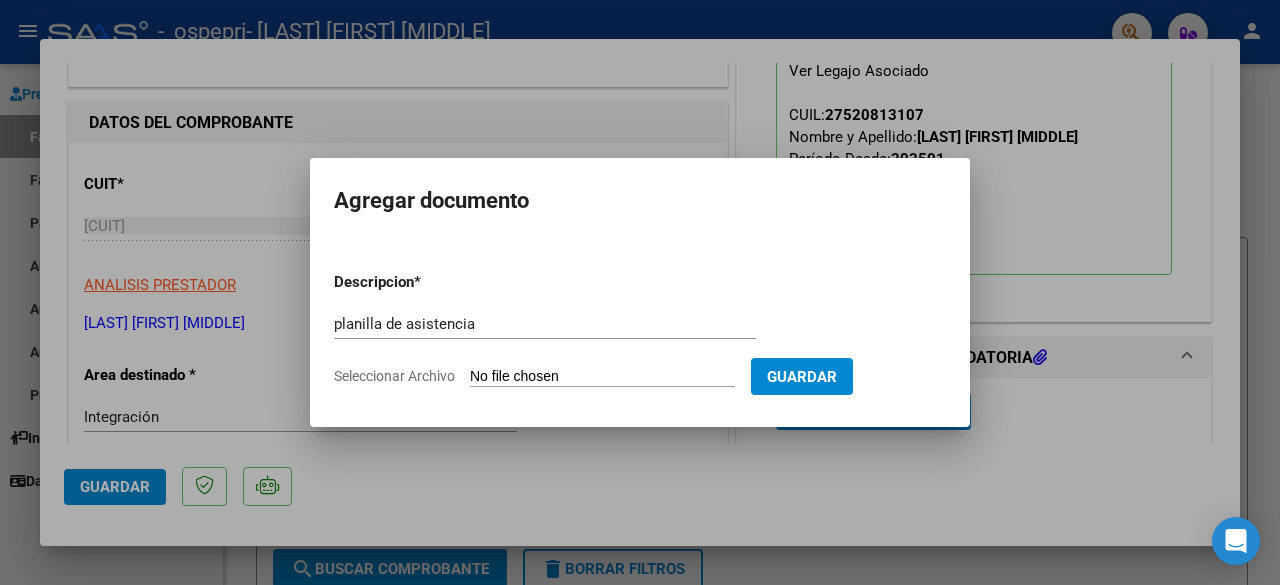 type on "C:\fakepath\[LAST] [FIRST] -planilla DE ASISTENCIA.PDF" 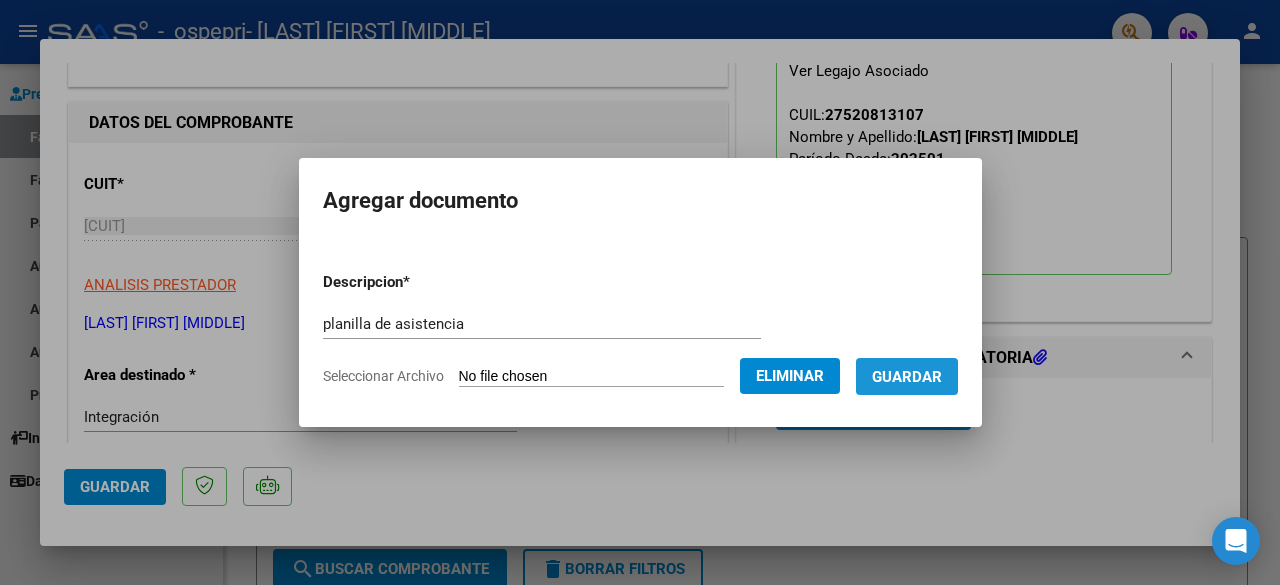 click on "Guardar" at bounding box center [907, 377] 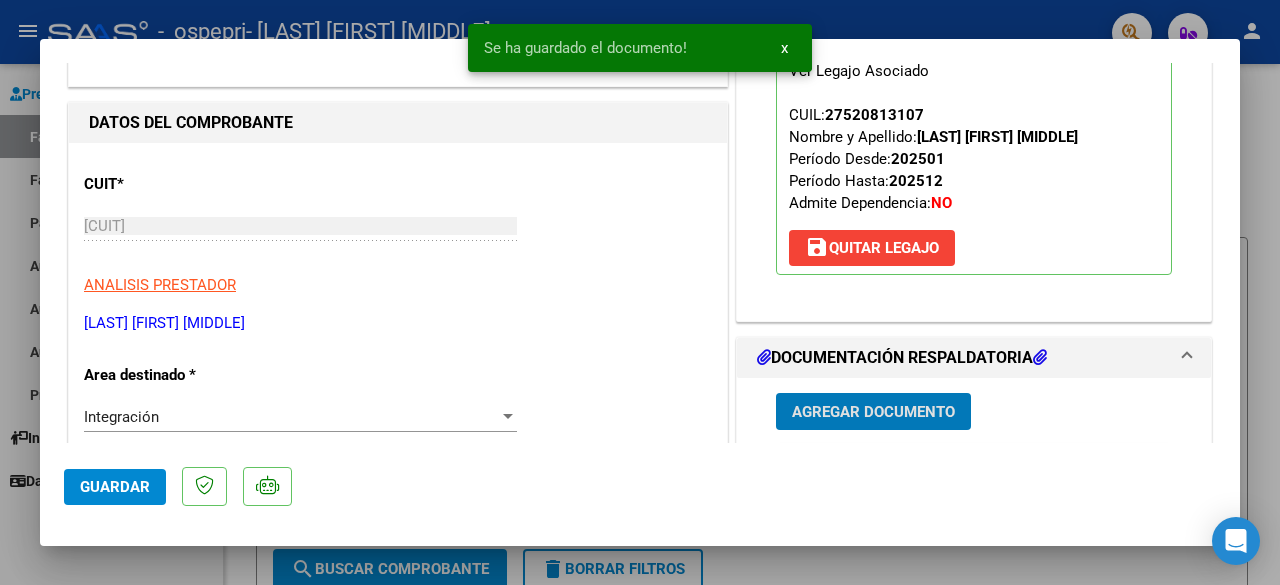 click on "Guardar" 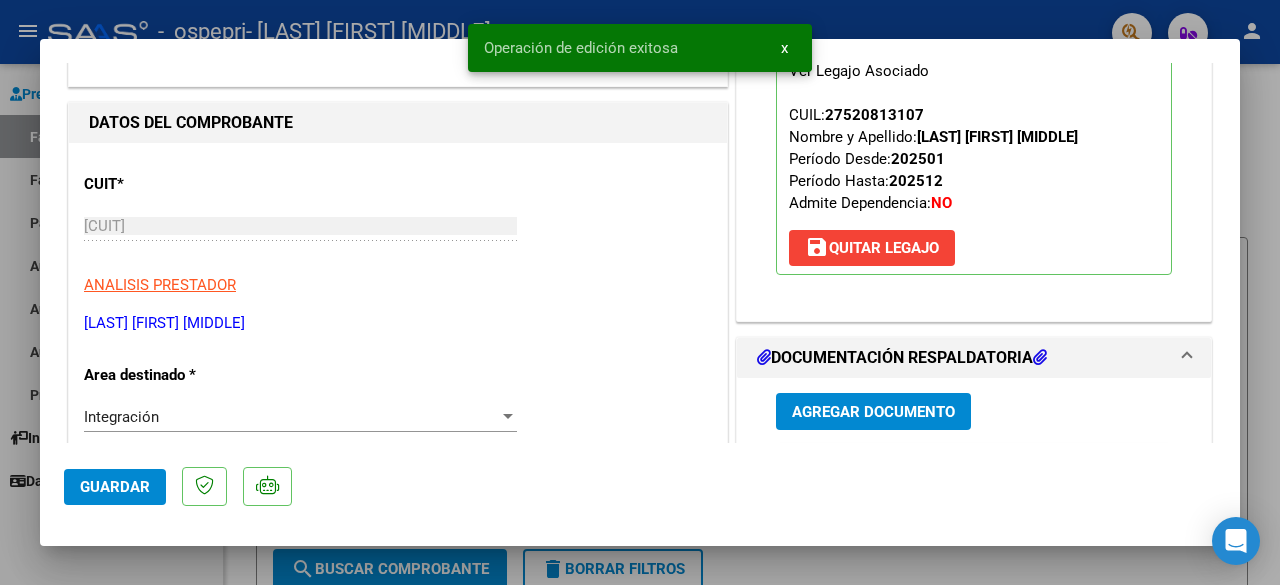 click at bounding box center (640, 292) 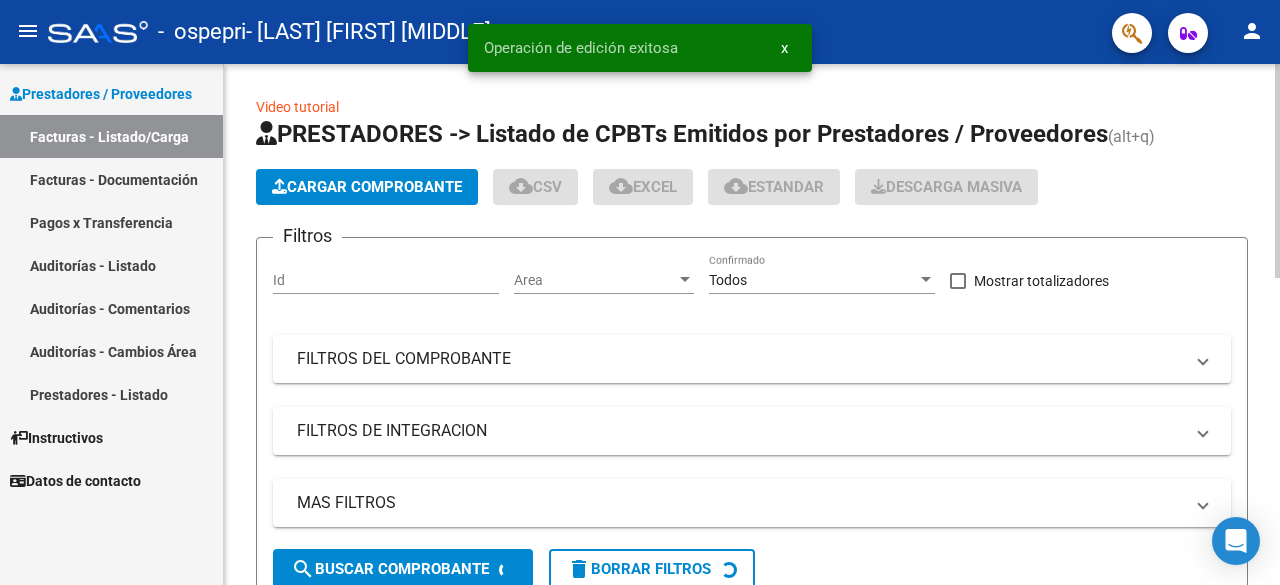 click on "Cargar Comprobante" 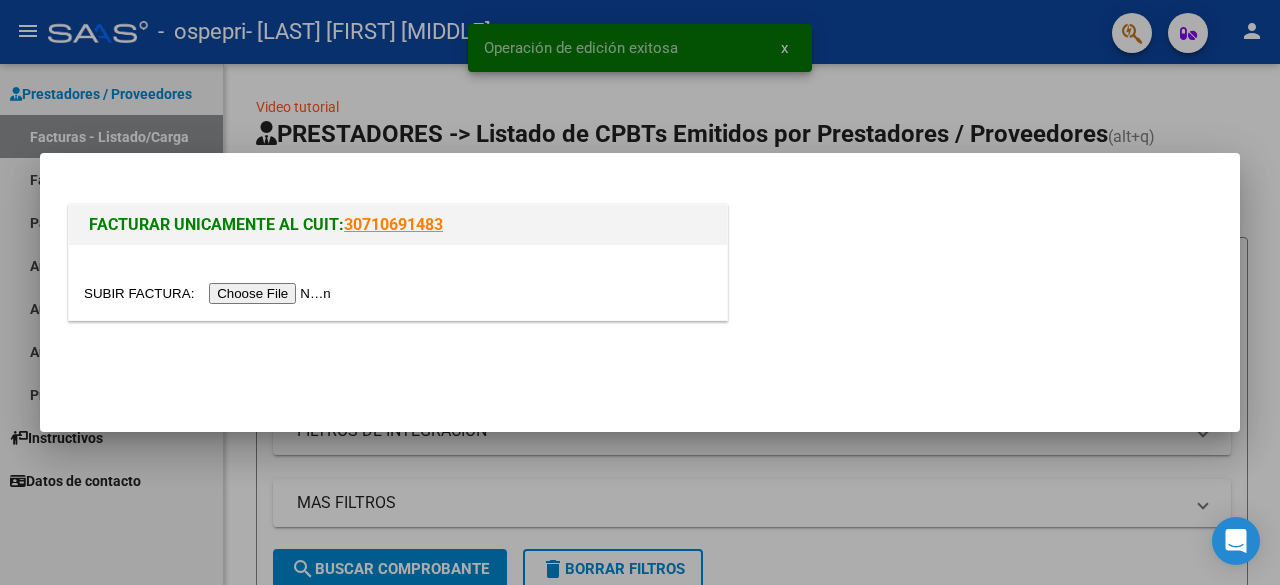 click at bounding box center (210, 293) 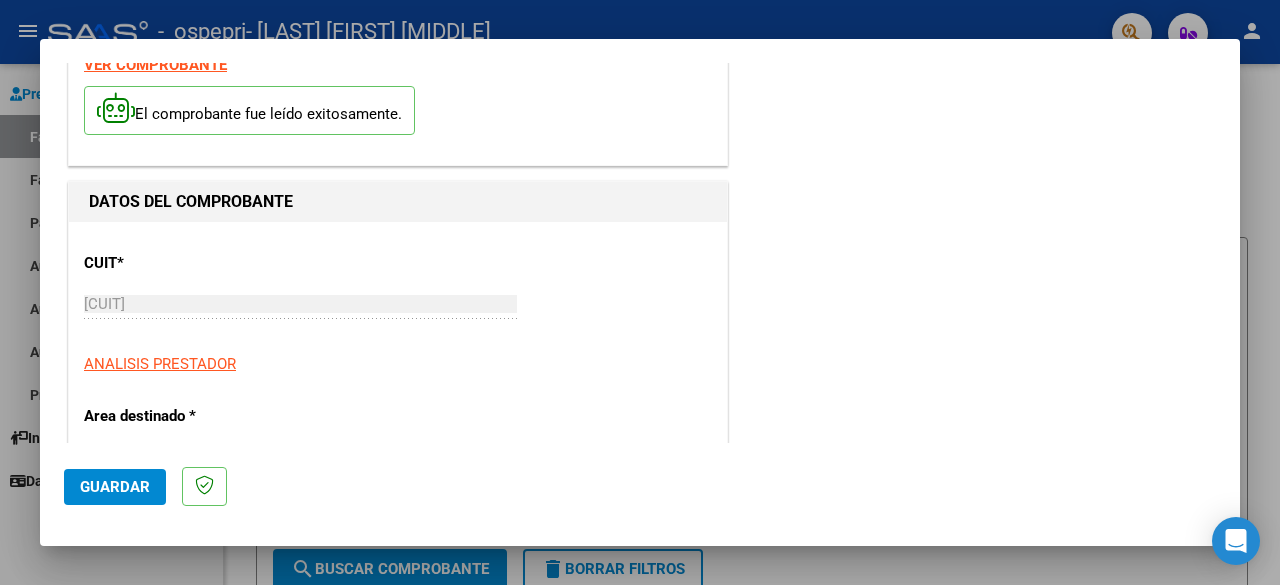 scroll, scrollTop: 0, scrollLeft: 0, axis: both 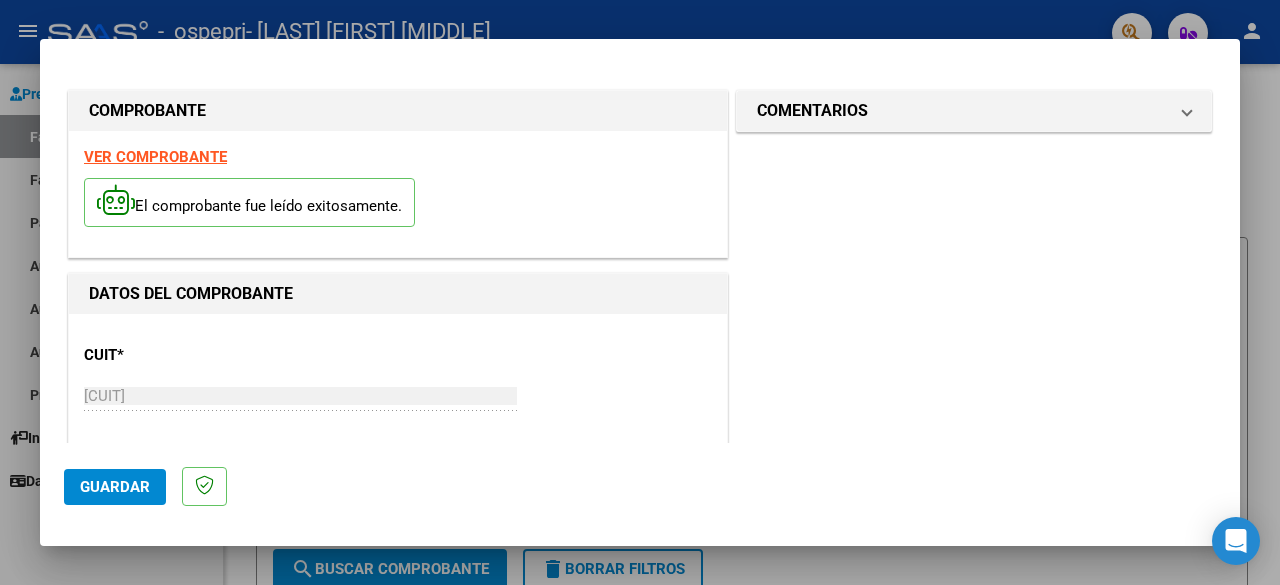 click on "VER COMPROBANTE" at bounding box center [155, 157] 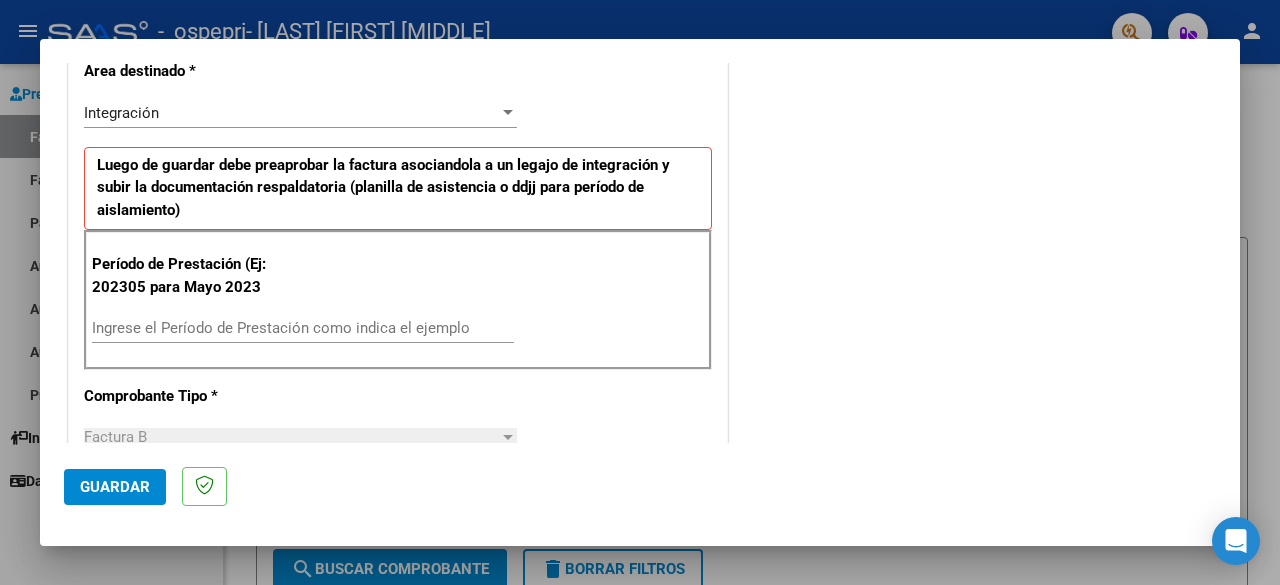 scroll, scrollTop: 436, scrollLeft: 0, axis: vertical 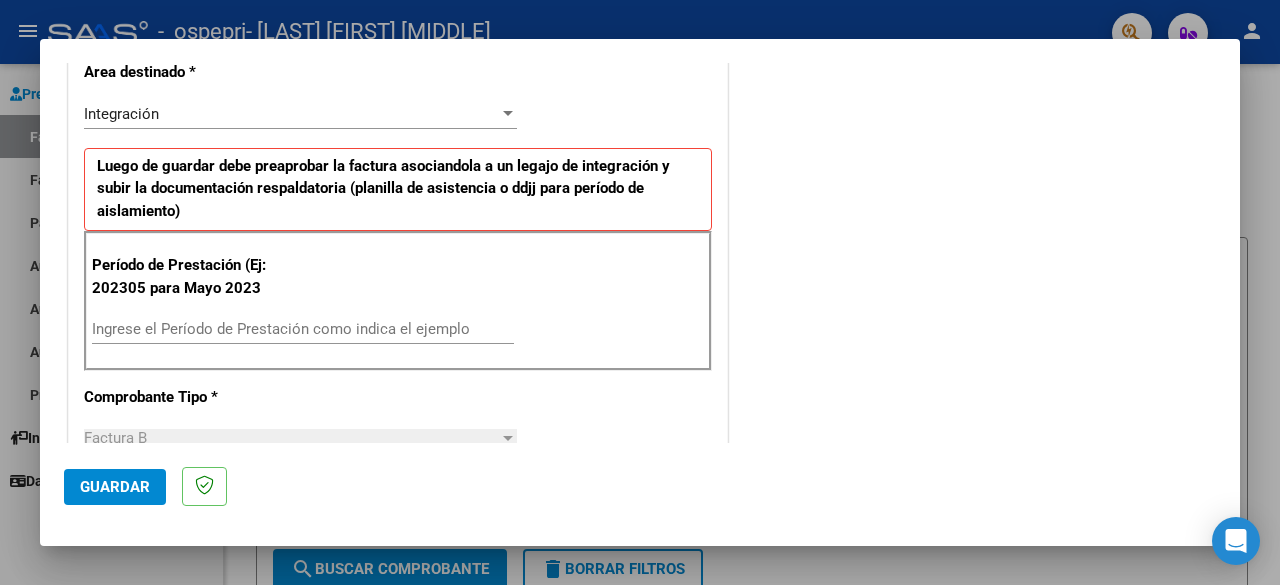 click on "Ingrese el Período de Prestación como indica el ejemplo" at bounding box center (303, 329) 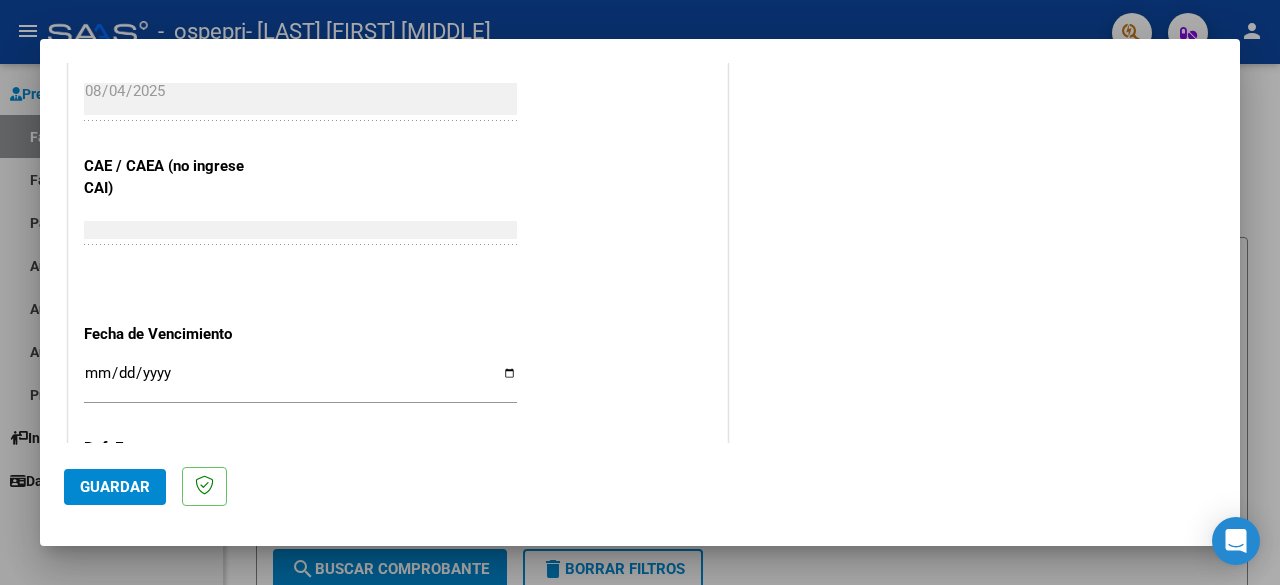 scroll, scrollTop: 1186, scrollLeft: 0, axis: vertical 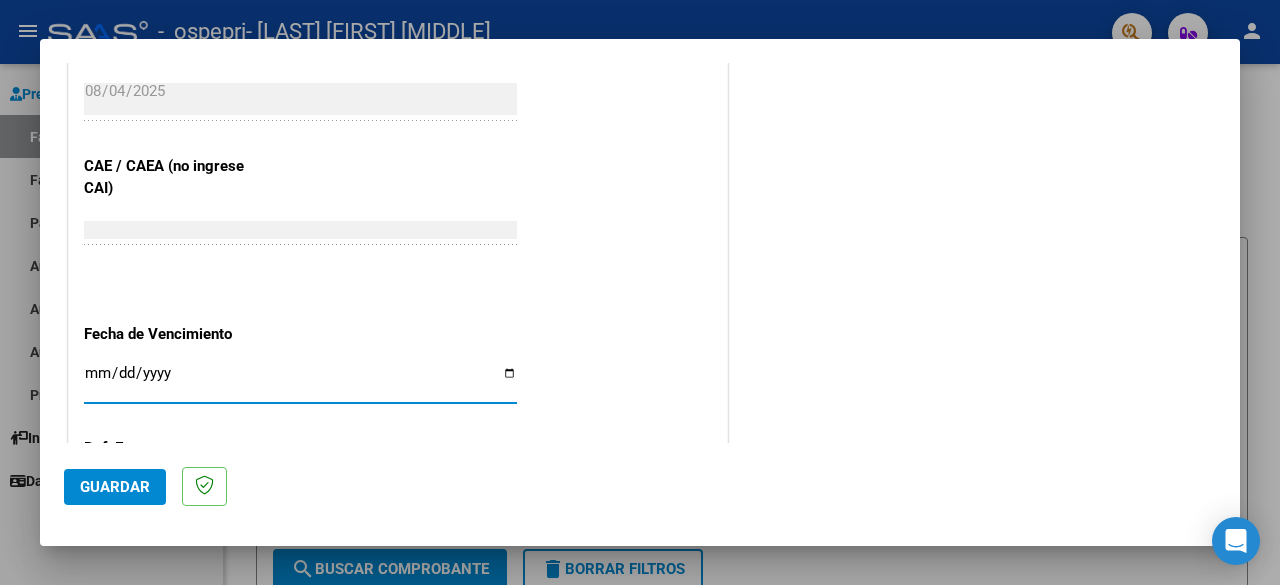 click on "Ingresar la fecha" at bounding box center (300, 381) 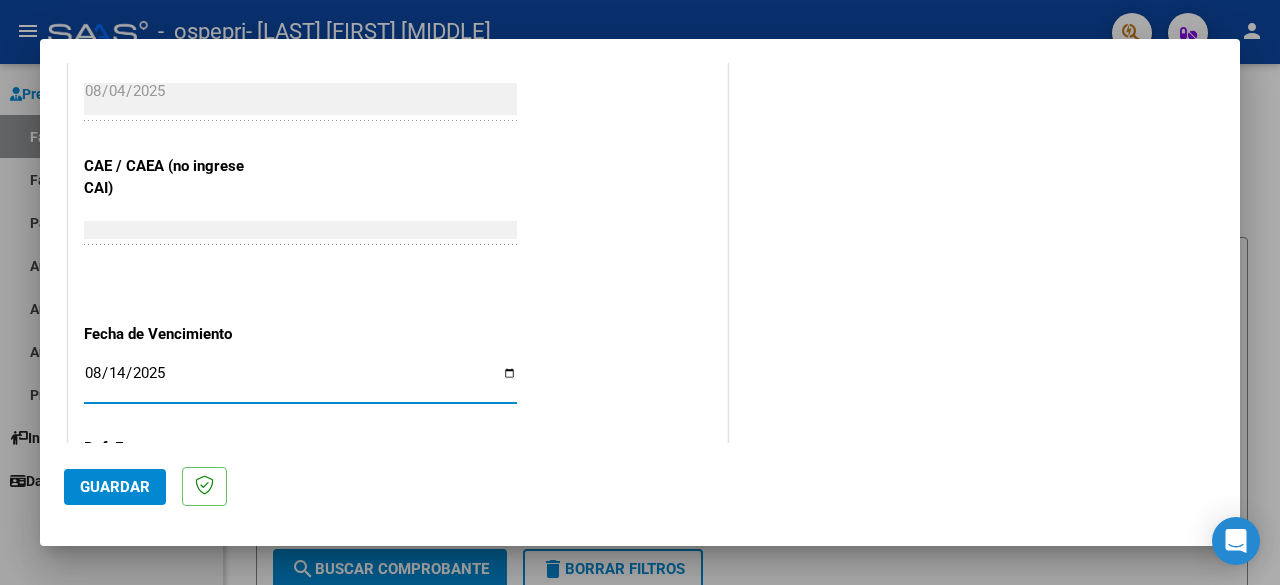 click on "Guardar" 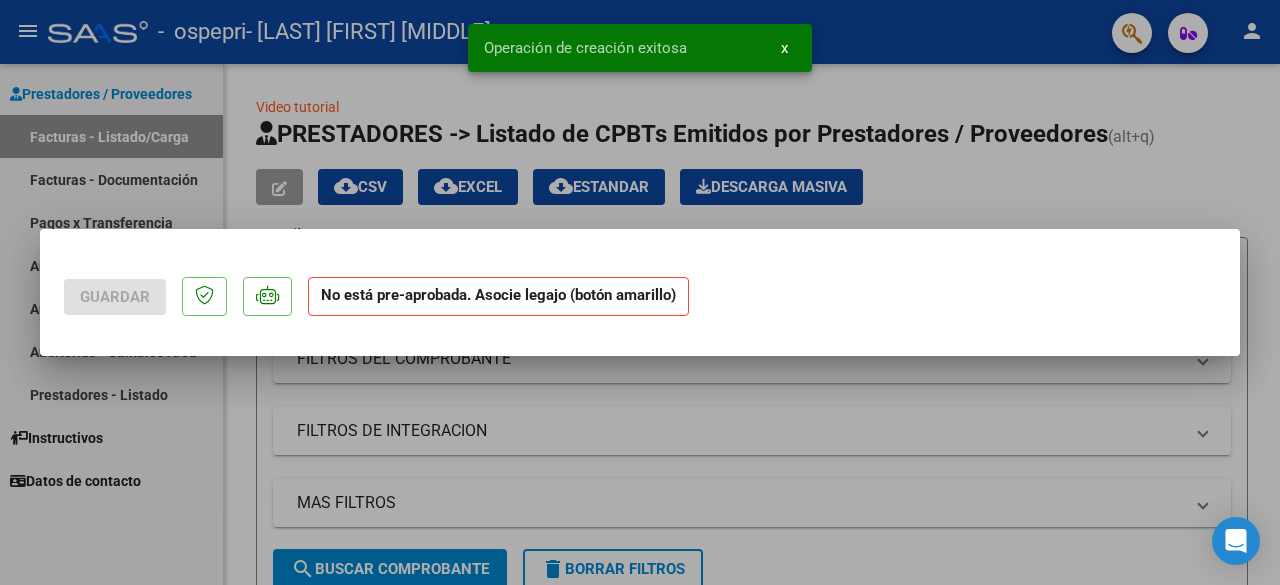 scroll, scrollTop: 0, scrollLeft: 0, axis: both 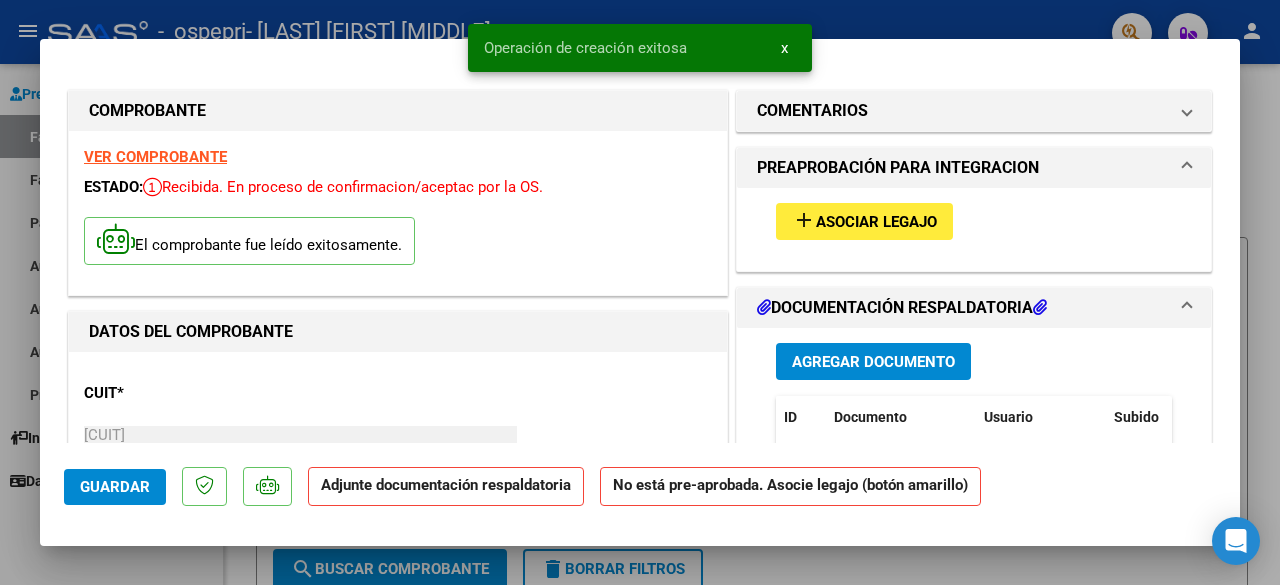 click on "add" at bounding box center [804, 220] 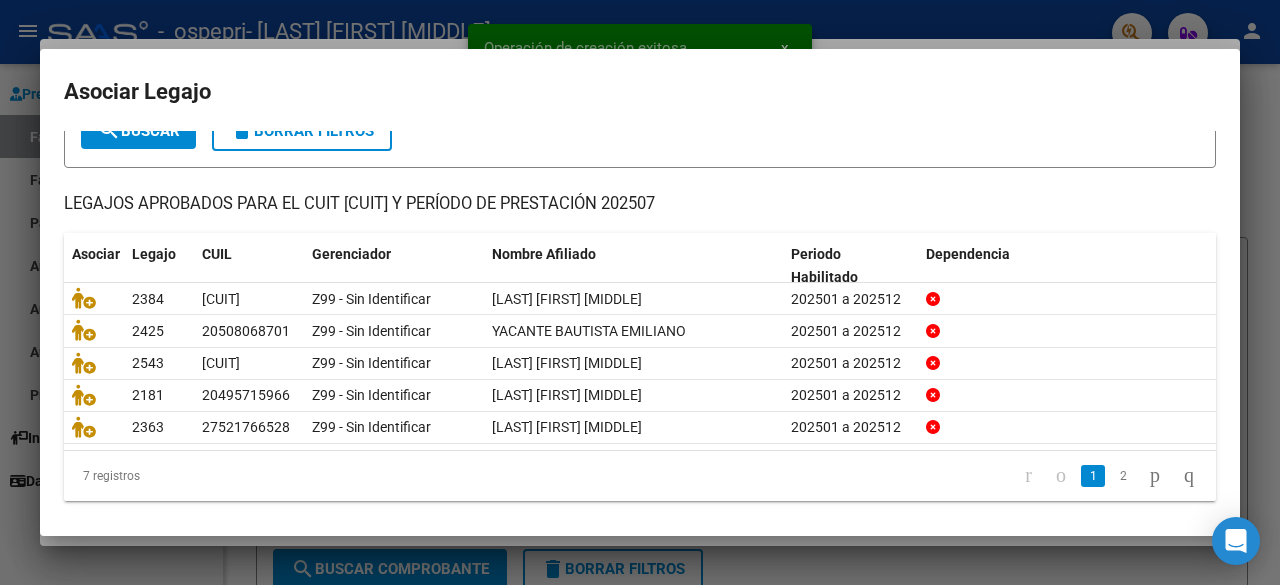 scroll, scrollTop: 136, scrollLeft: 0, axis: vertical 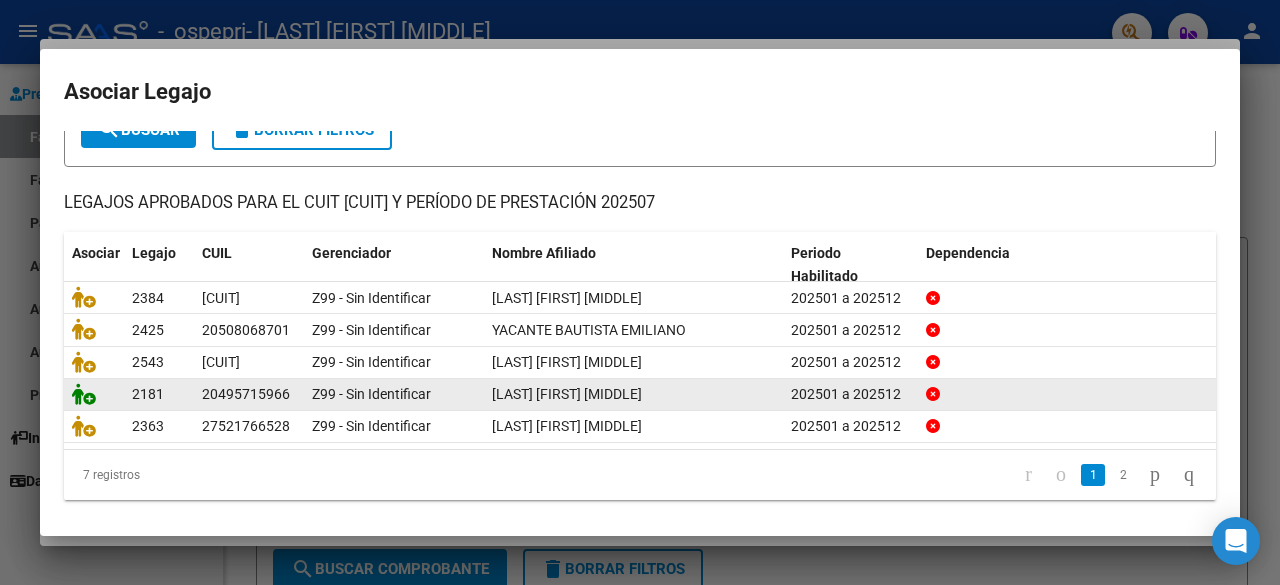 click 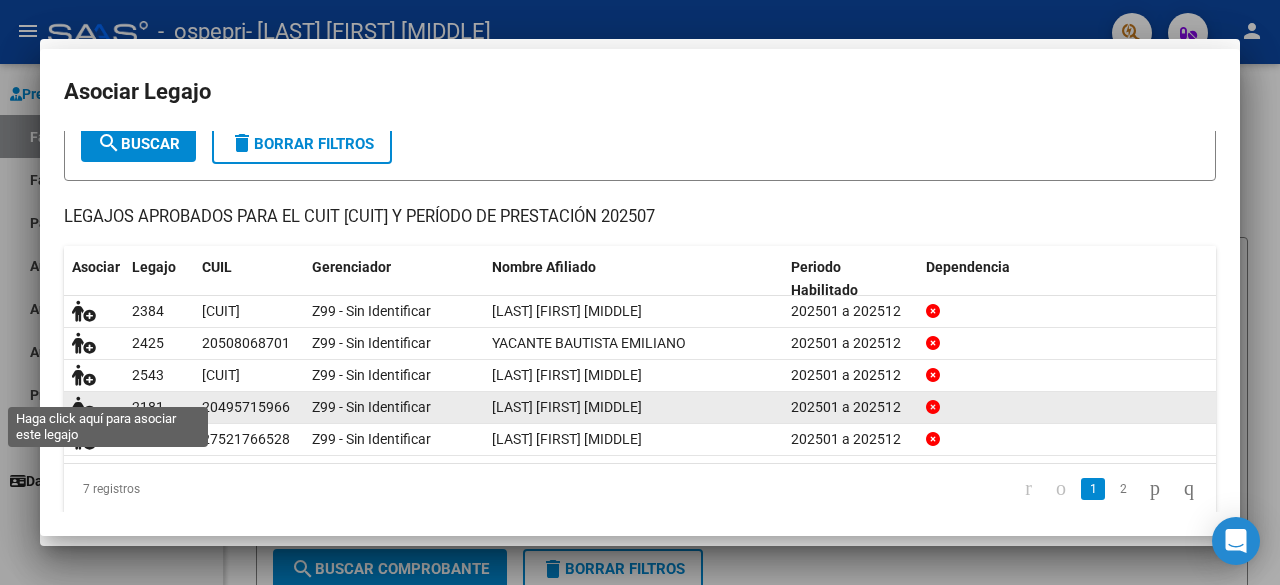 scroll, scrollTop: 0, scrollLeft: 0, axis: both 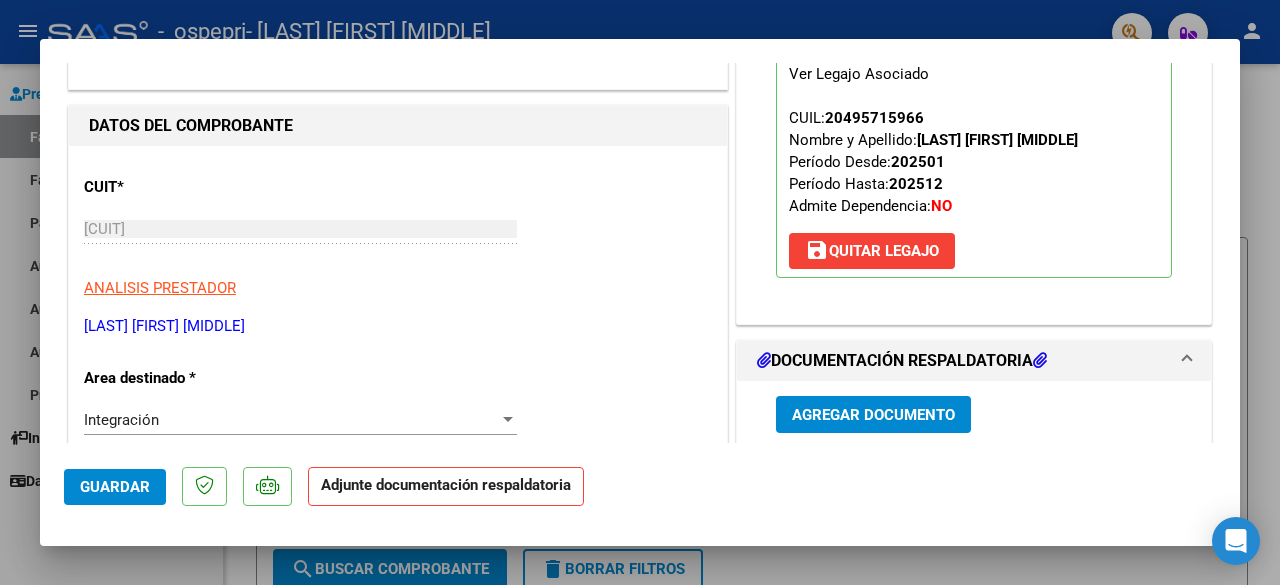 click on "Agregar Documento" at bounding box center [873, 415] 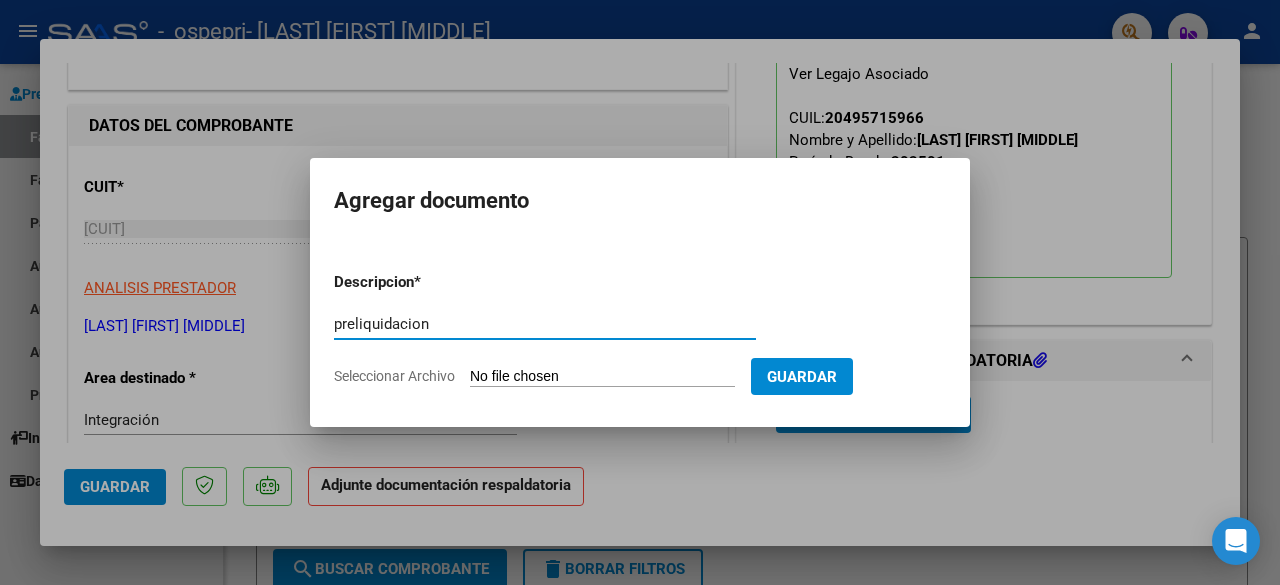 type on "preliquidacion" 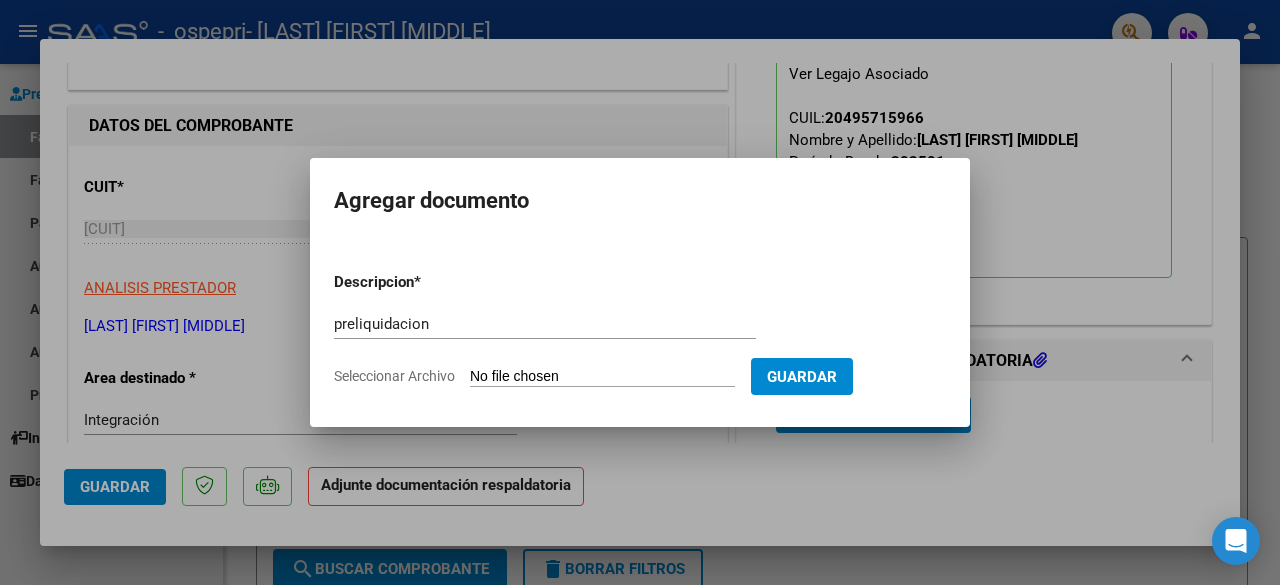type on "C:\fakepath\[LAST] [FIRST] -PRELIQUIDACIÓN.PDF" 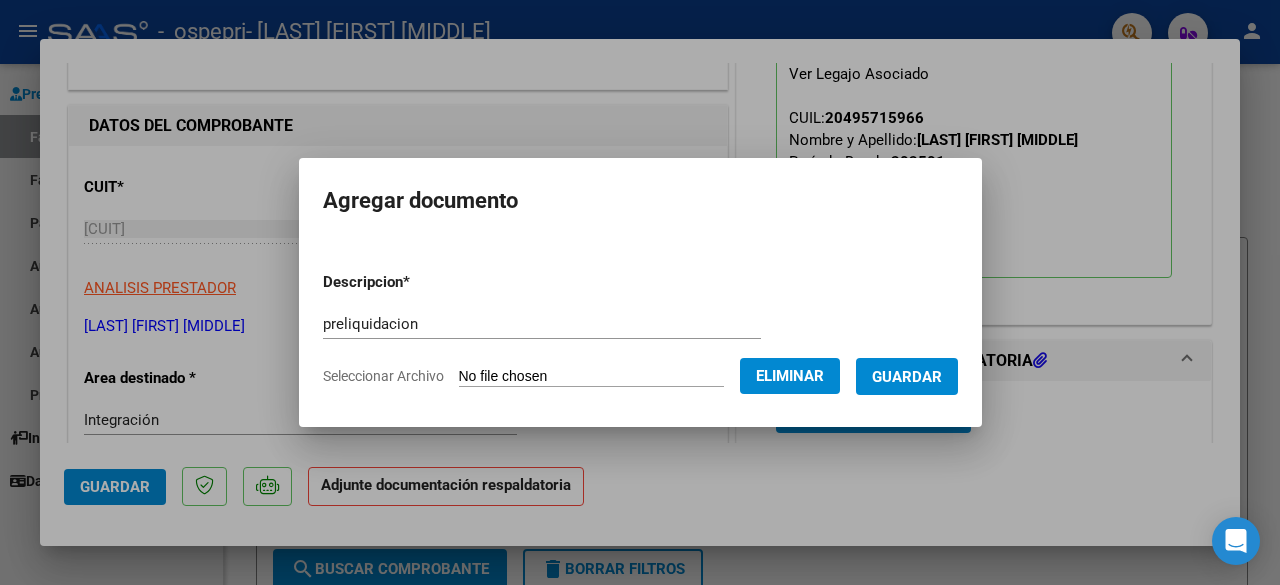 click on "Guardar" at bounding box center (907, 377) 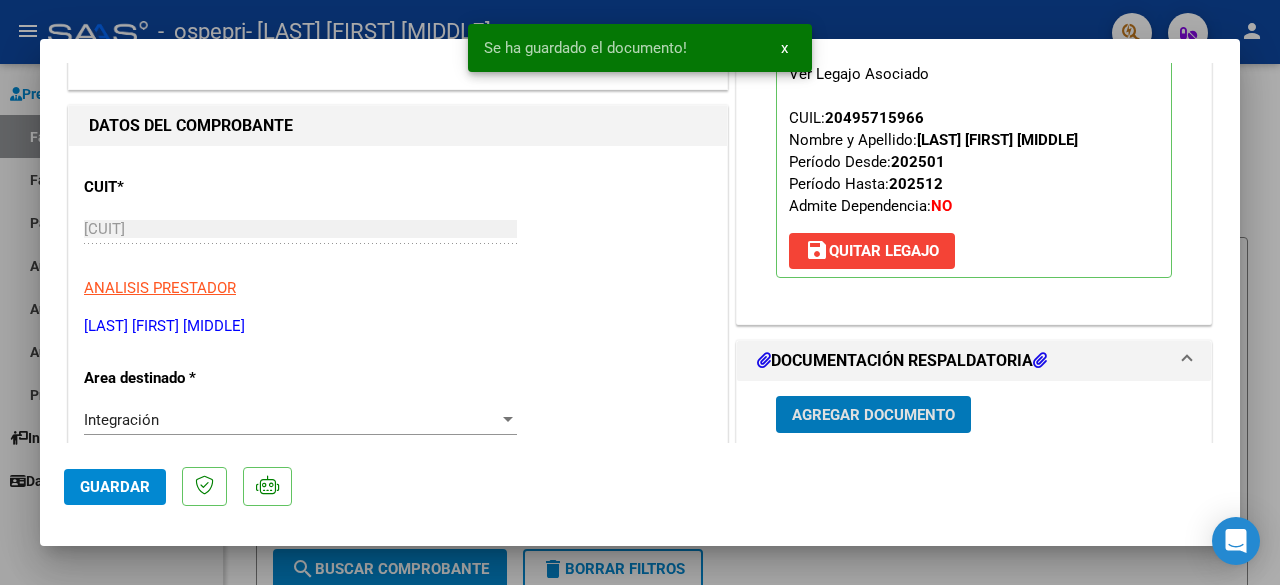 click on "Agregar Documento" at bounding box center (873, 415) 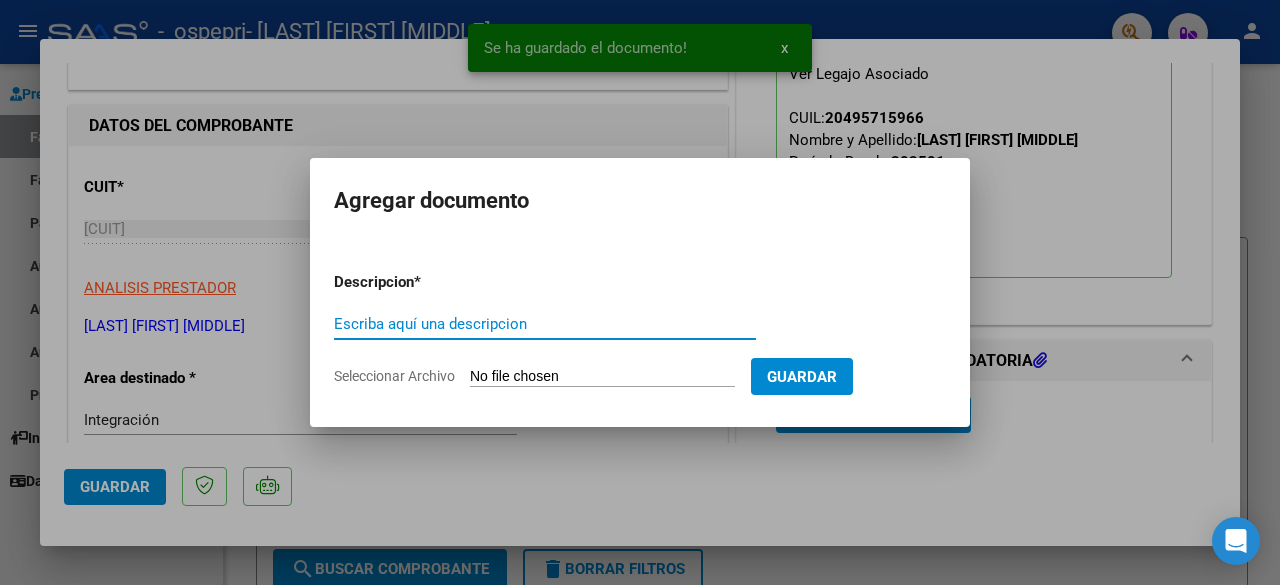 paste on "planilla de asistencia" 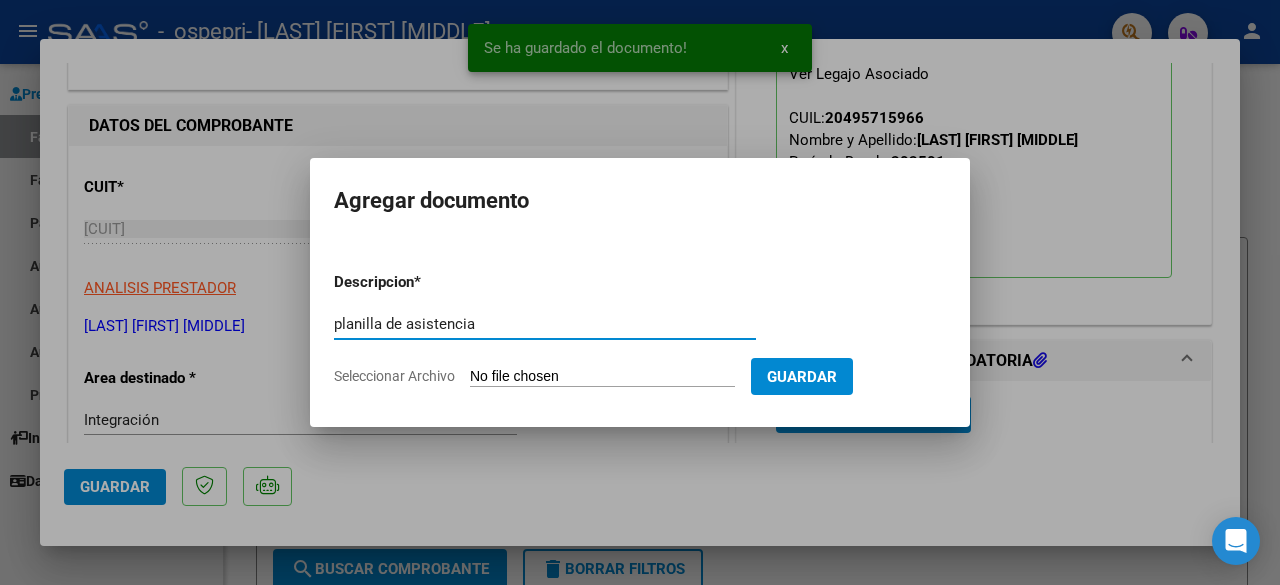 type on "planilla de asistencia" 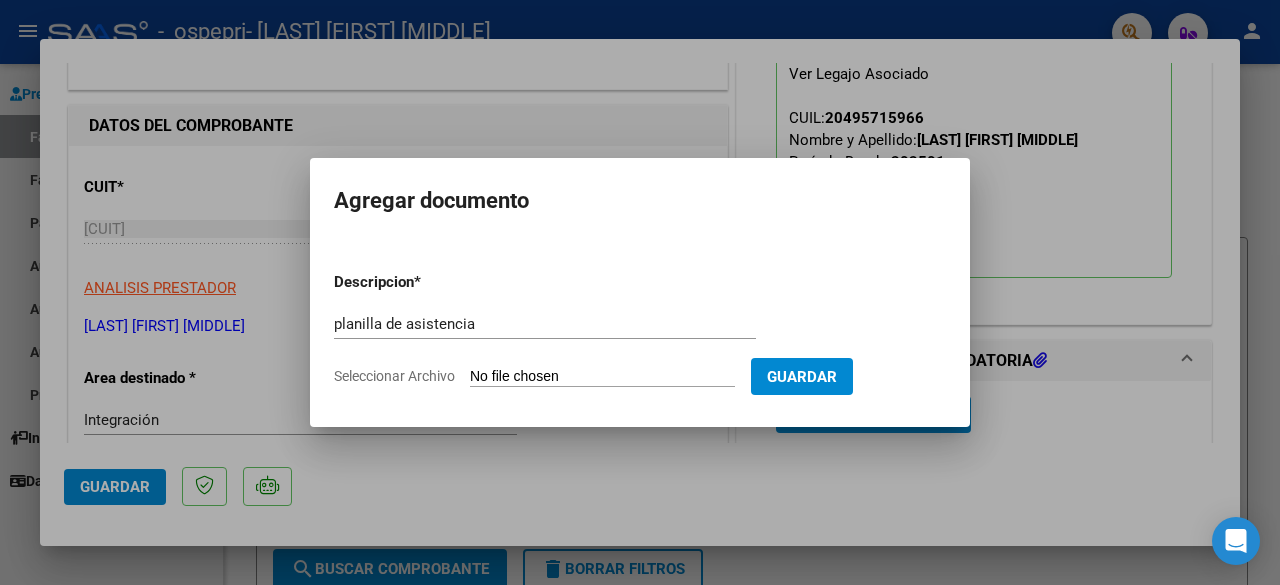 type on "C:\fakepath\[LAST] [FIRST] -planilla DE ASISTENCIA.PDF" 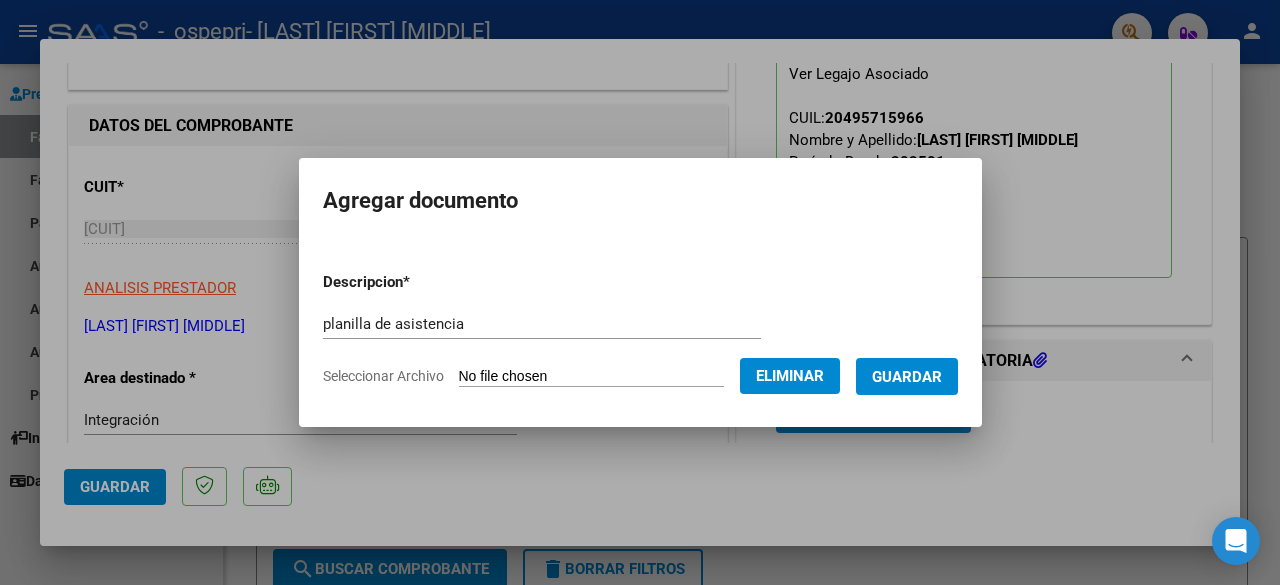 click on "Guardar" at bounding box center [907, 377] 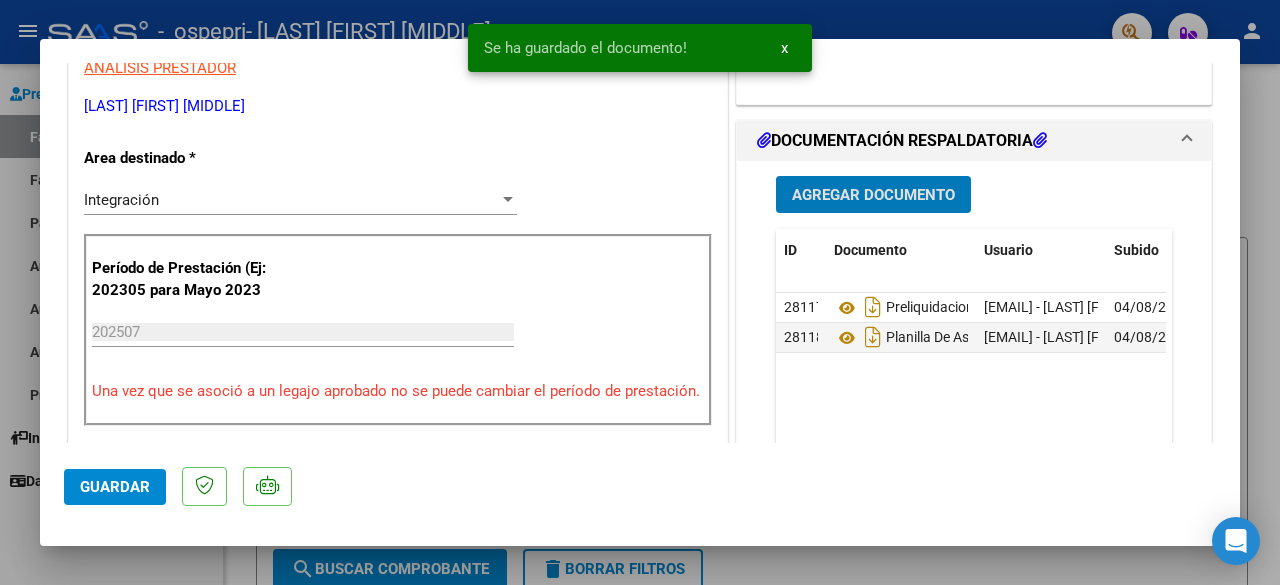 scroll, scrollTop: 426, scrollLeft: 0, axis: vertical 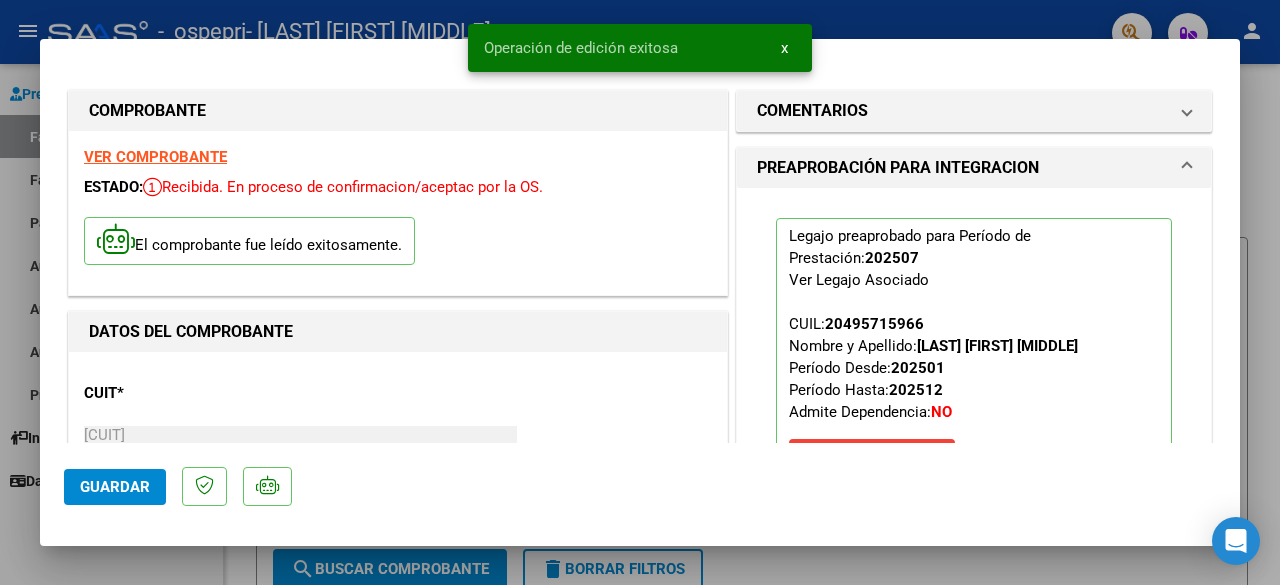 click at bounding box center [640, 292] 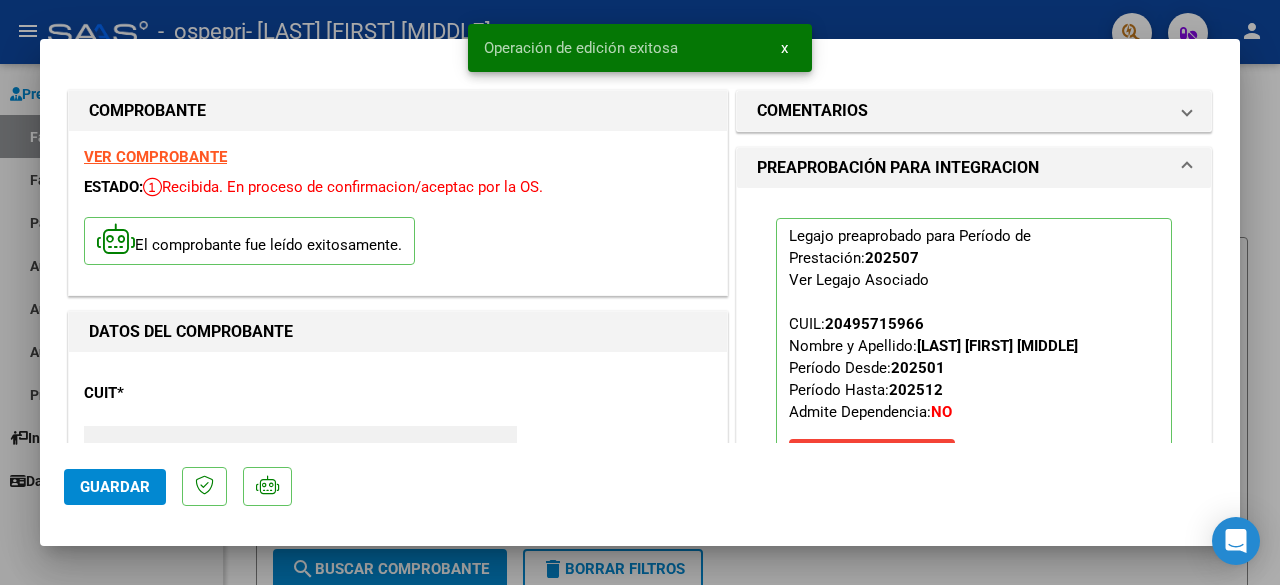 type 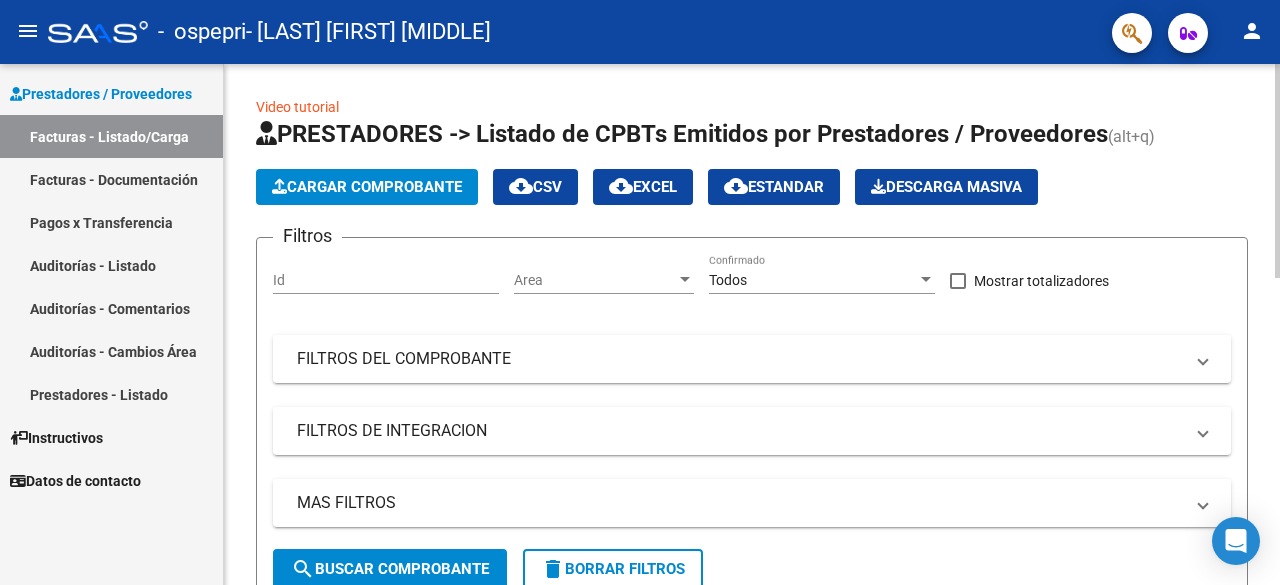 click on "Cargar Comprobante" 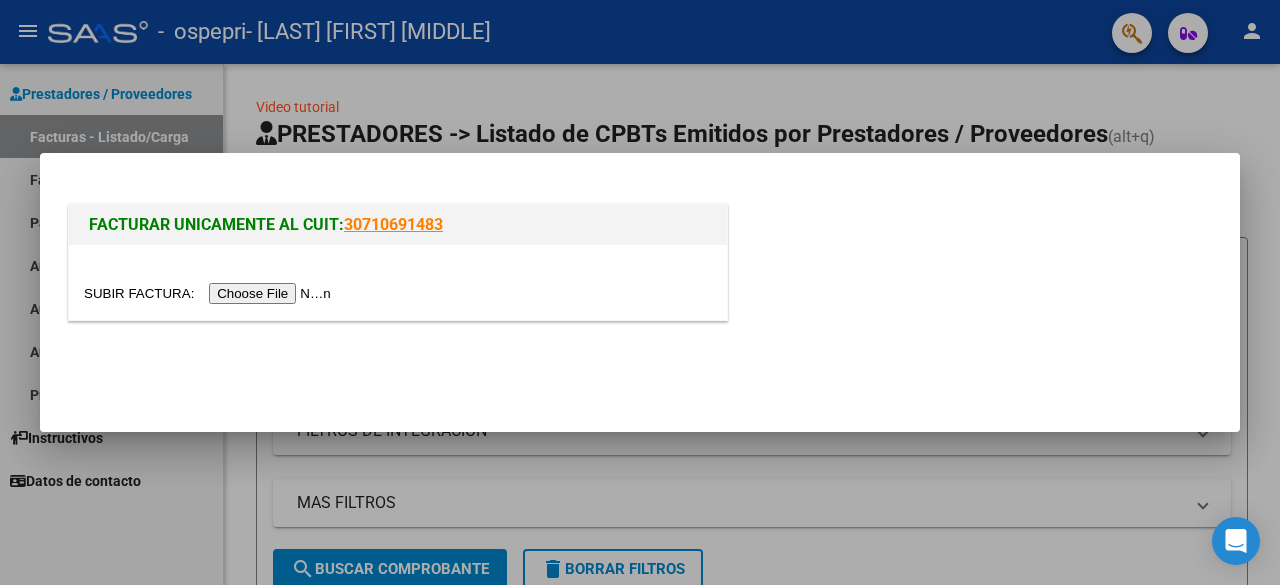 click at bounding box center [210, 293] 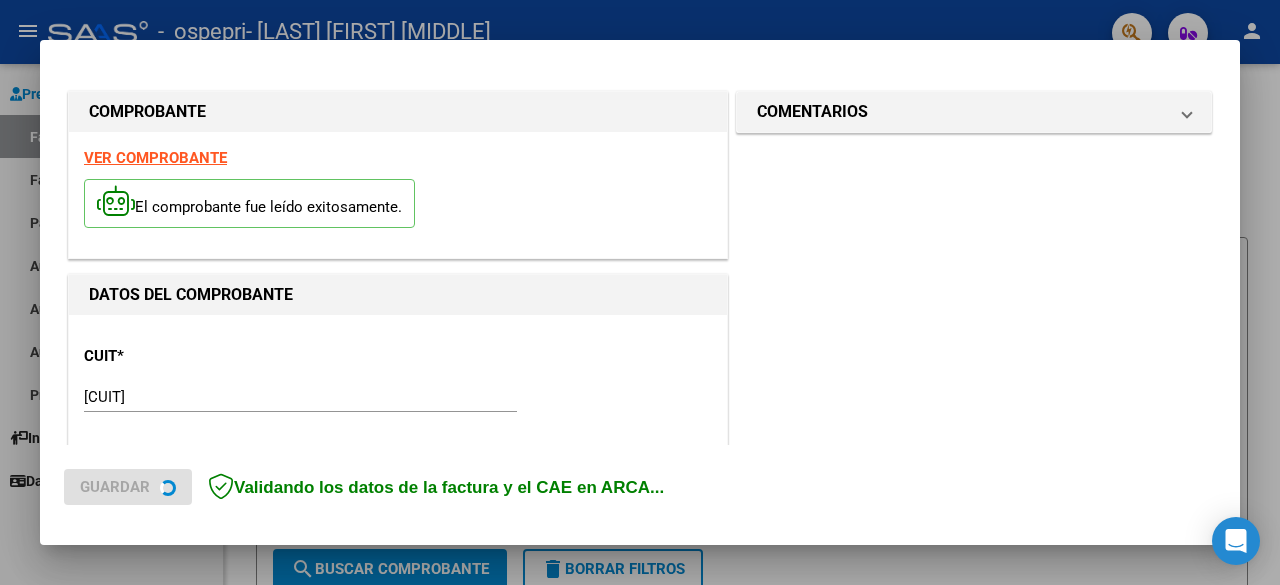 click on "VER COMPROBANTE" at bounding box center [155, 158] 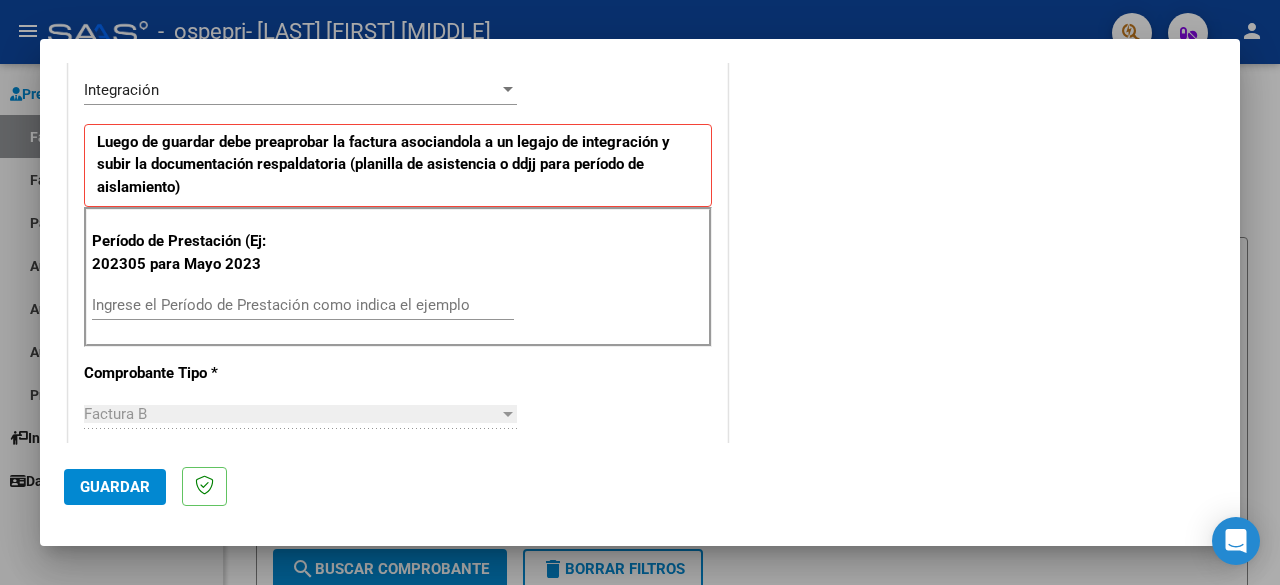 scroll, scrollTop: 524, scrollLeft: 0, axis: vertical 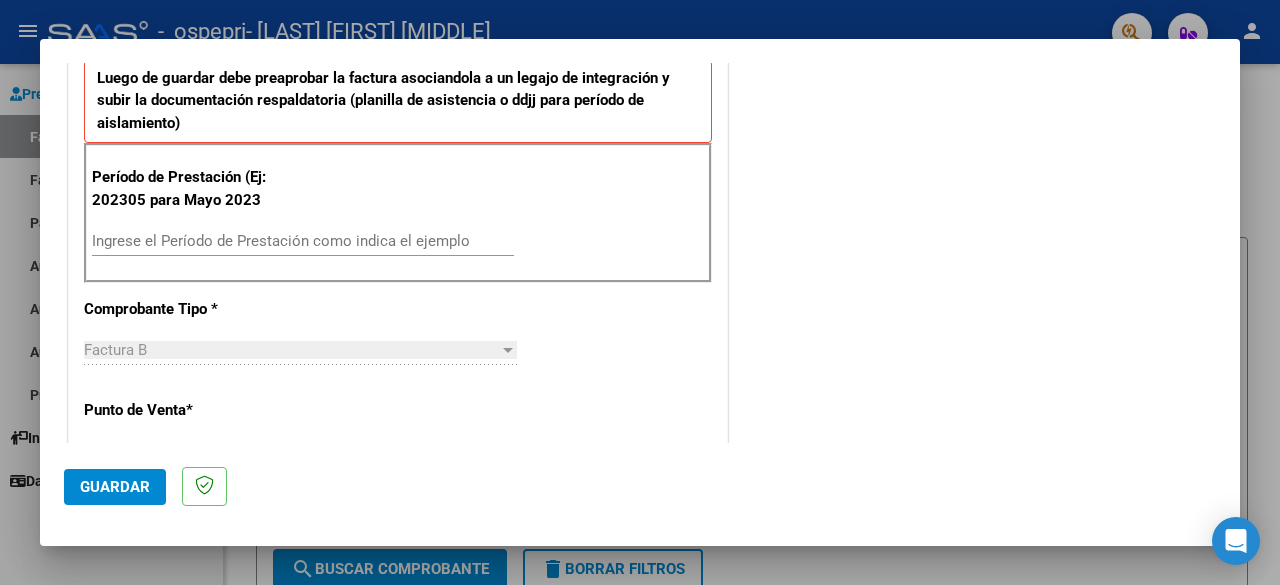 click on "Ingrese el Período de Prestación como indica el ejemplo" at bounding box center [303, 241] 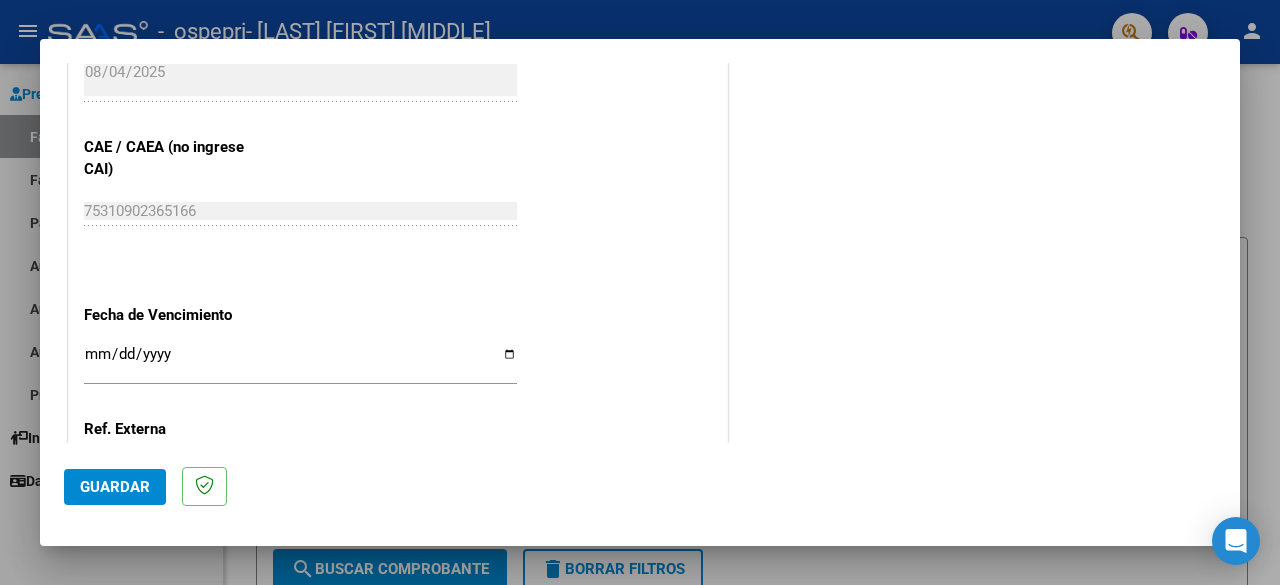 scroll, scrollTop: 1212, scrollLeft: 0, axis: vertical 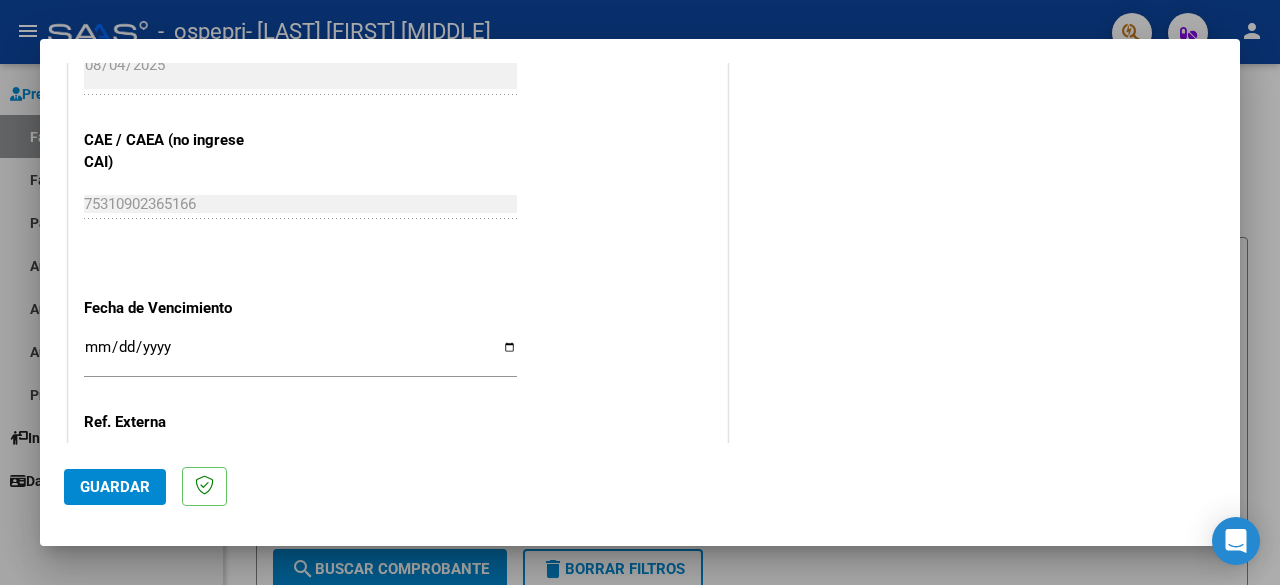 type on "202507" 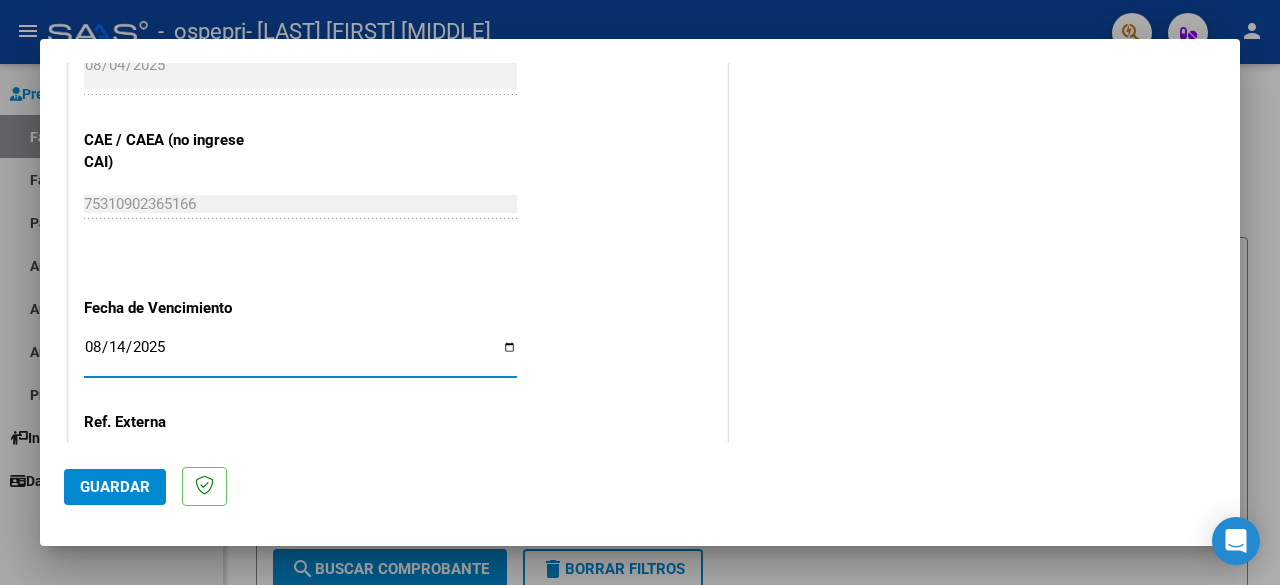 type on "2025-08-14" 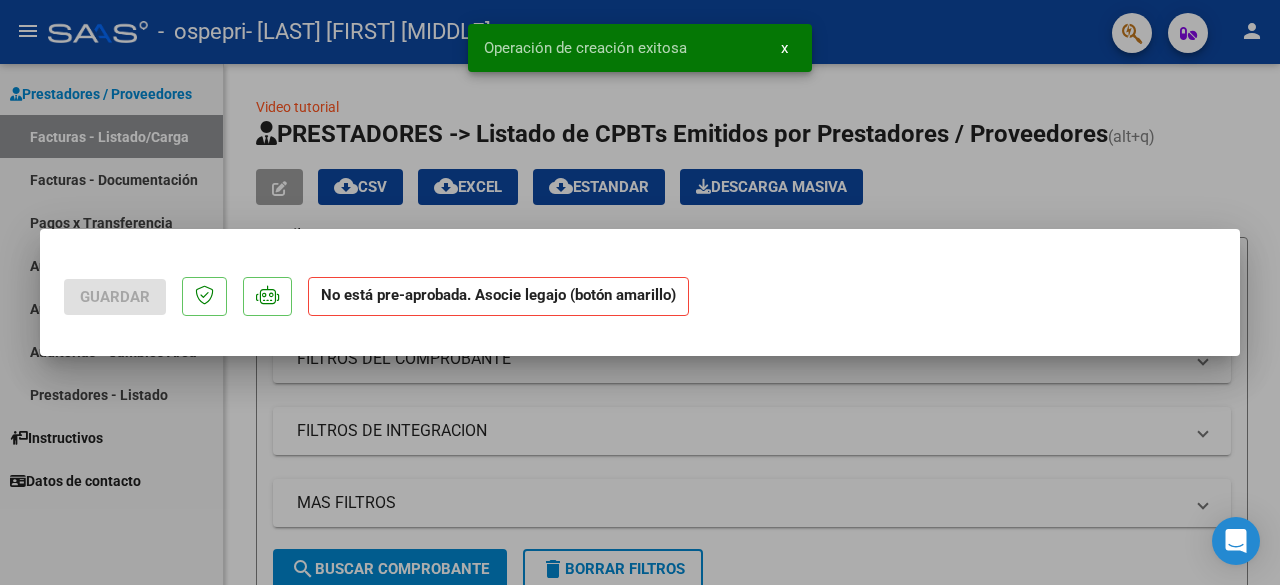 scroll, scrollTop: 0, scrollLeft: 0, axis: both 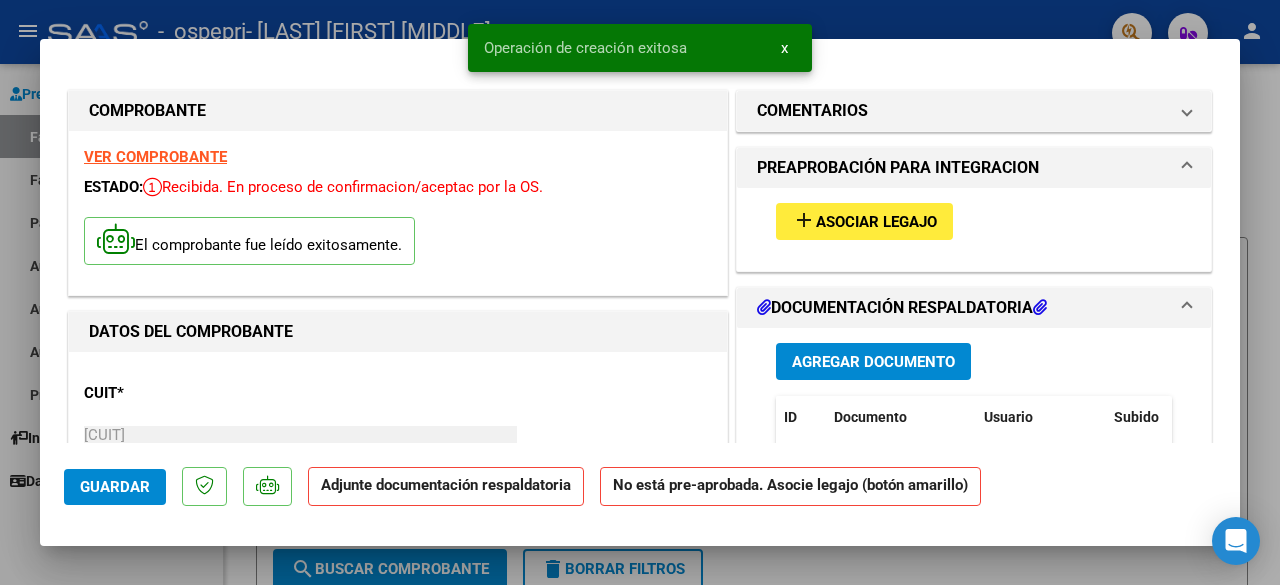 click on "Asociar Legajo" at bounding box center [876, 222] 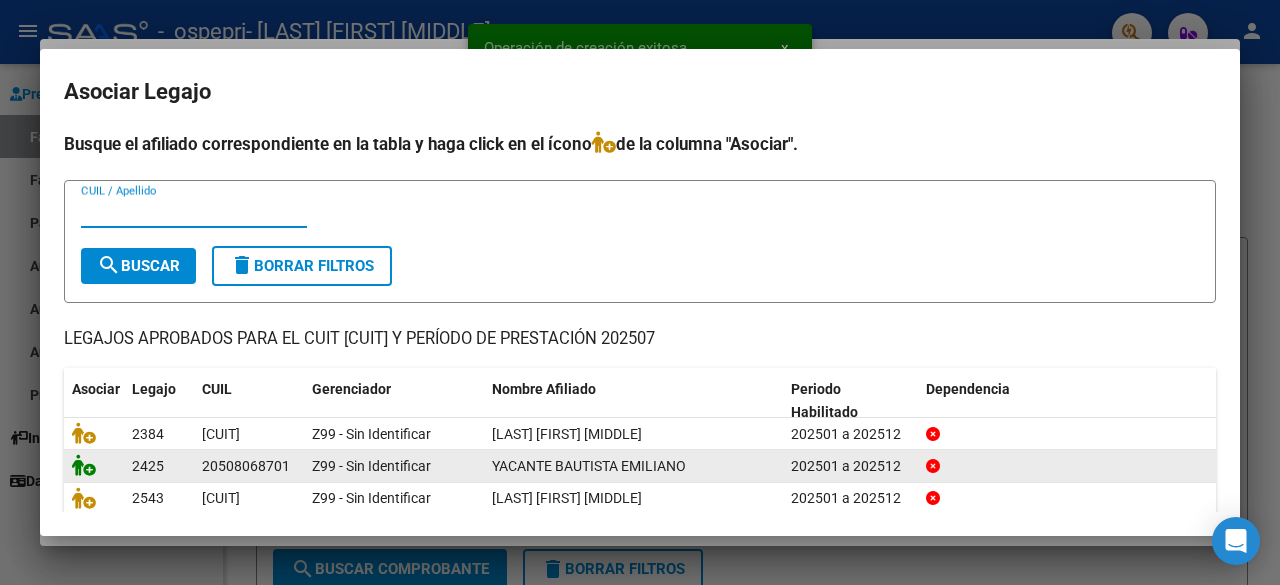 click 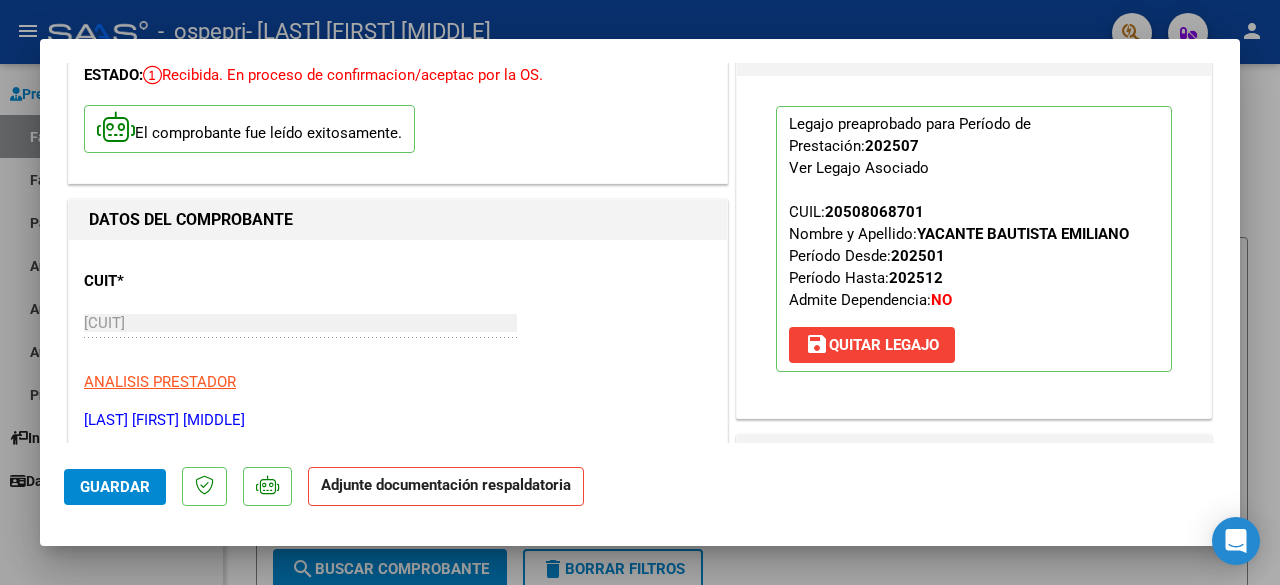 scroll, scrollTop: 222, scrollLeft: 0, axis: vertical 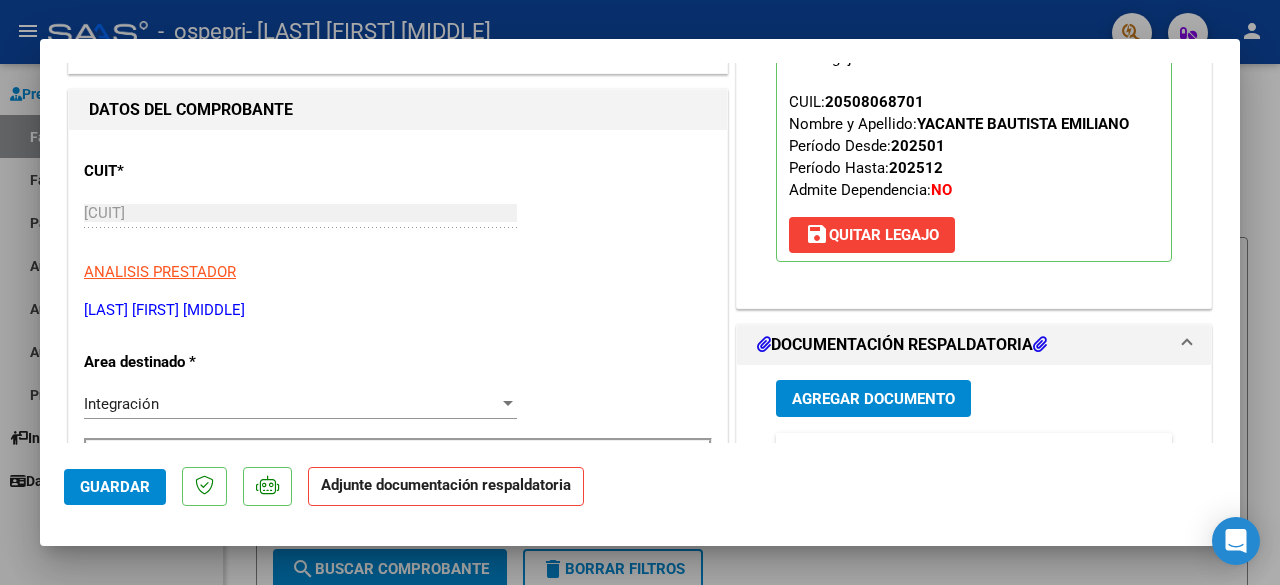 click on "Agregar Documento" at bounding box center [873, 399] 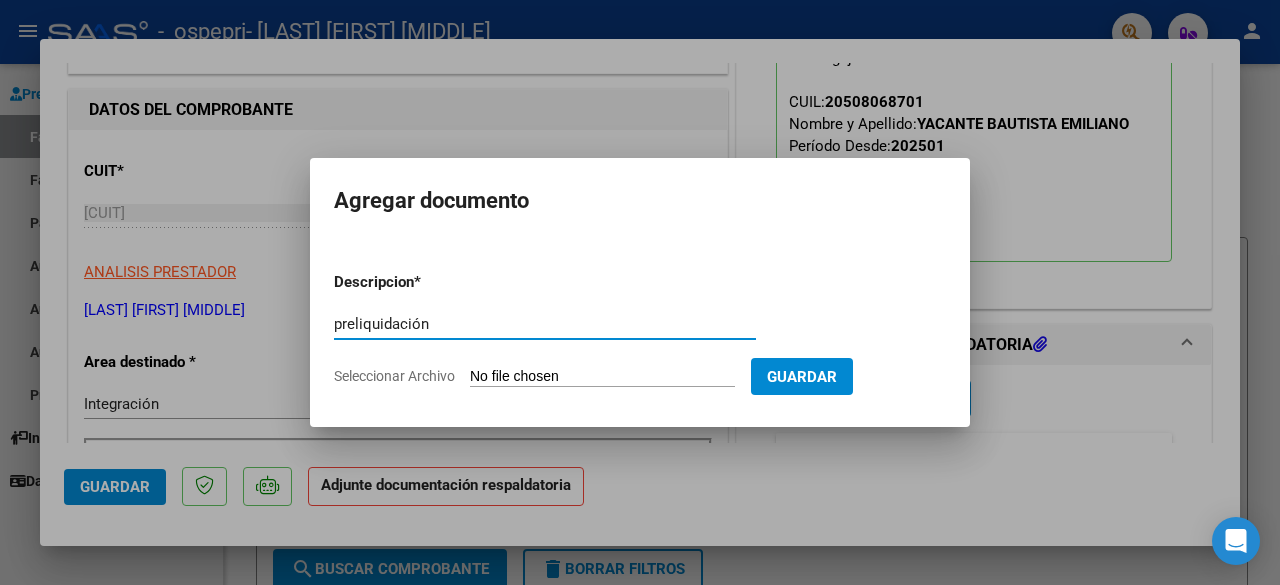 type on "preliquidación" 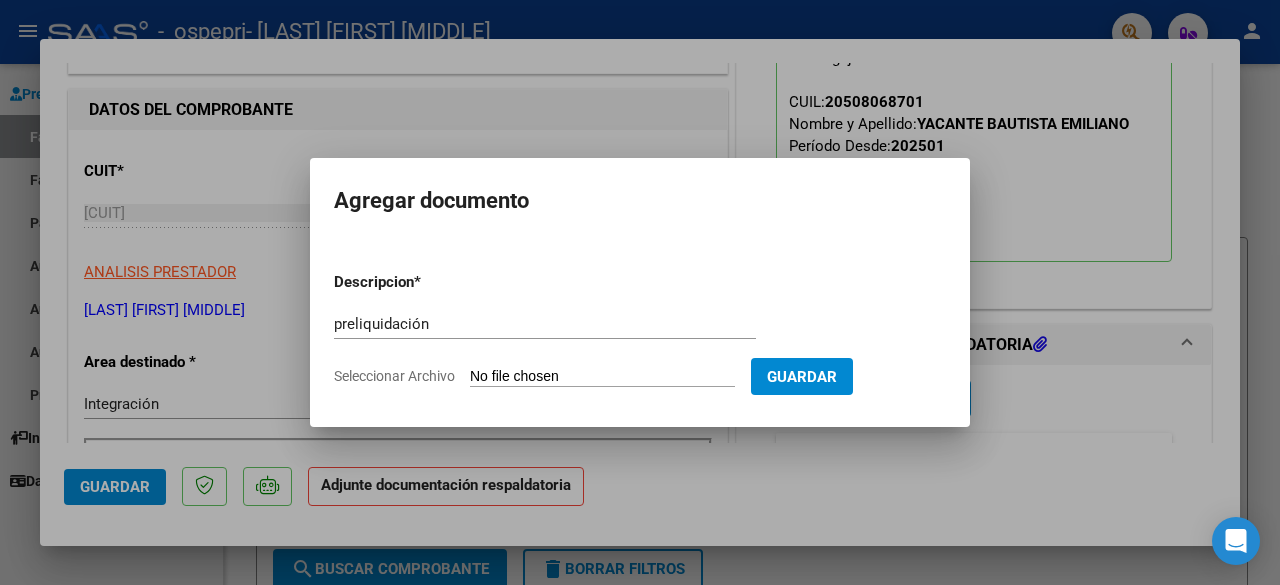 type on "C:\fakepath\[LAST] [FIRST] - PRELIQUIDATION.PDF" 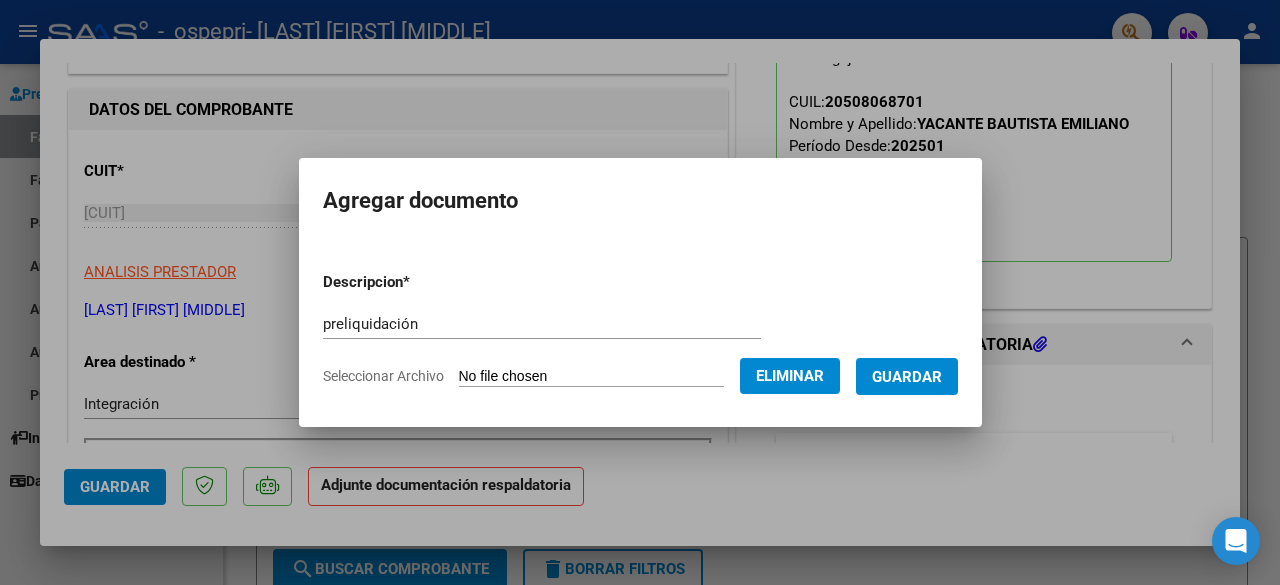 click on "Guardar" at bounding box center (907, 377) 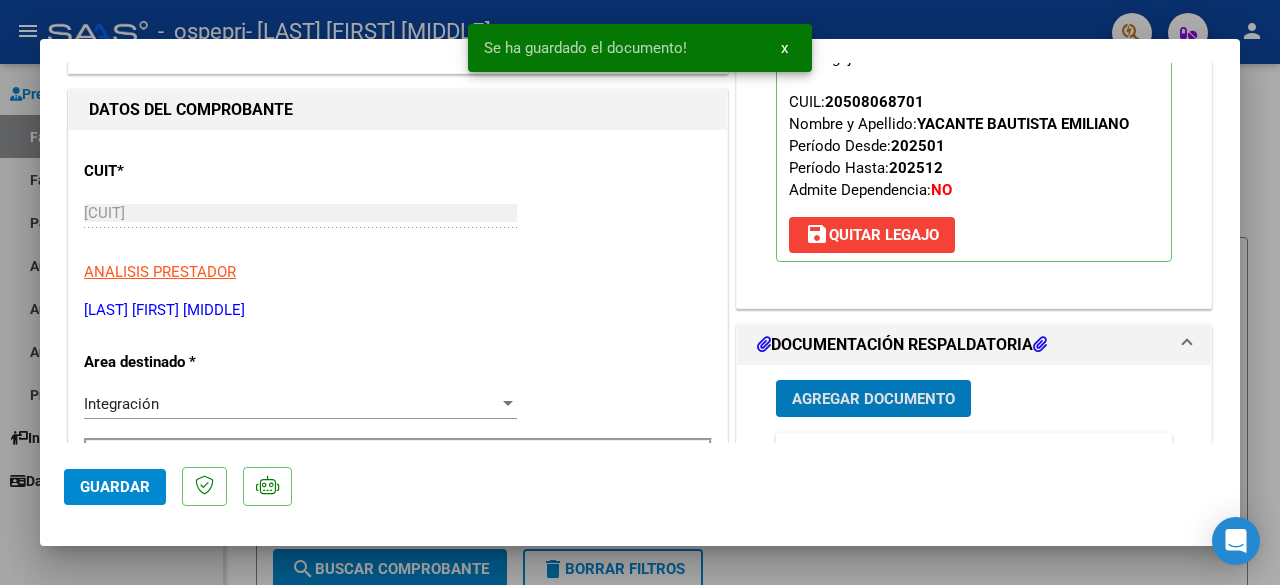 click on "Agregar Documento" at bounding box center [873, 399] 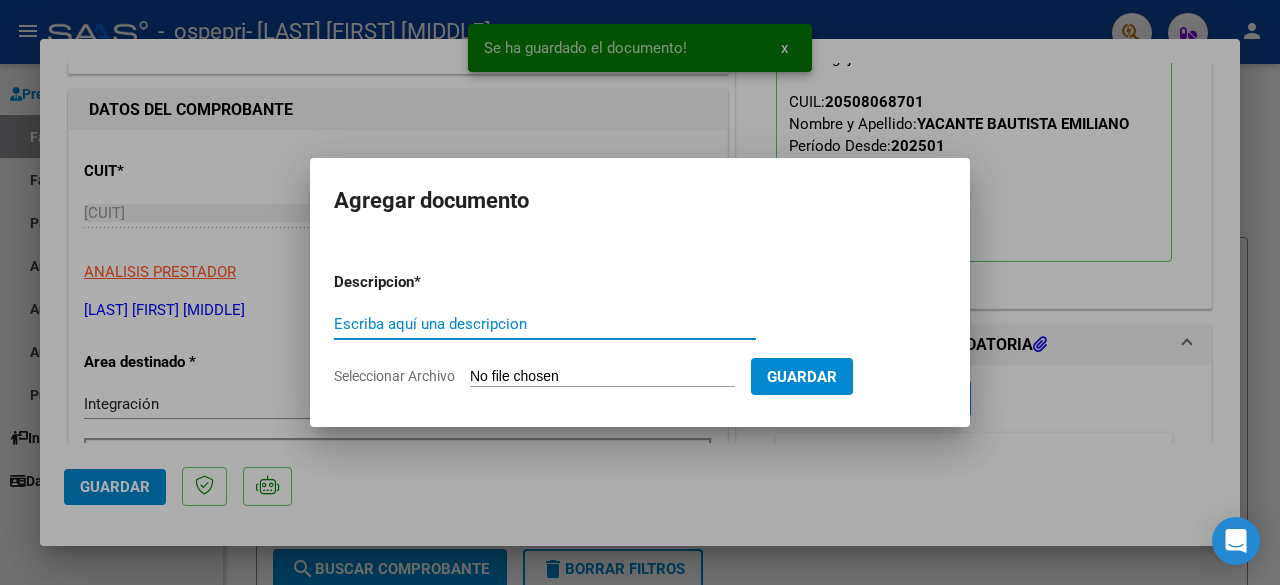 paste on "planilla de asistencia" 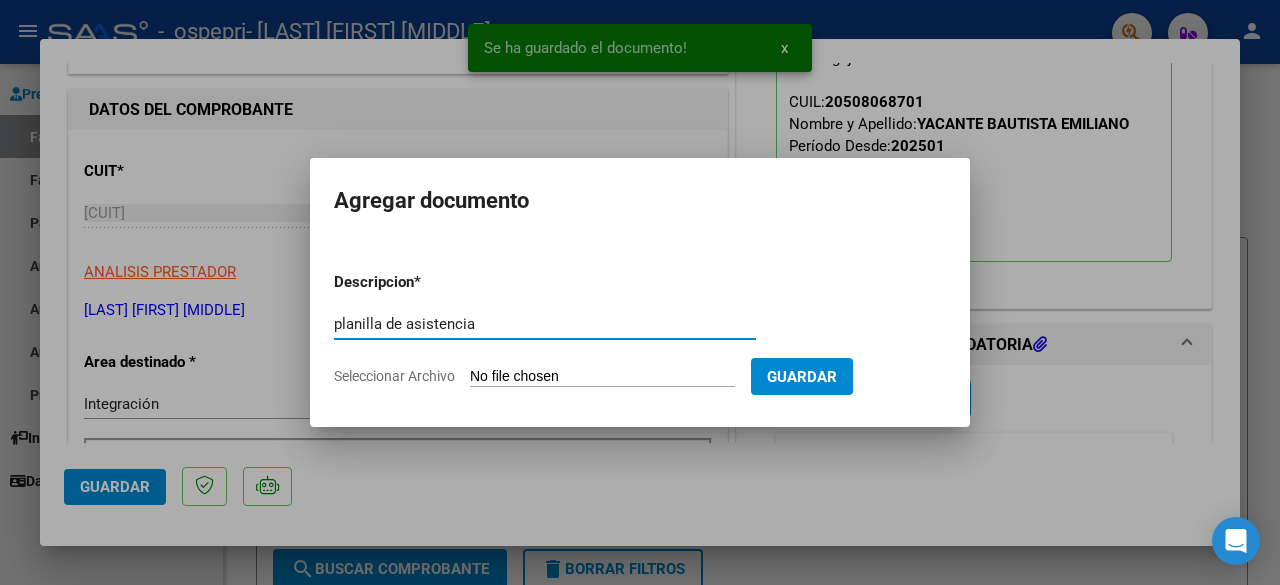 type on "planilla de asistencia" 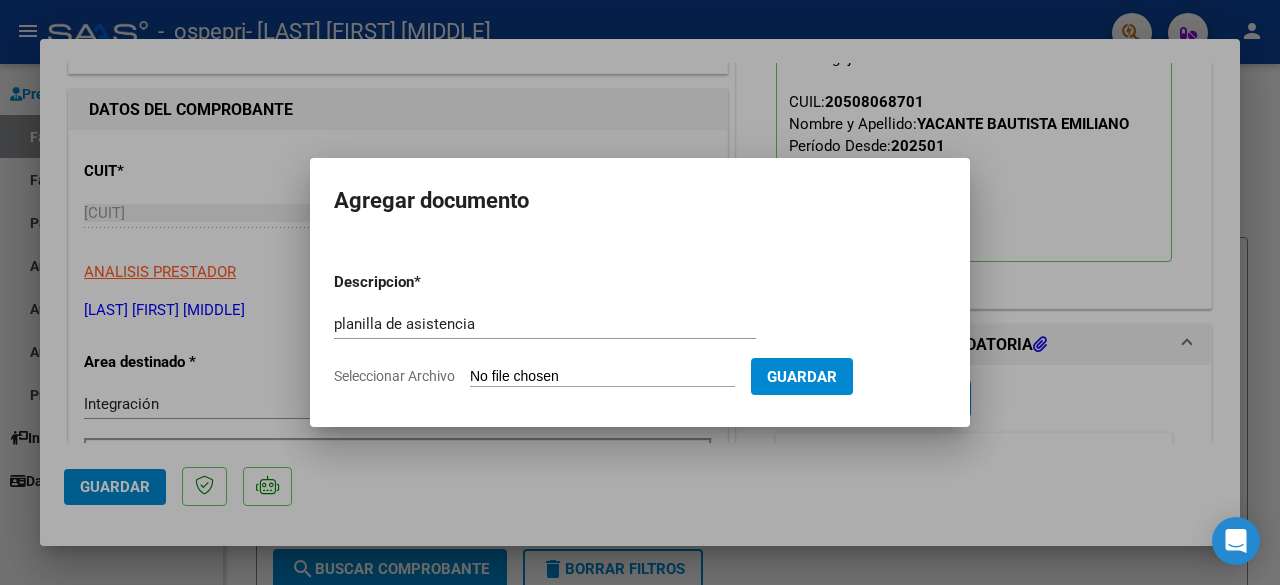 type on "C:\fakepath\[LAST] [FIRST] -planilla DE ASISTENCIA.PDF" 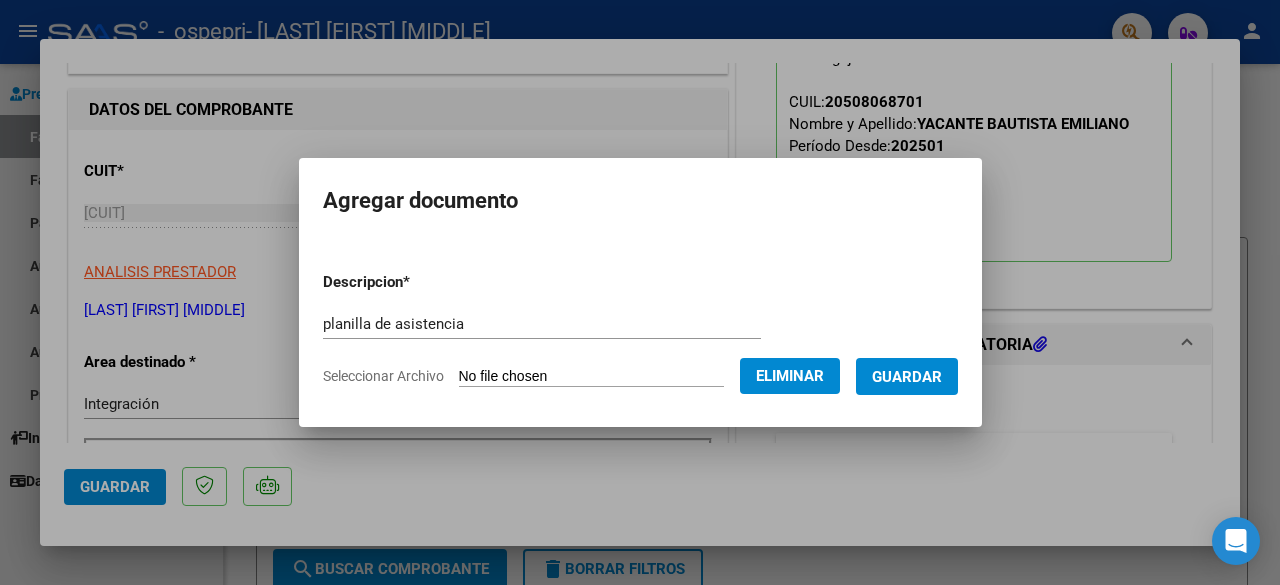 click on "Guardar" at bounding box center [907, 377] 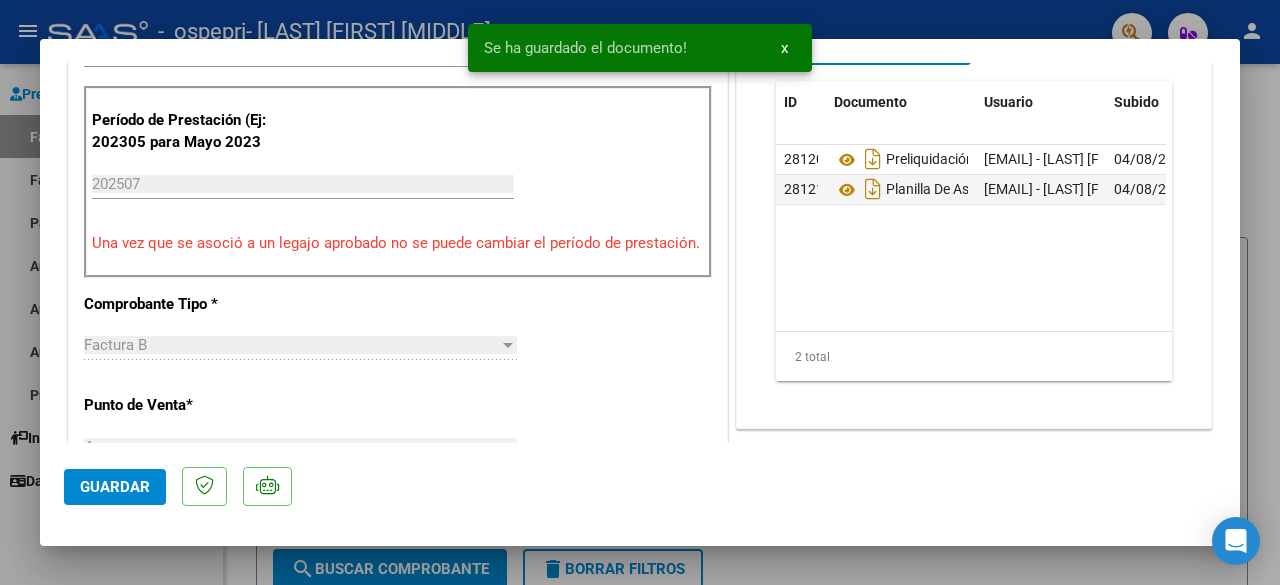 scroll, scrollTop: 576, scrollLeft: 0, axis: vertical 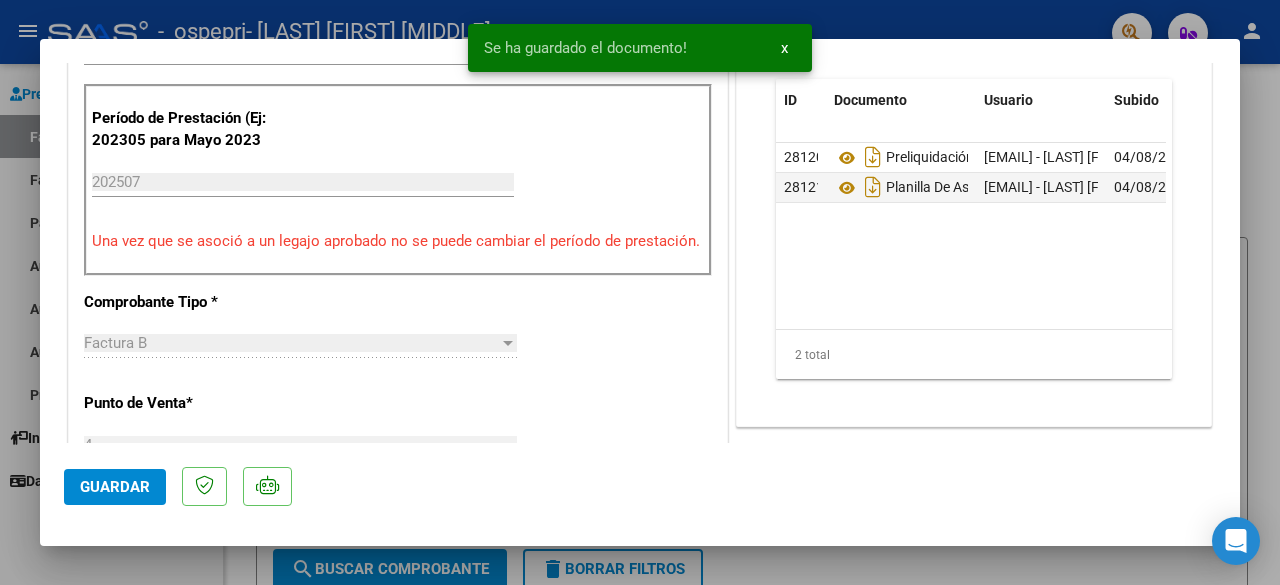 click on "Guardar" 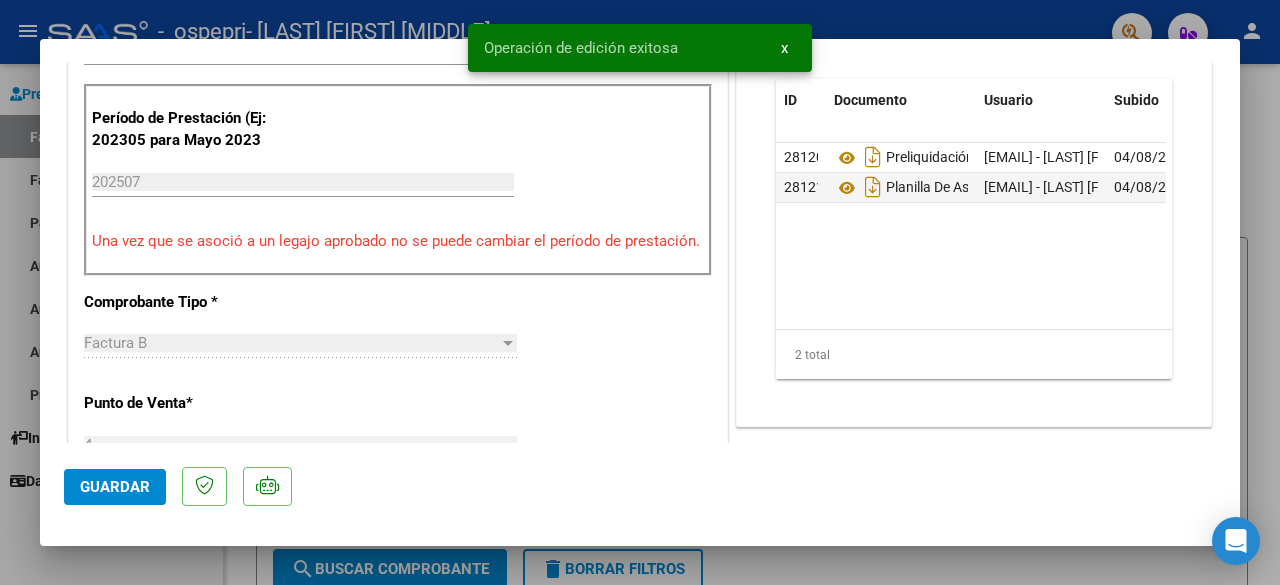 click at bounding box center (640, 292) 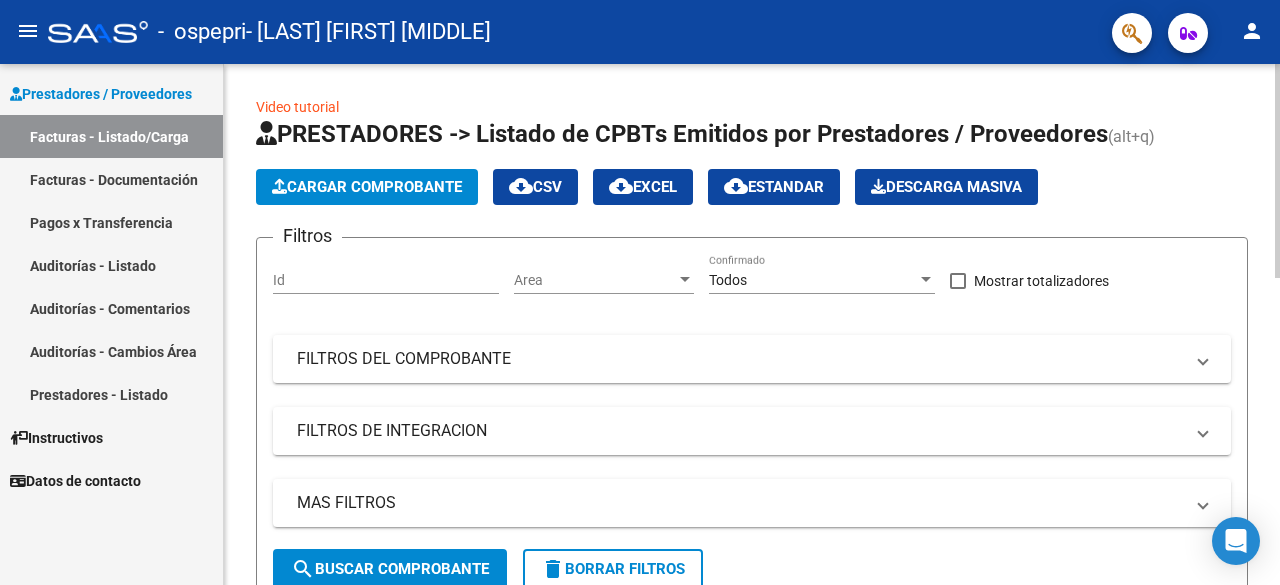 click on "Cargar Comprobante" 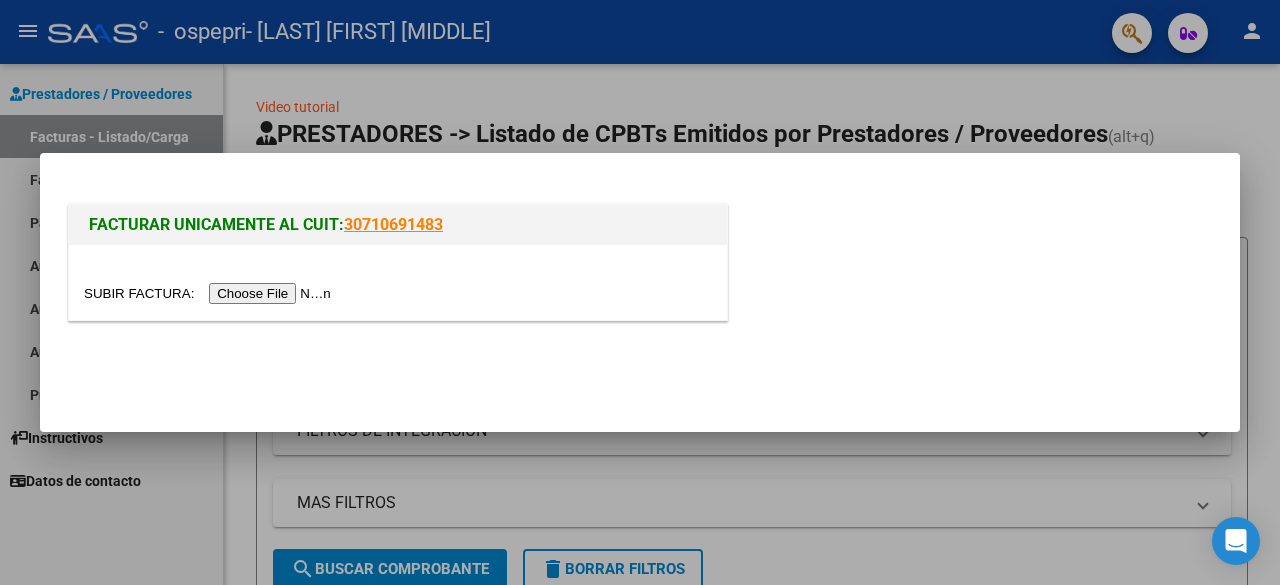 click at bounding box center [210, 293] 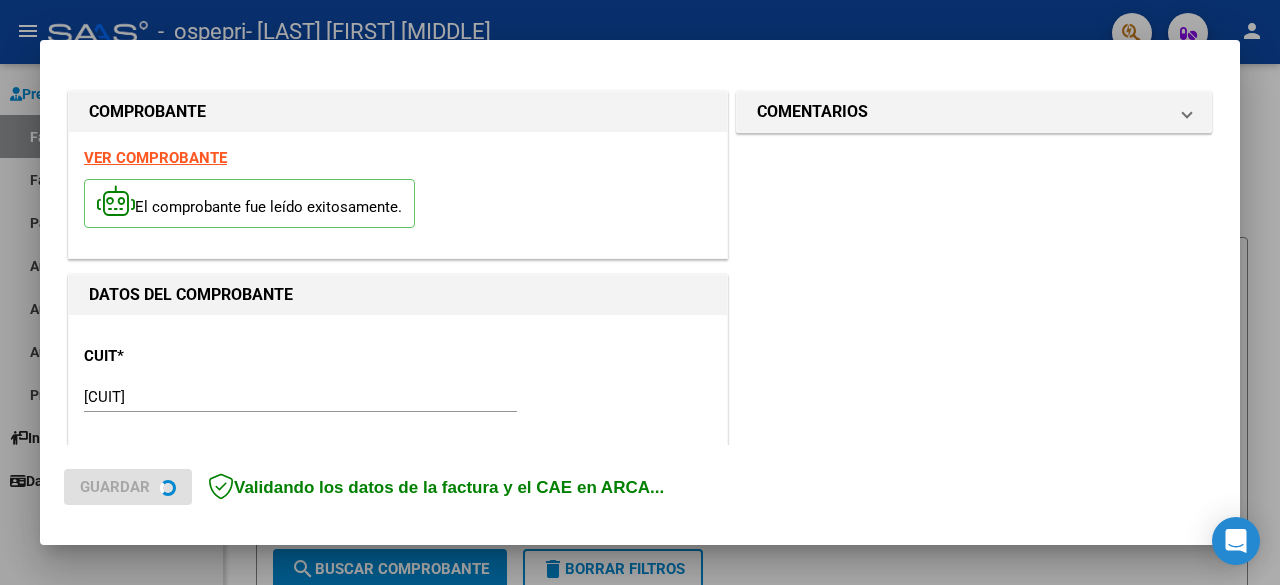 click on "VER COMPROBANTE" at bounding box center [155, 158] 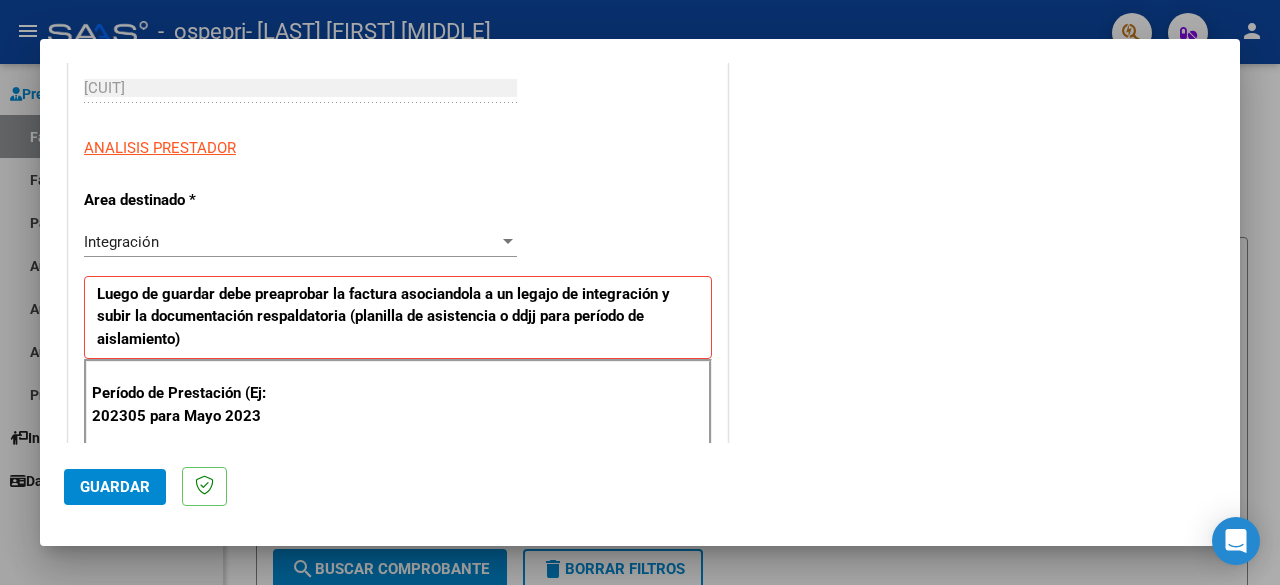 scroll, scrollTop: 322, scrollLeft: 0, axis: vertical 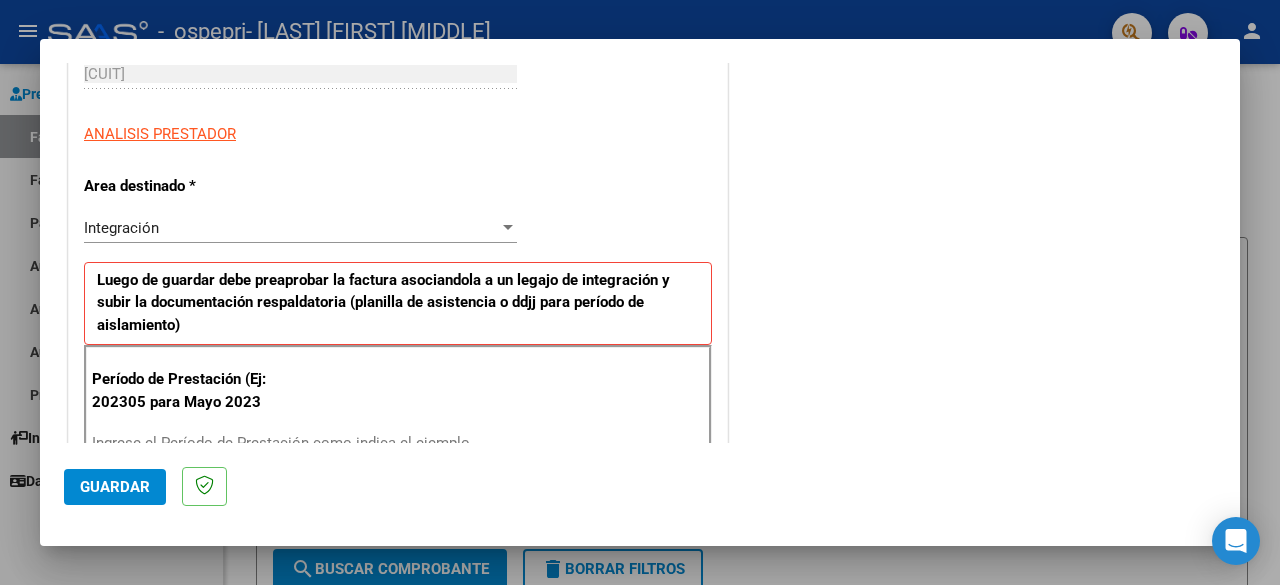 click on "Guardar" 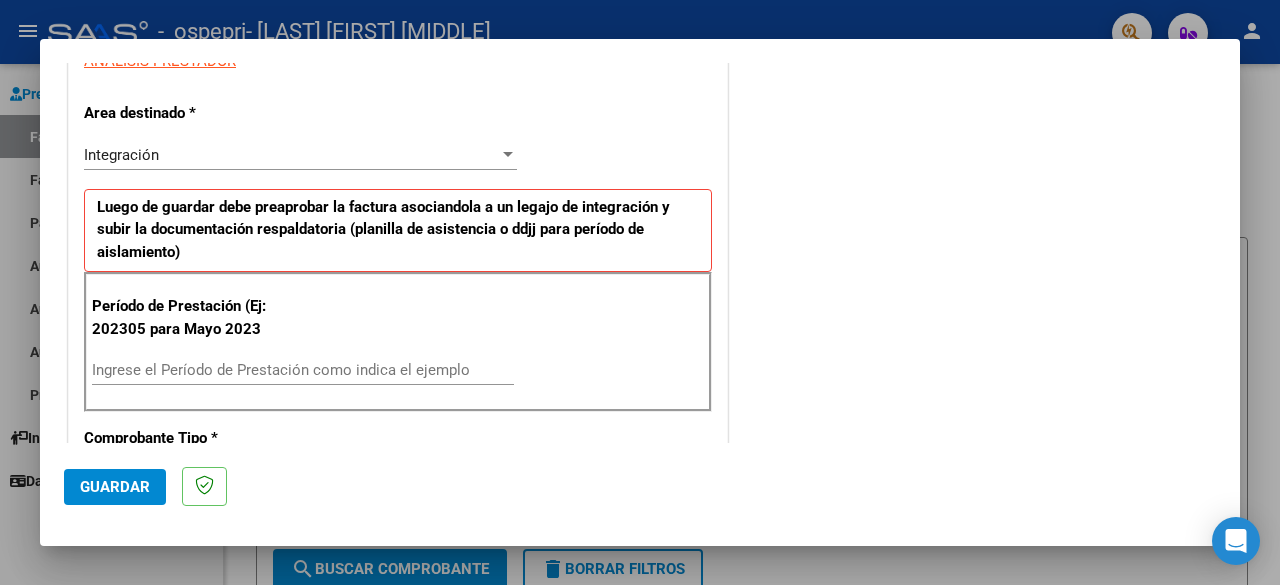 scroll, scrollTop: 432, scrollLeft: 0, axis: vertical 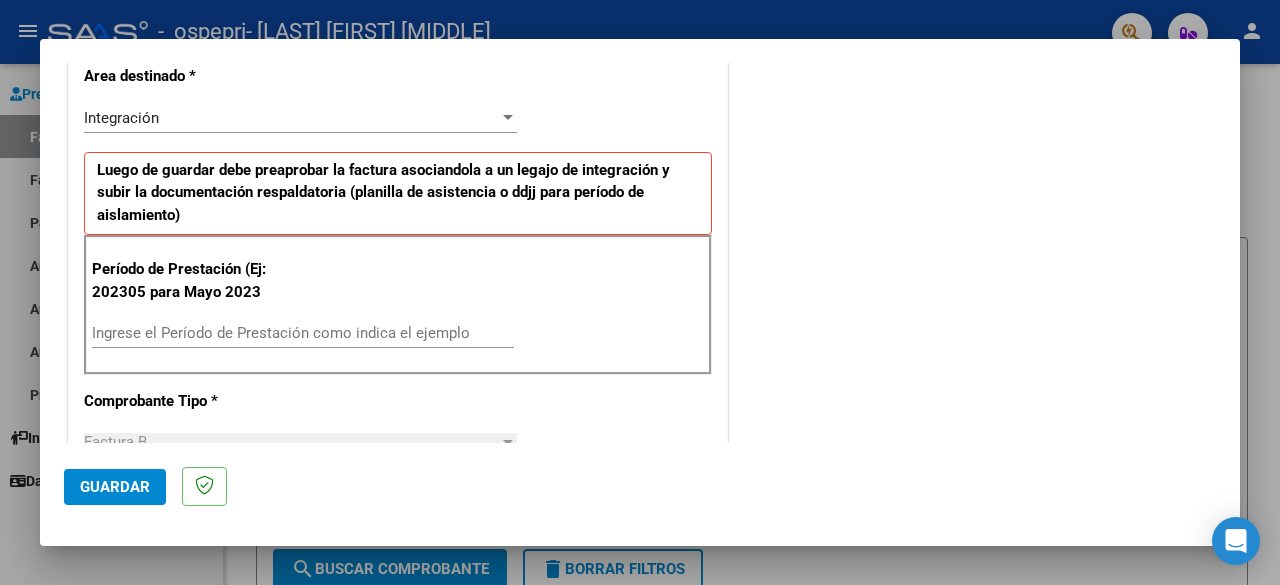 click on "Ingrese el Período de Prestación como indica el ejemplo" at bounding box center [303, 333] 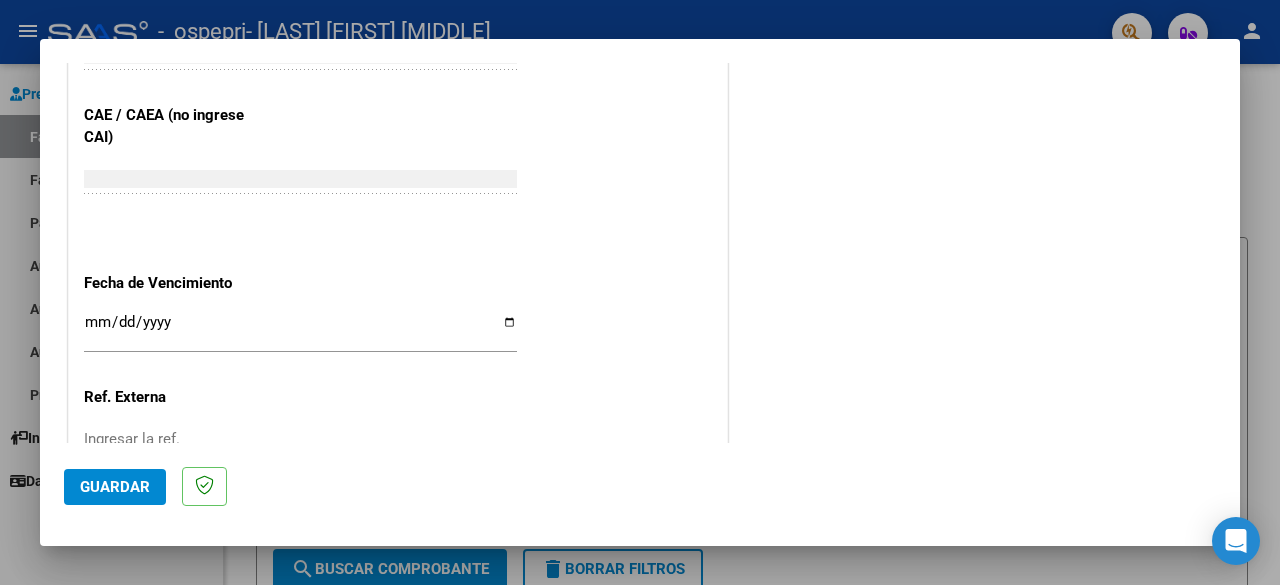 scroll, scrollTop: 1242, scrollLeft: 0, axis: vertical 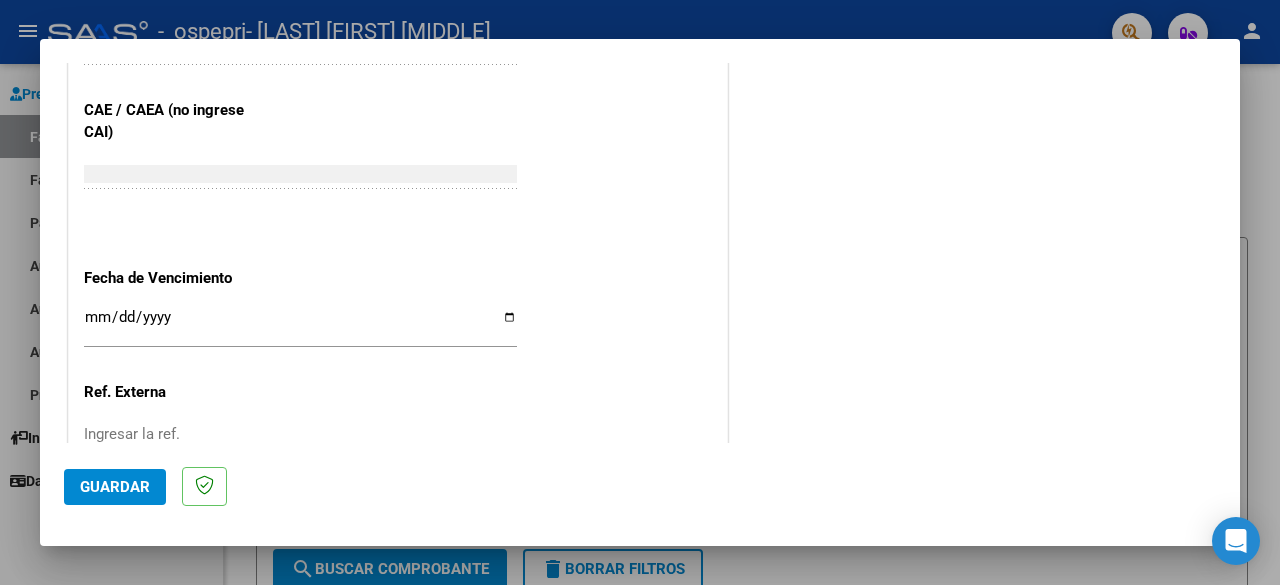 type on "202507" 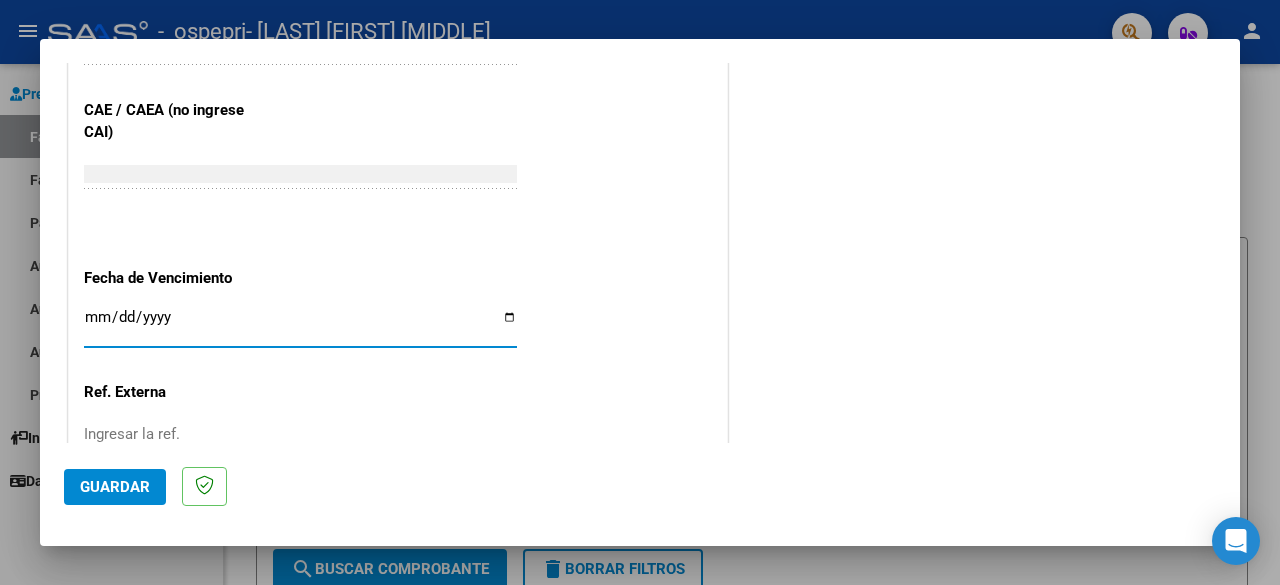 click on "Ingresar la fecha" at bounding box center (300, 325) 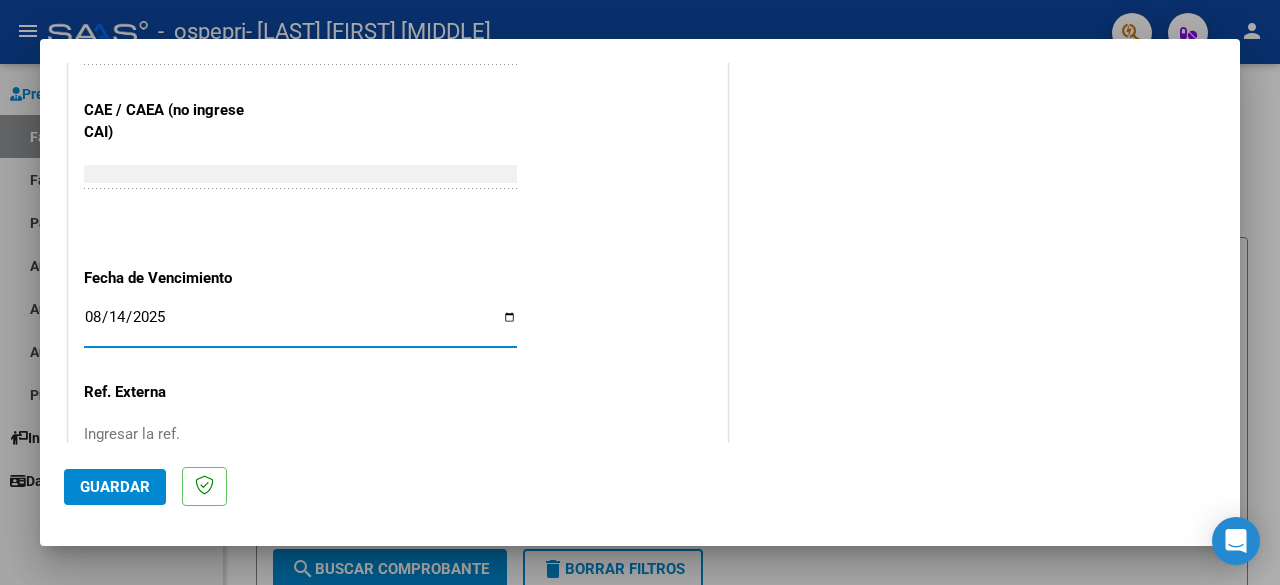 type on "2025-08-14" 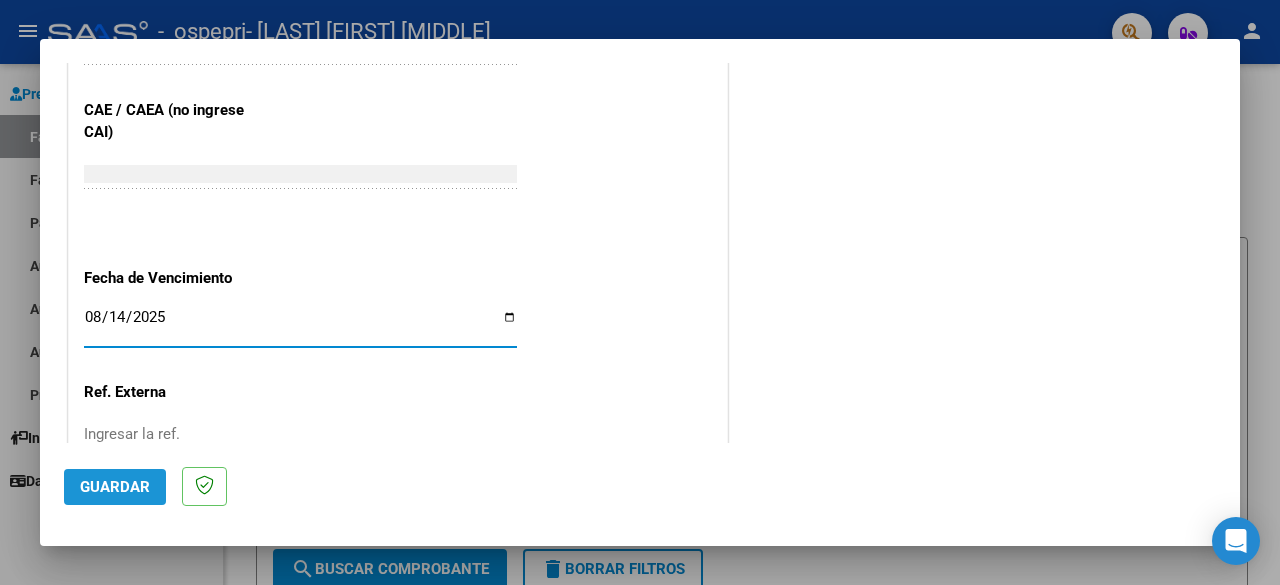 click on "Guardar" 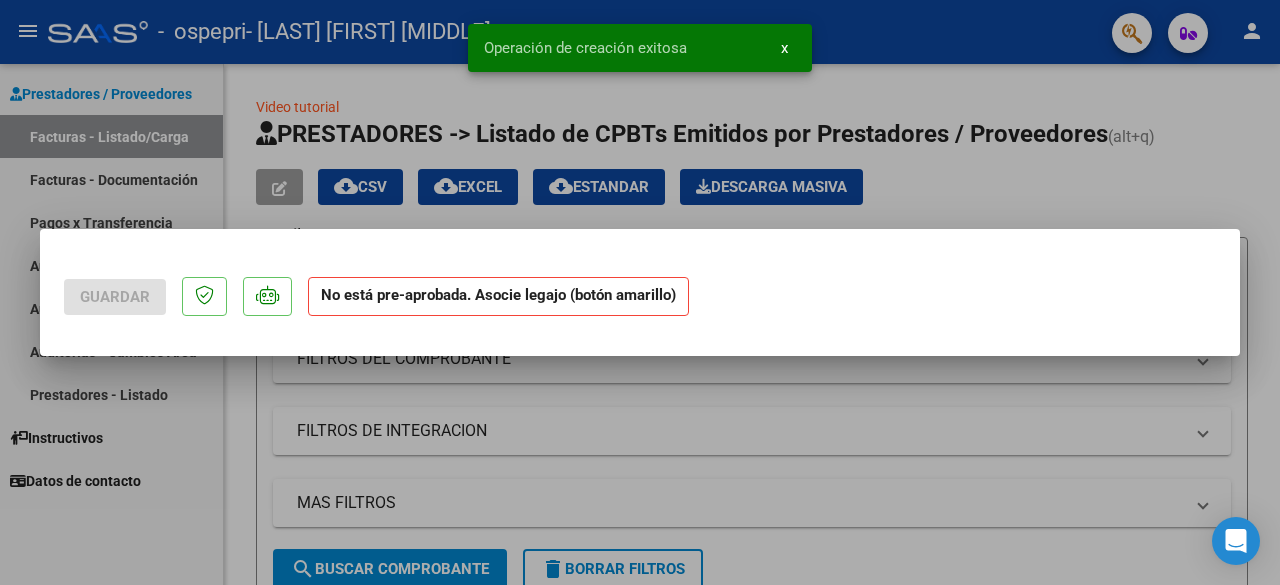 scroll, scrollTop: 0, scrollLeft: 0, axis: both 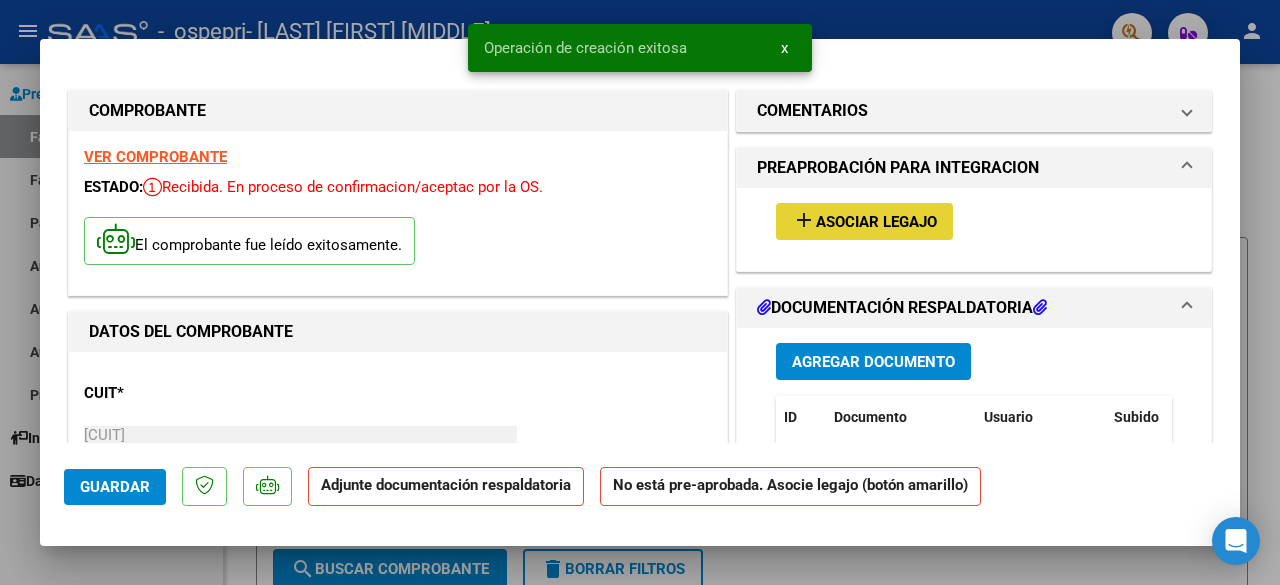 click on "add" at bounding box center [804, 220] 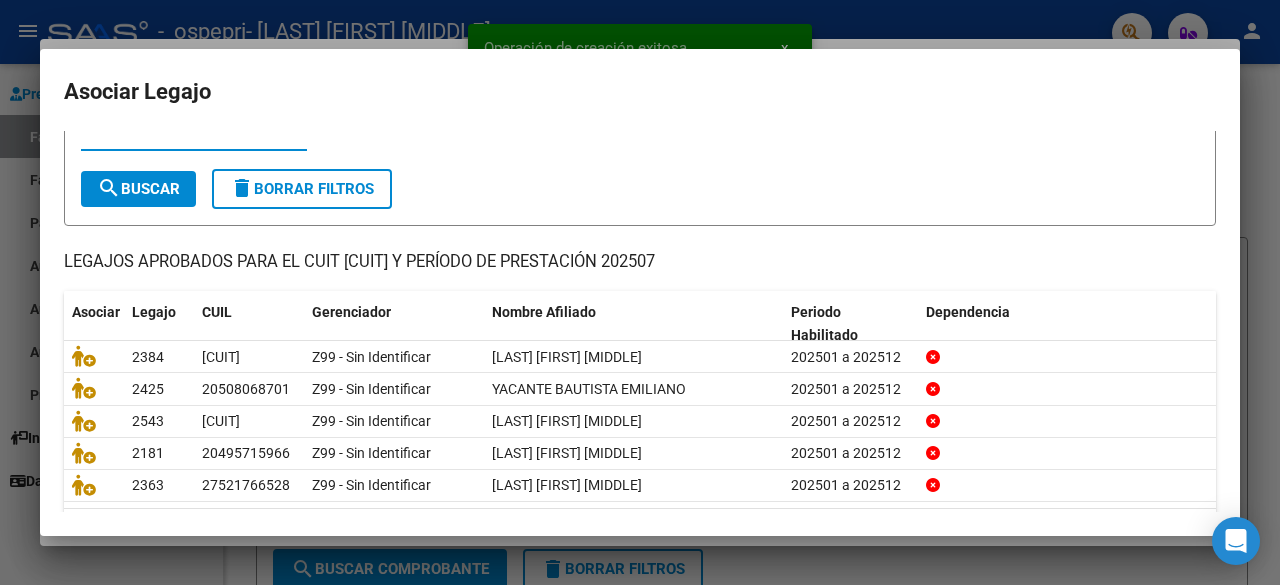 scroll, scrollTop: 136, scrollLeft: 0, axis: vertical 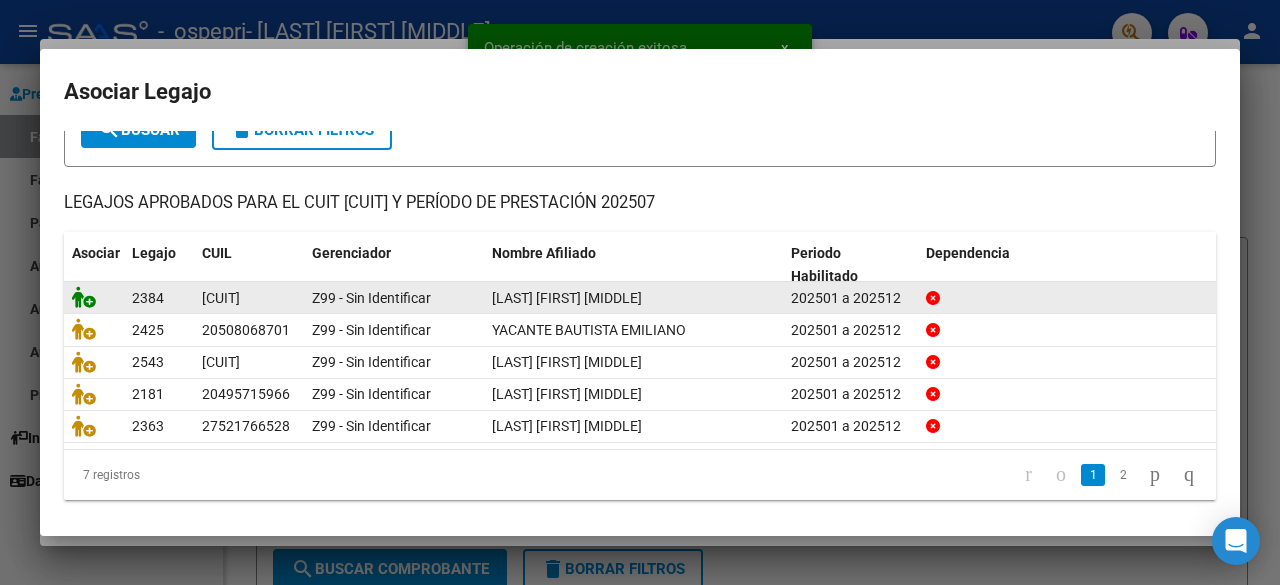 click 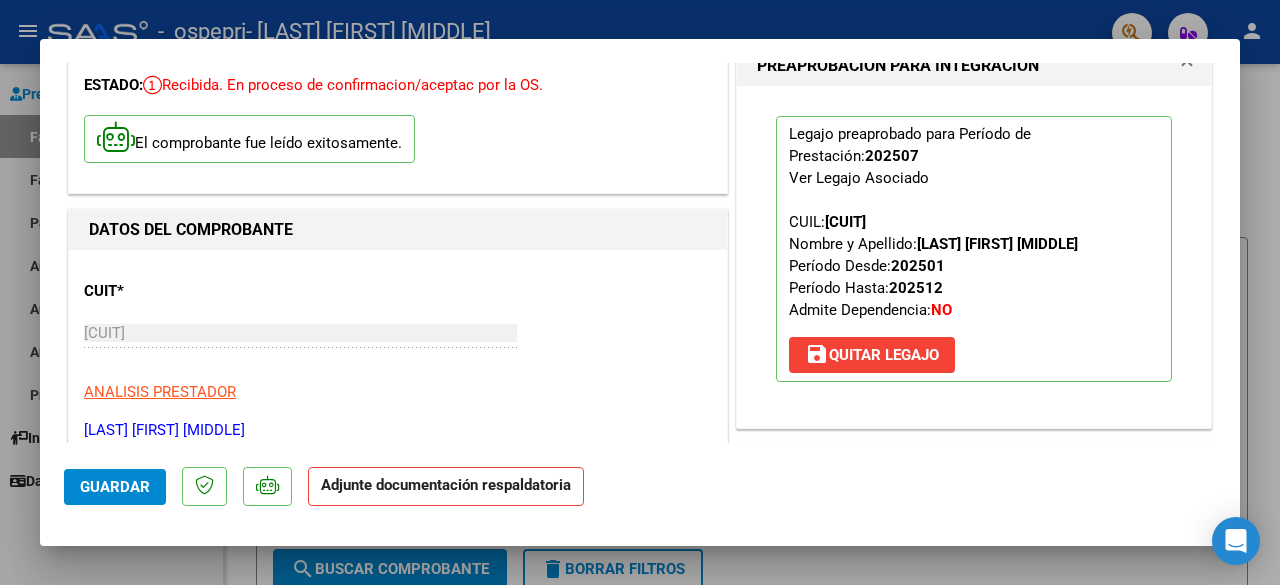 scroll, scrollTop: 228, scrollLeft: 0, axis: vertical 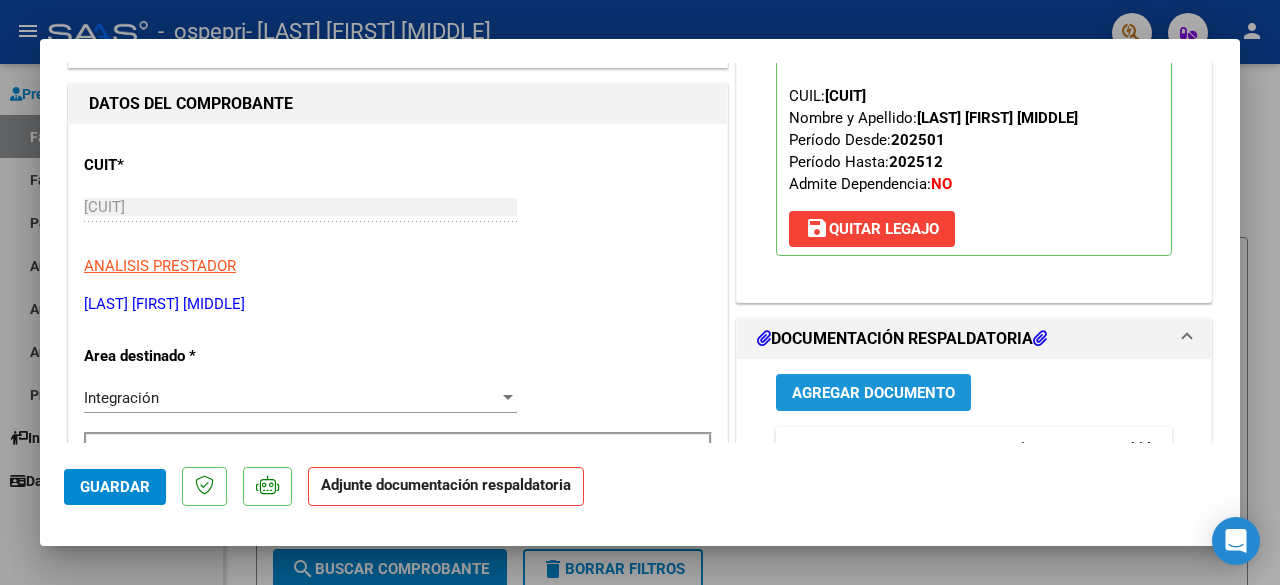 click on "Agregar Documento" at bounding box center [873, 393] 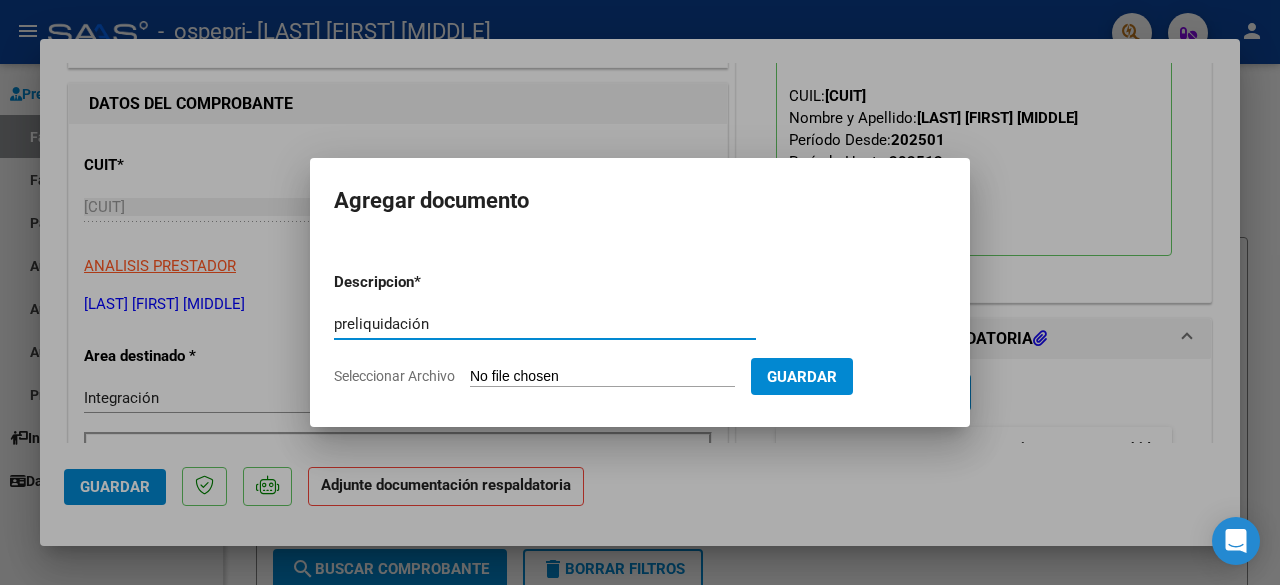 type on "preliquidación" 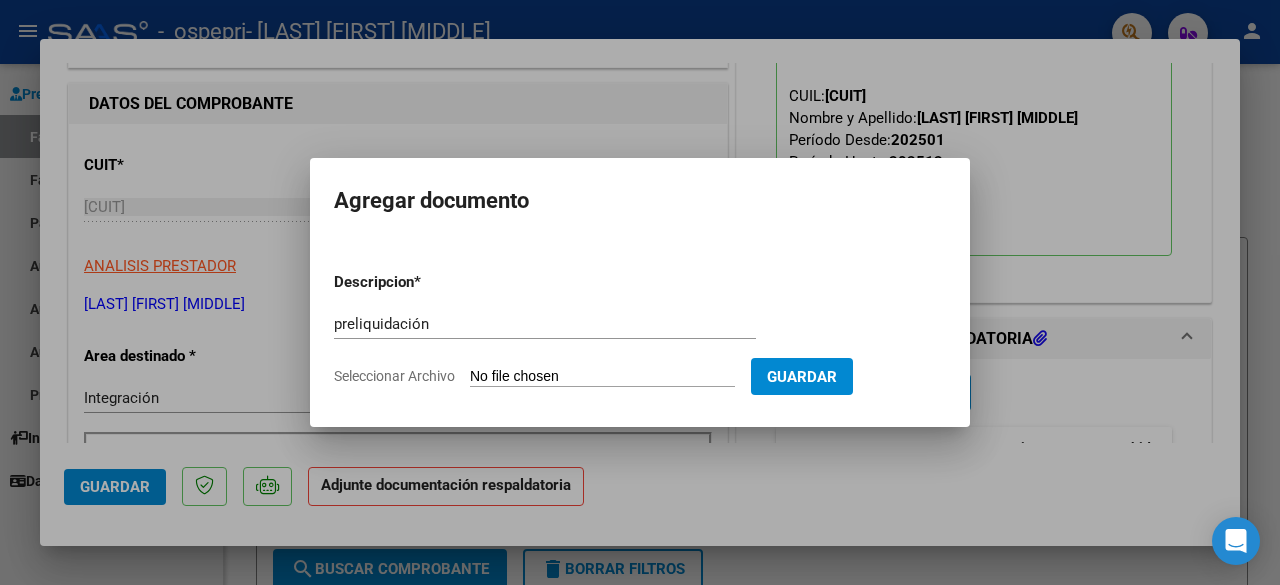 type on "C:\fakepath\[LAST] [FIRST] -PRELIQUIDACIÓN.PDF" 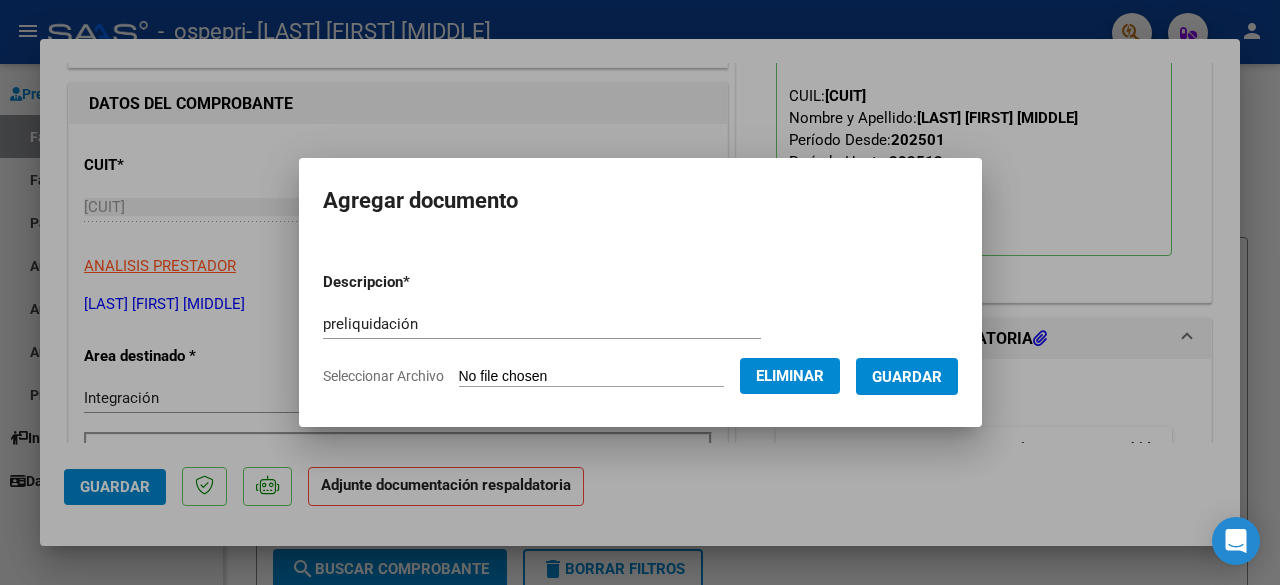 click on "Guardar" at bounding box center [907, 377] 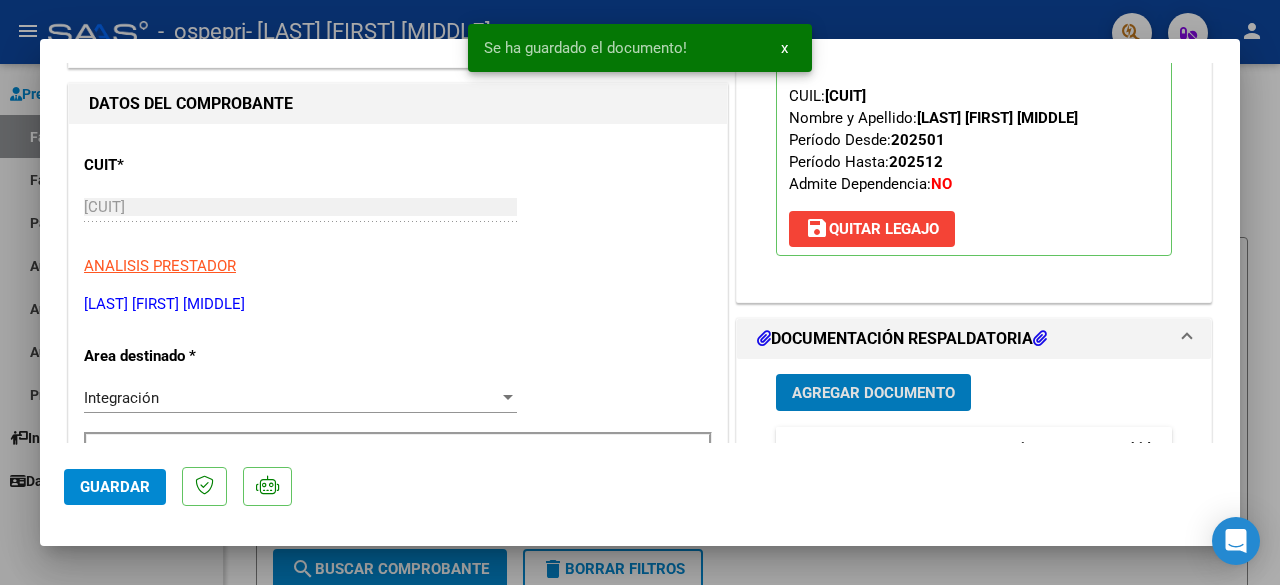click on "Agregar Documento" at bounding box center (873, 393) 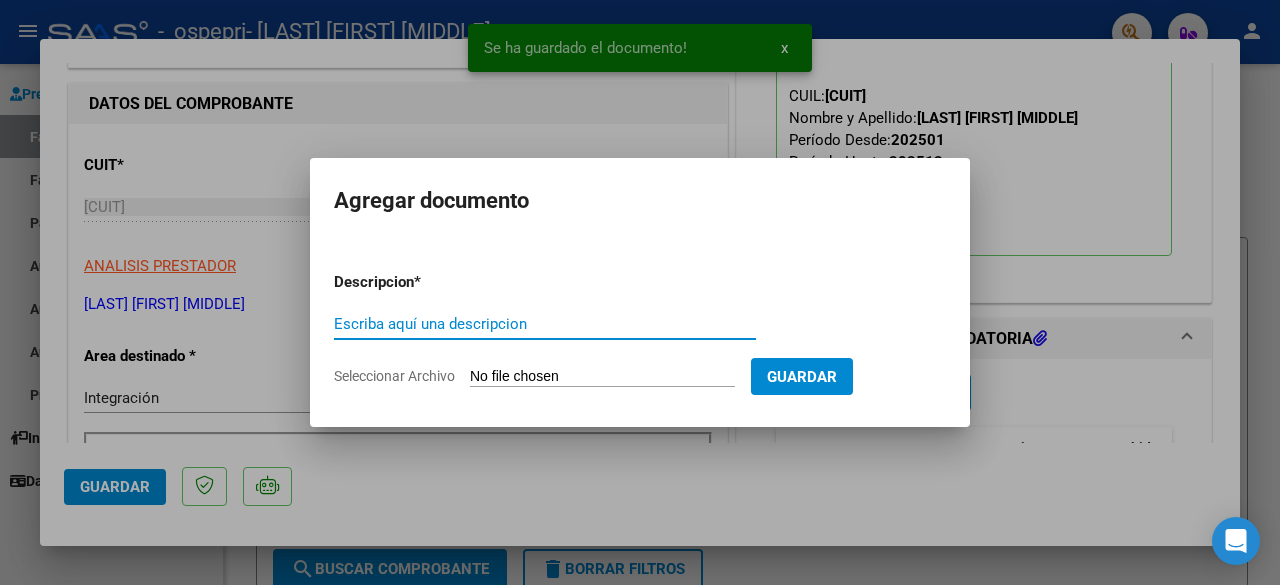 paste on "planilla de asistencia" 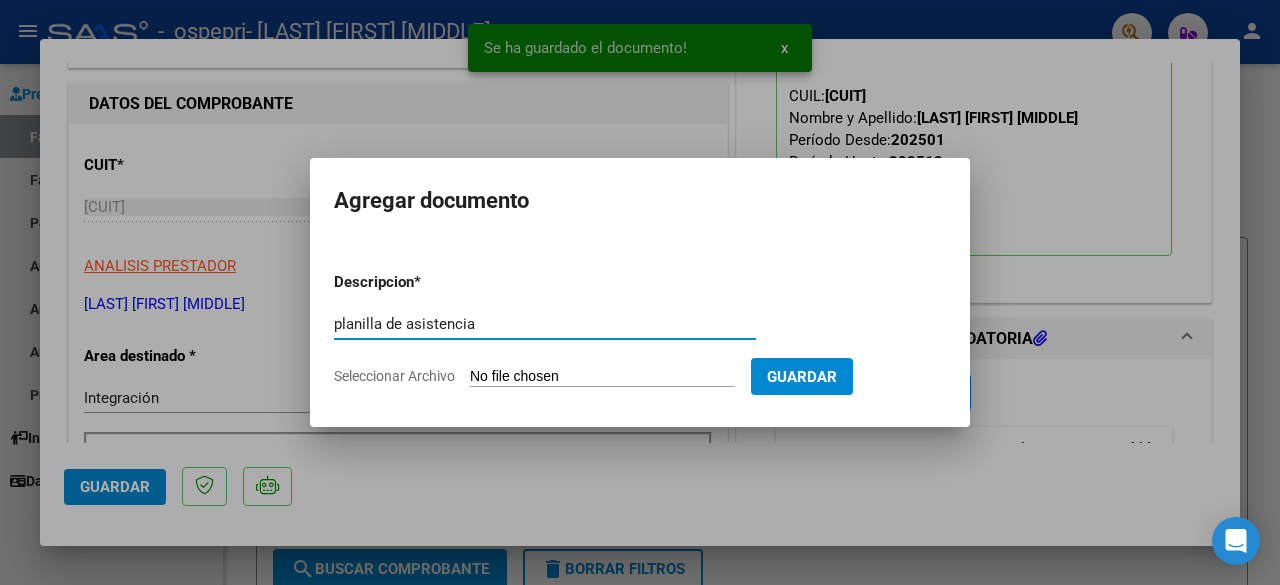 type on "planilla de asistencia" 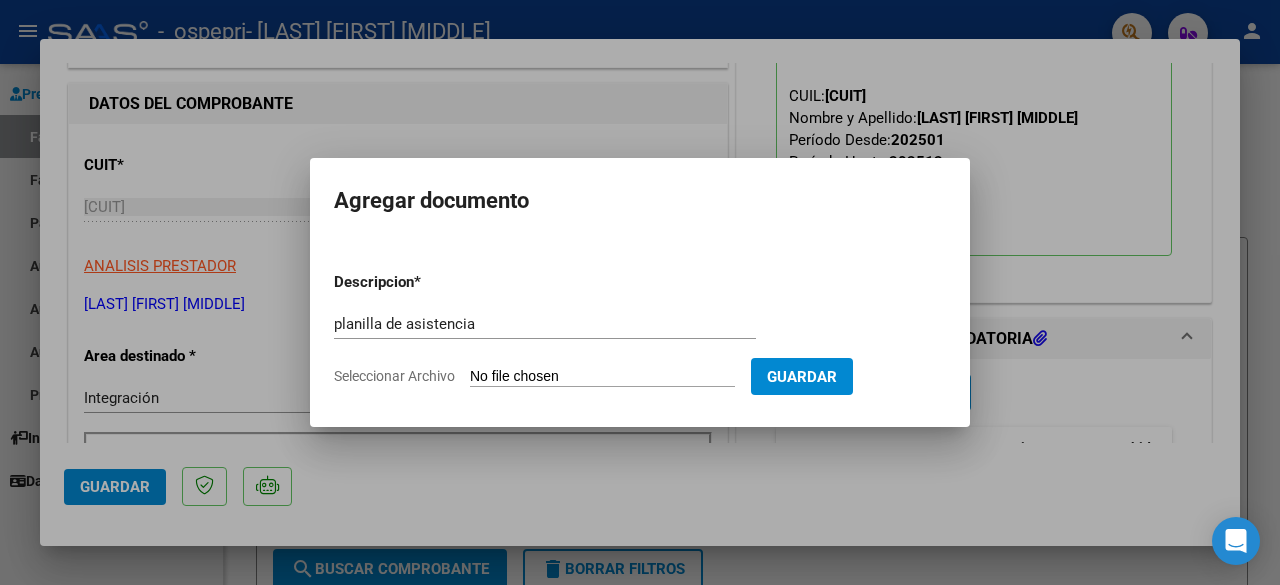 type on "C:\fakepath\[LAST] [FIRST] -planilla DE ASISTENCIA.PDF" 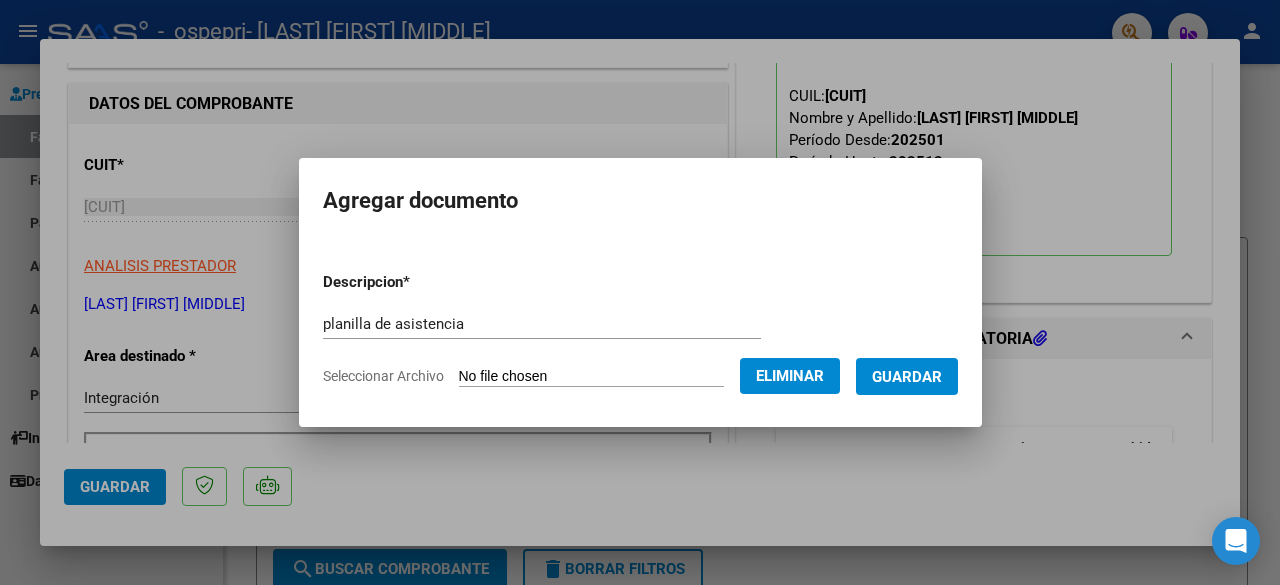 click on "Guardar" at bounding box center (907, 377) 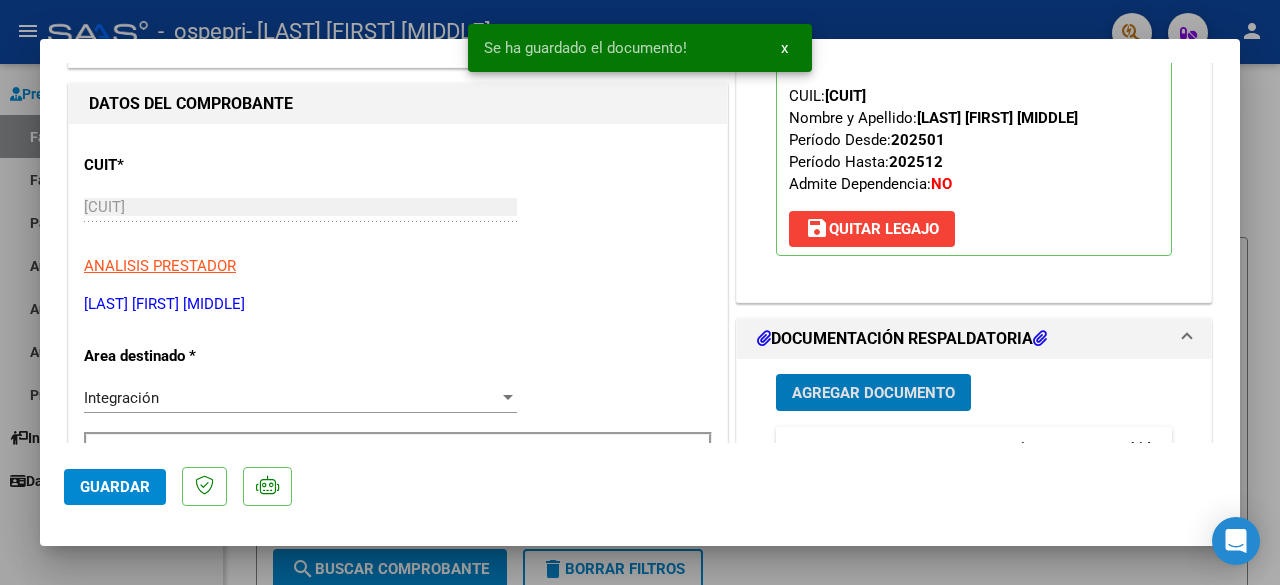 click at bounding box center [640, 292] 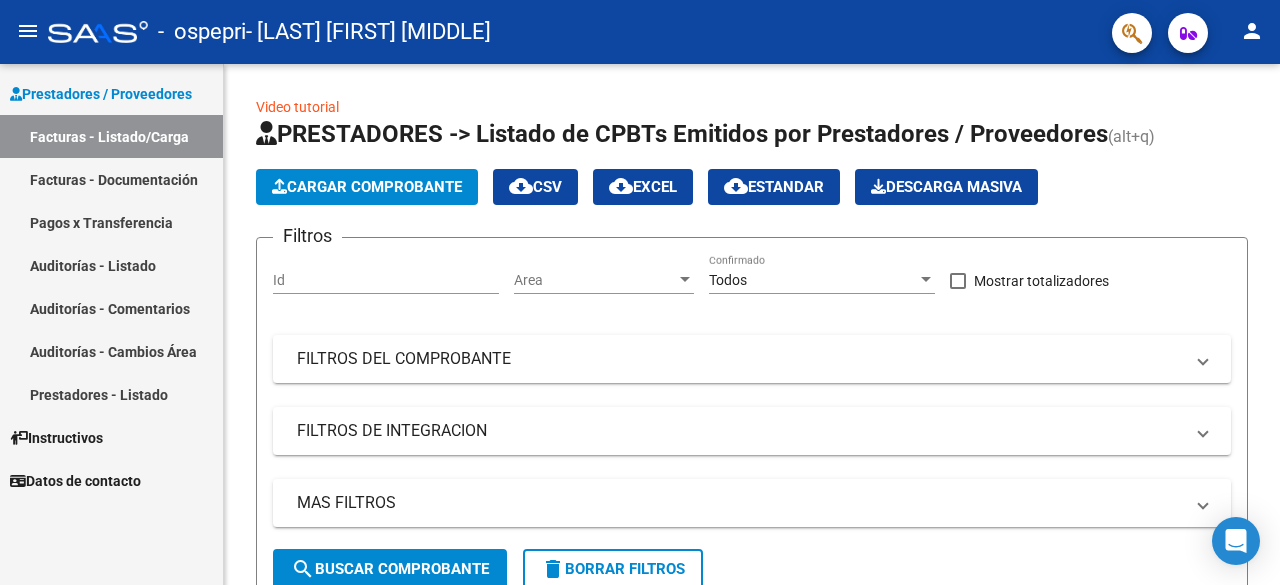 click on "Facturas - Documentación" at bounding box center (111, 179) 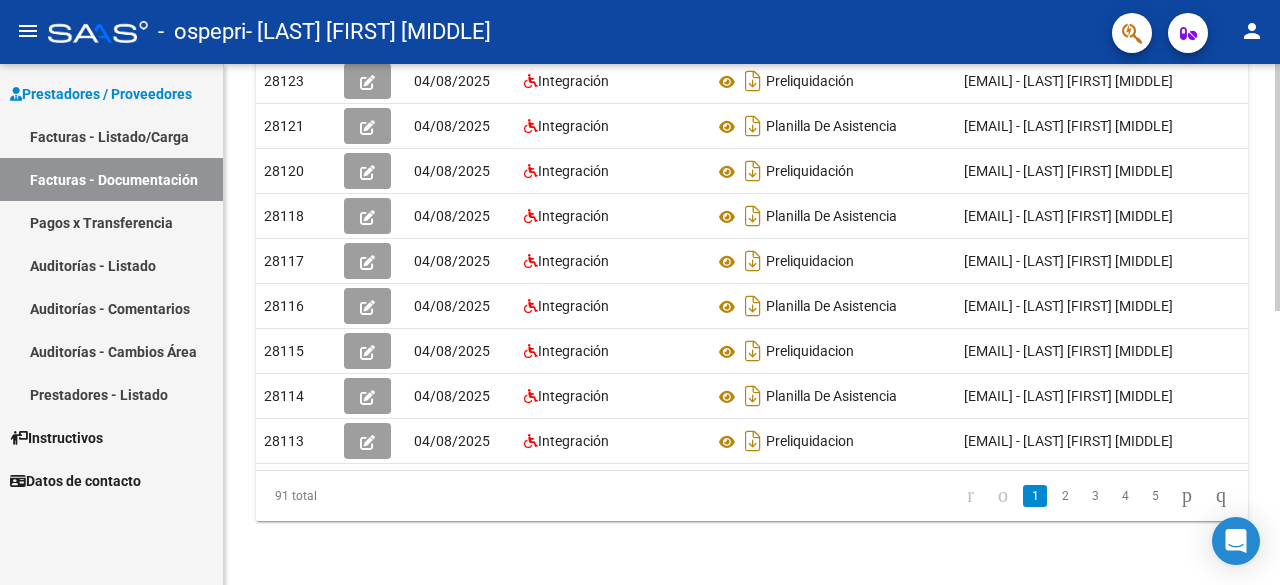 scroll, scrollTop: 540, scrollLeft: 0, axis: vertical 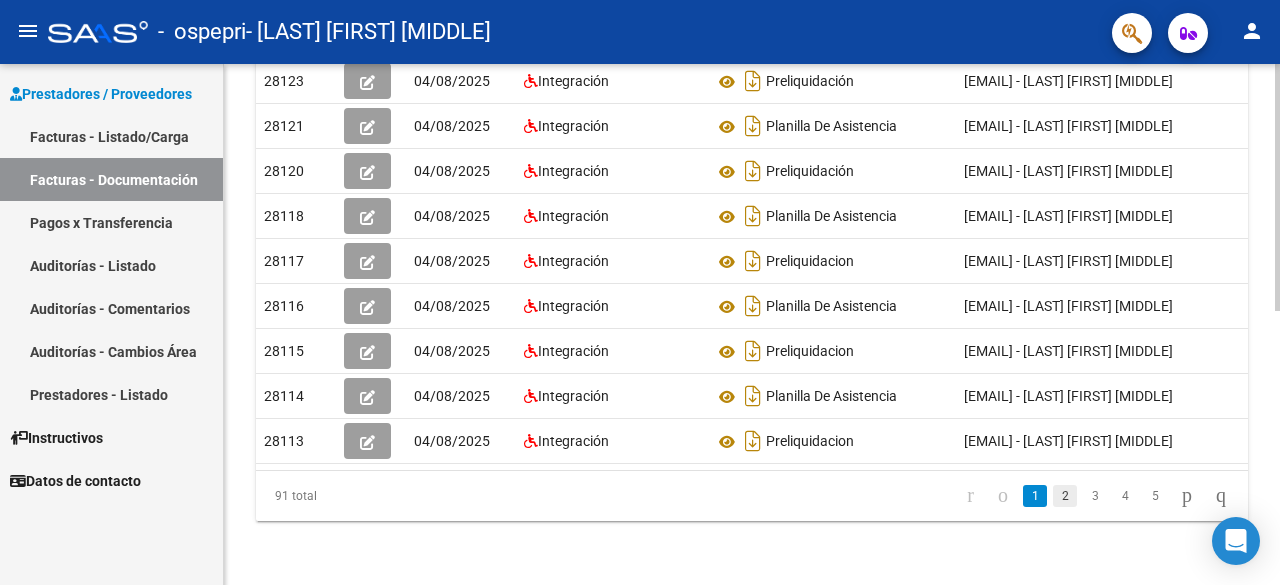 click on "2" 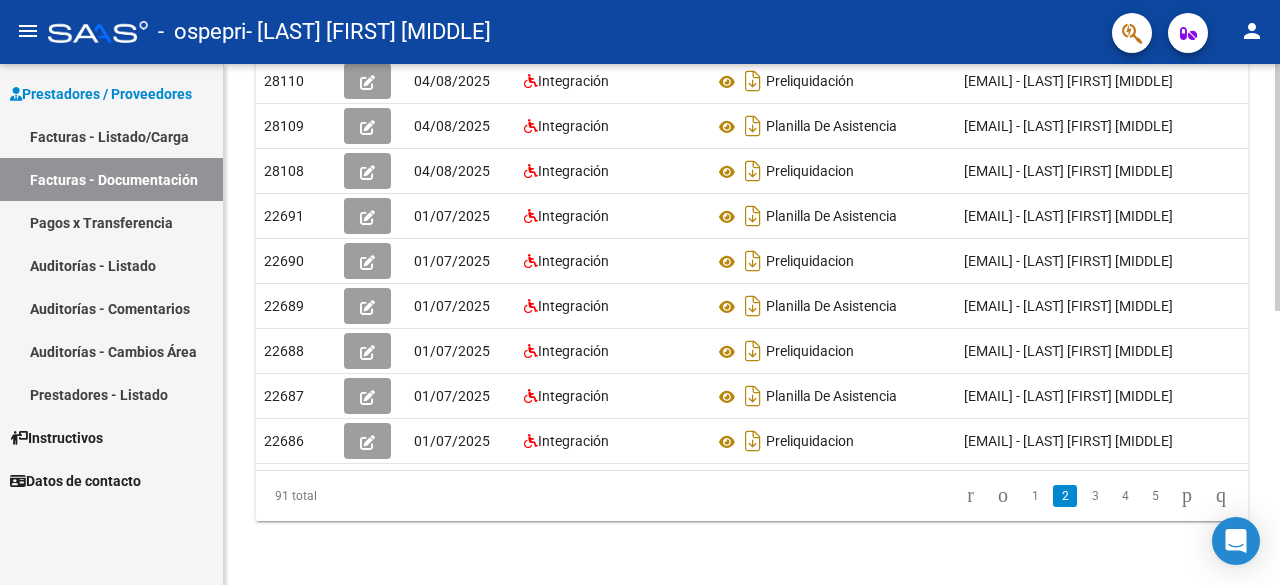 scroll, scrollTop: 540, scrollLeft: 0, axis: vertical 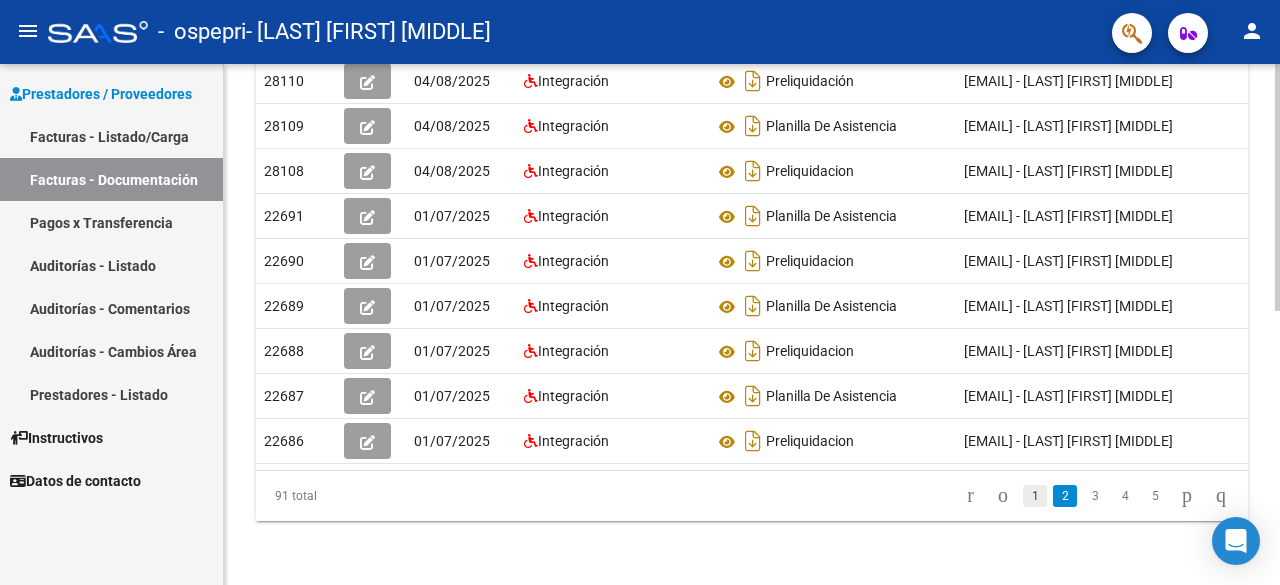 click on "1" 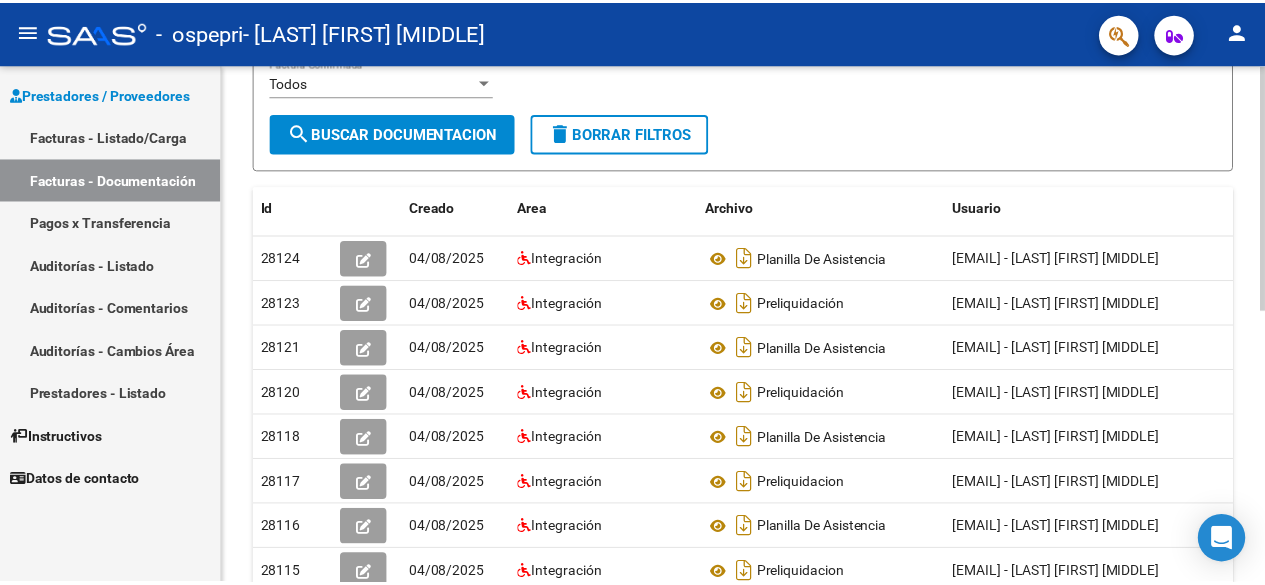 scroll, scrollTop: 290, scrollLeft: 0, axis: vertical 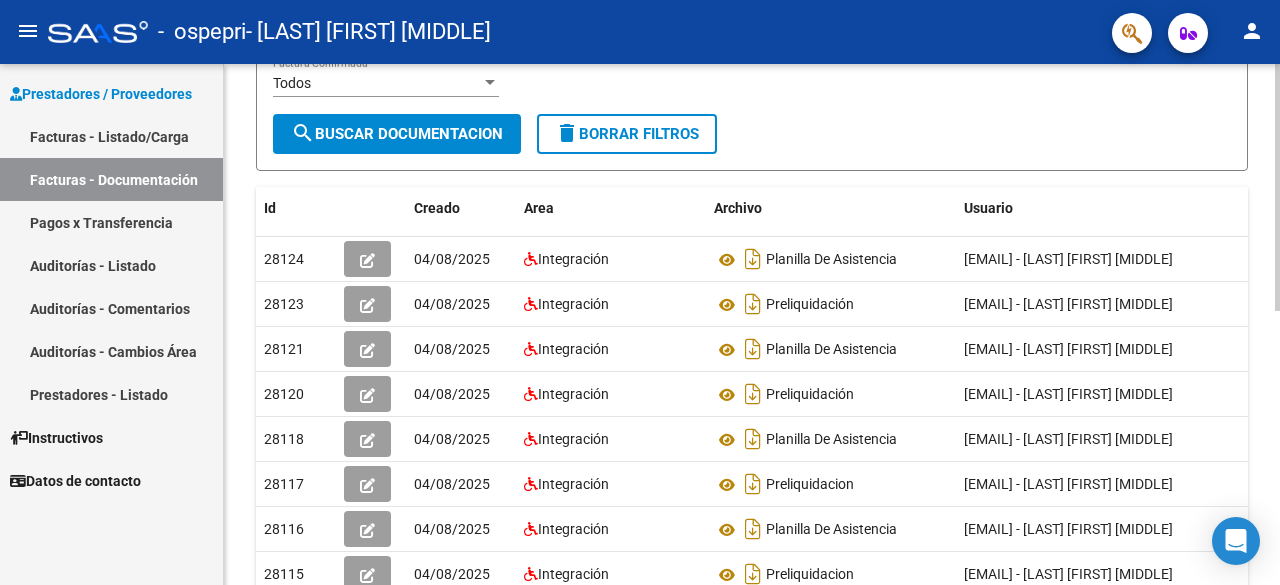 click on "person" 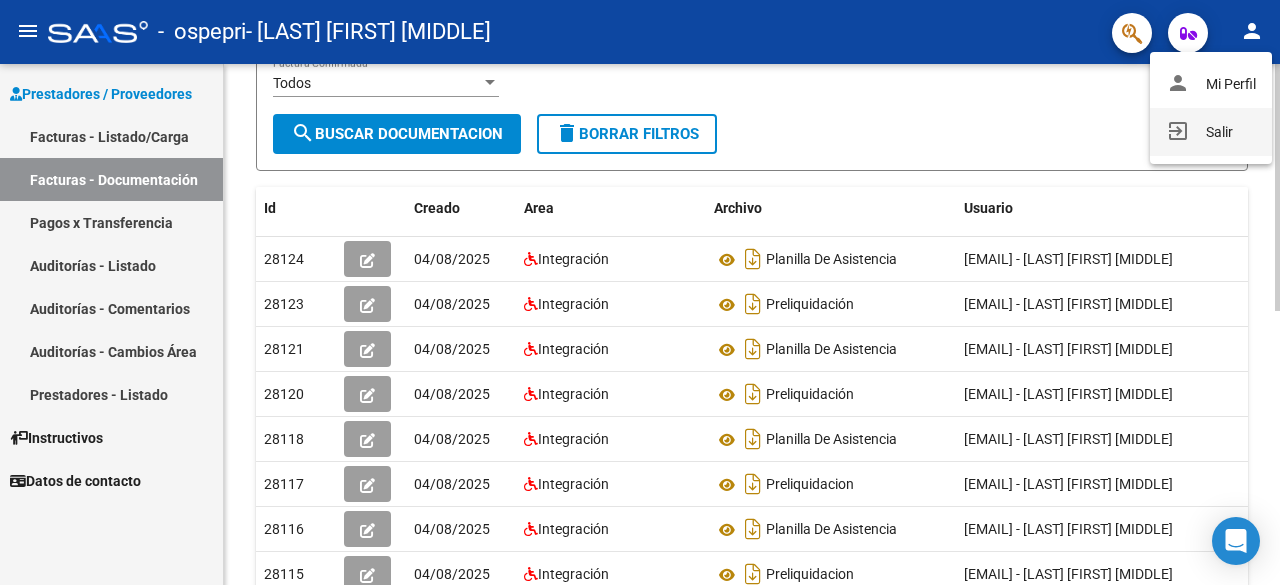click on "exit_to_app  Salir" at bounding box center (1211, 132) 